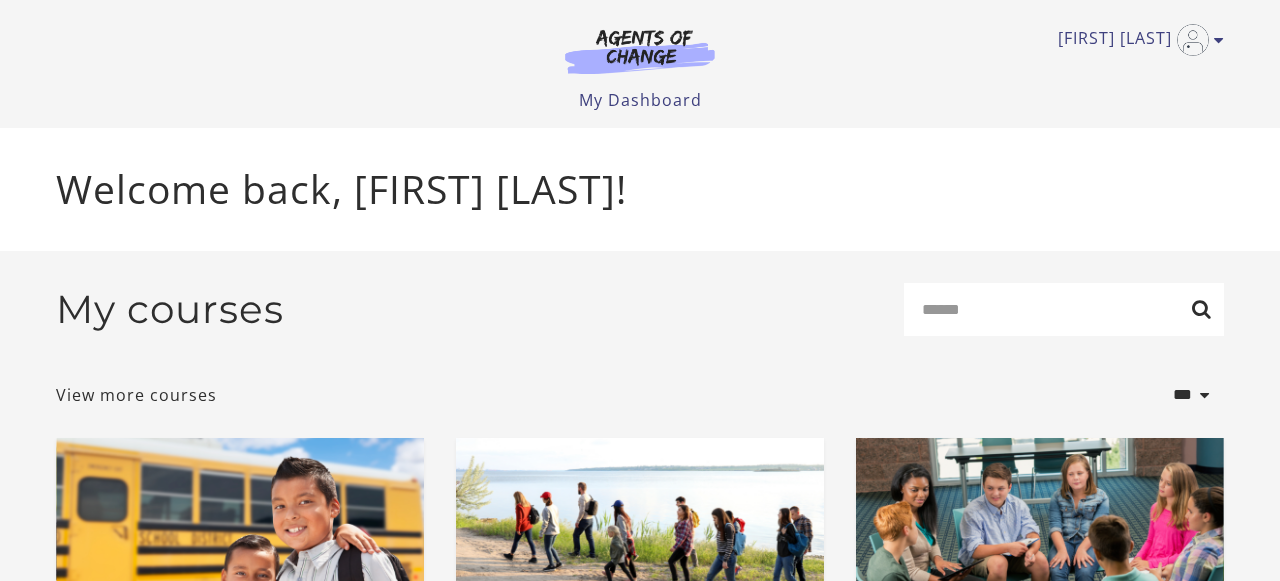 scroll, scrollTop: 0, scrollLeft: 0, axis: both 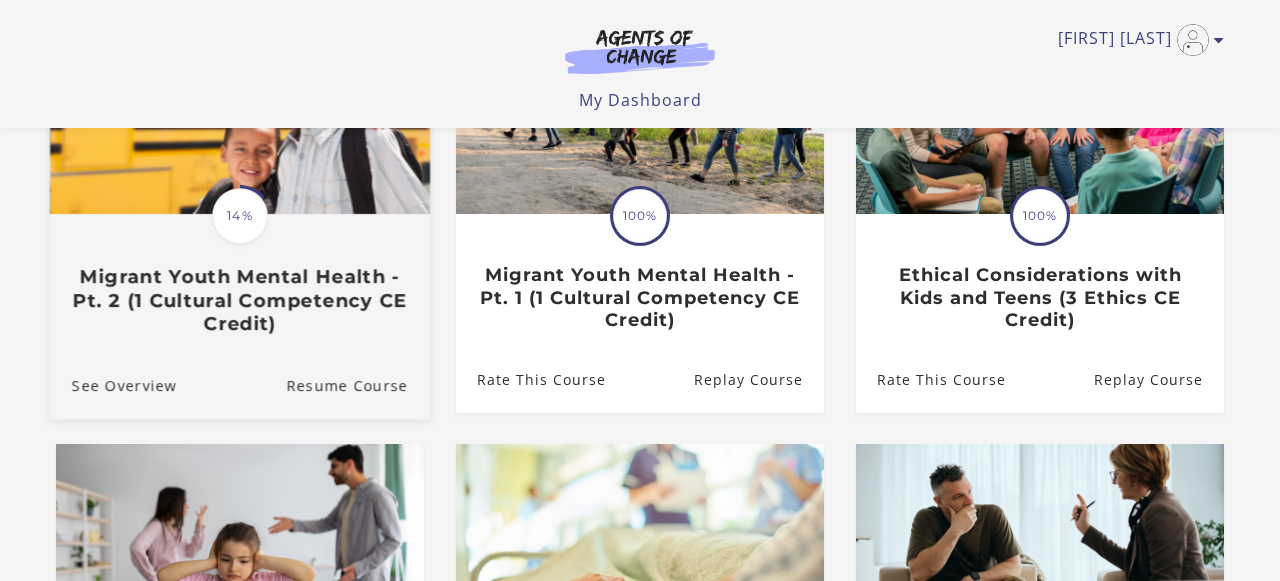 click on "Migrant Youth Mental Health - Pt. 2 (1 Cultural Competency CE Credit)" at bounding box center (240, 300) 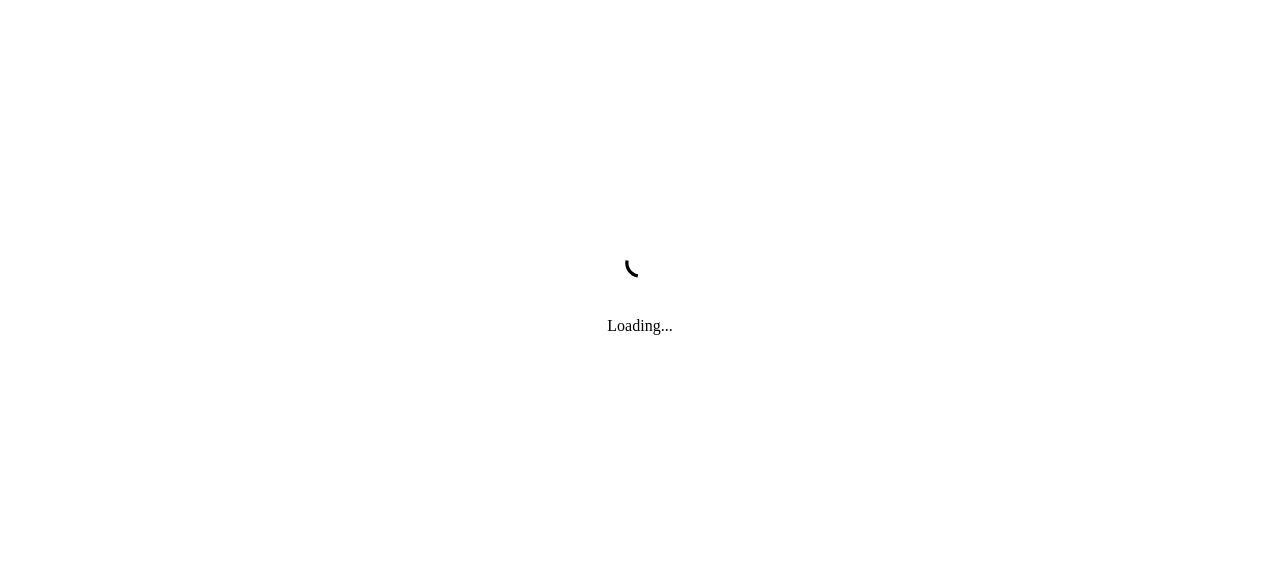 scroll, scrollTop: 0, scrollLeft: 0, axis: both 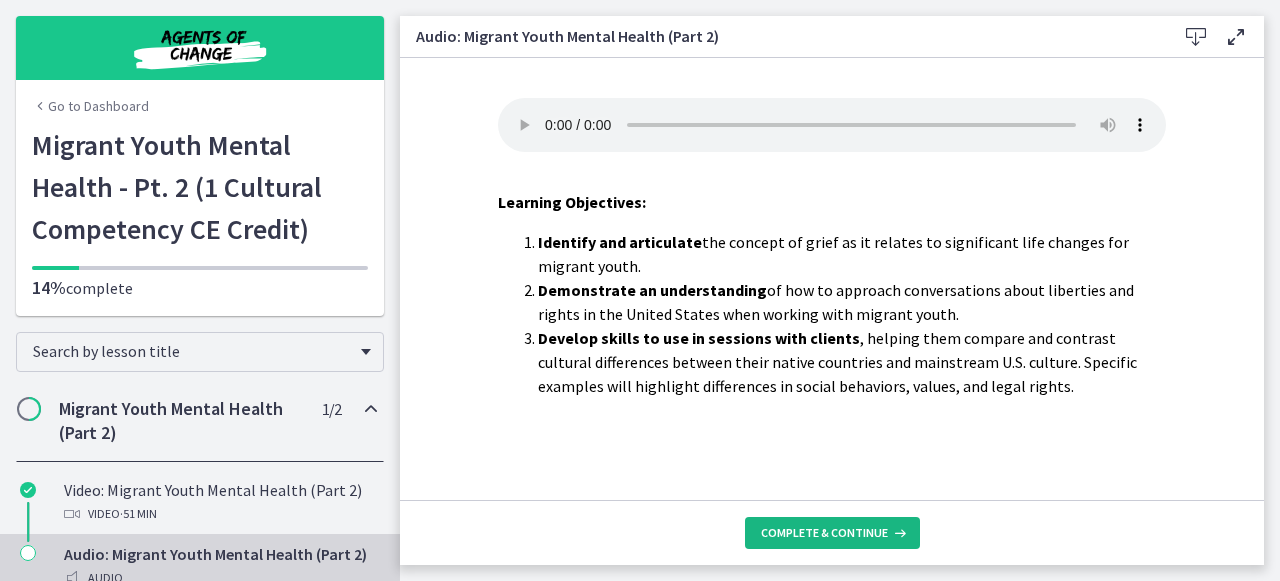 click on "Complete & continue" at bounding box center [824, 533] 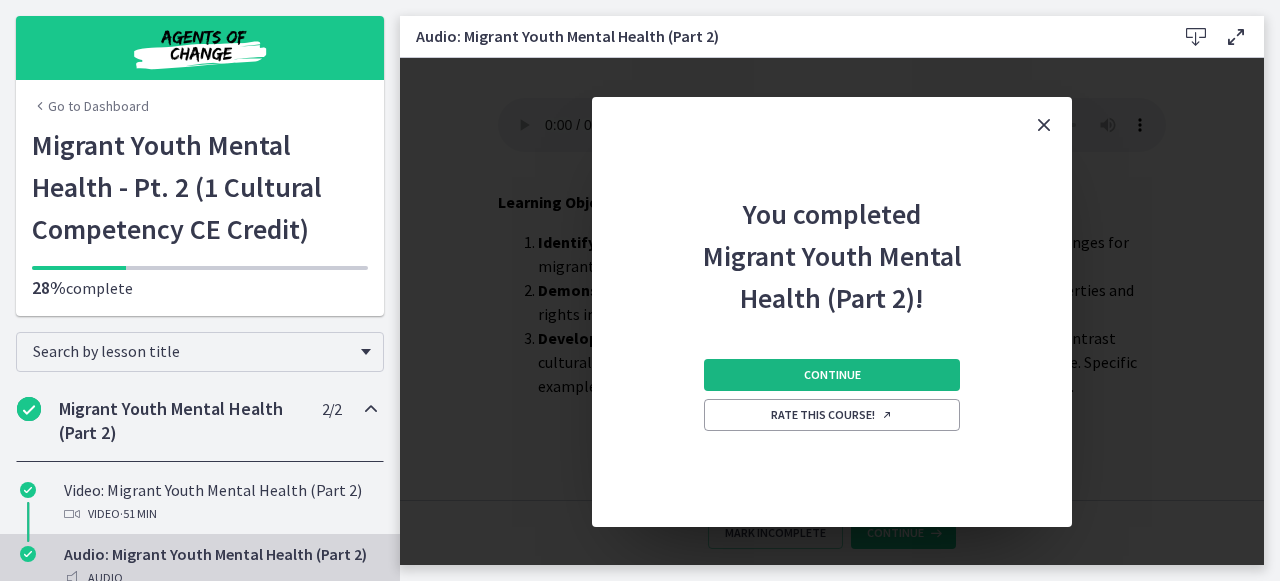 click on "Continue" at bounding box center (832, 375) 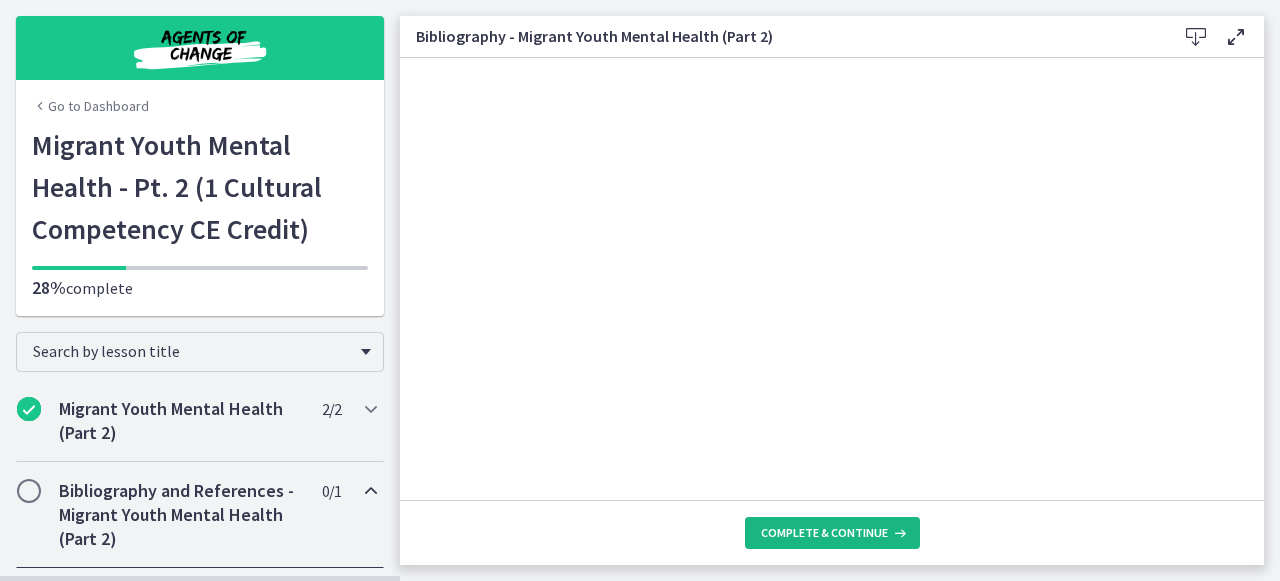 click on "Complete & continue" at bounding box center [824, 533] 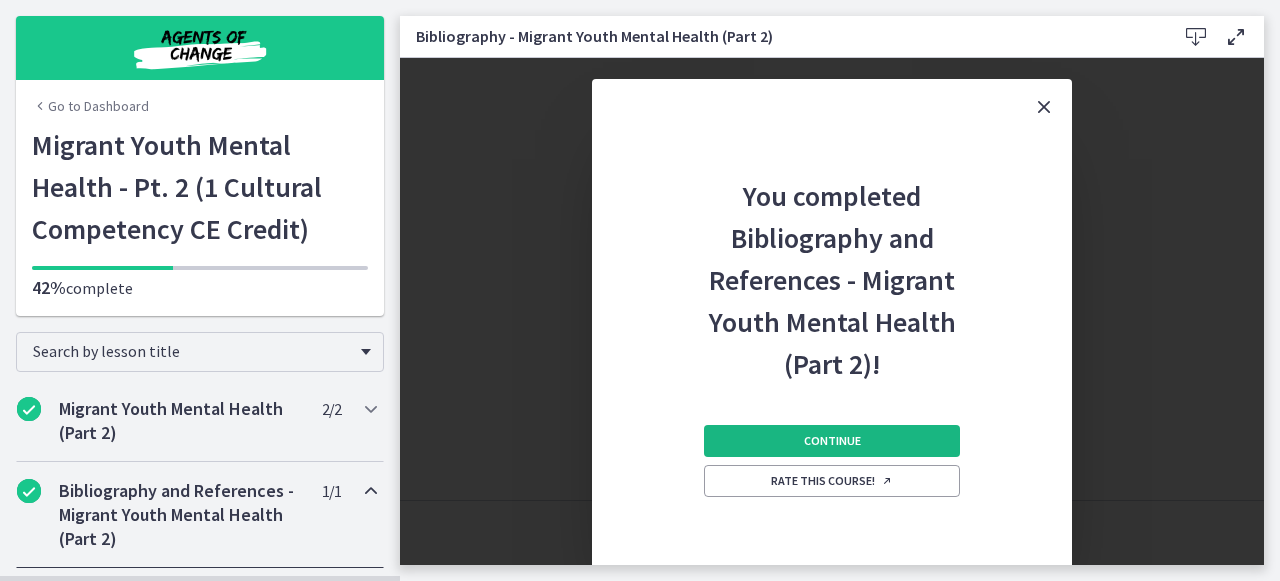 click on "Continue" at bounding box center [832, 441] 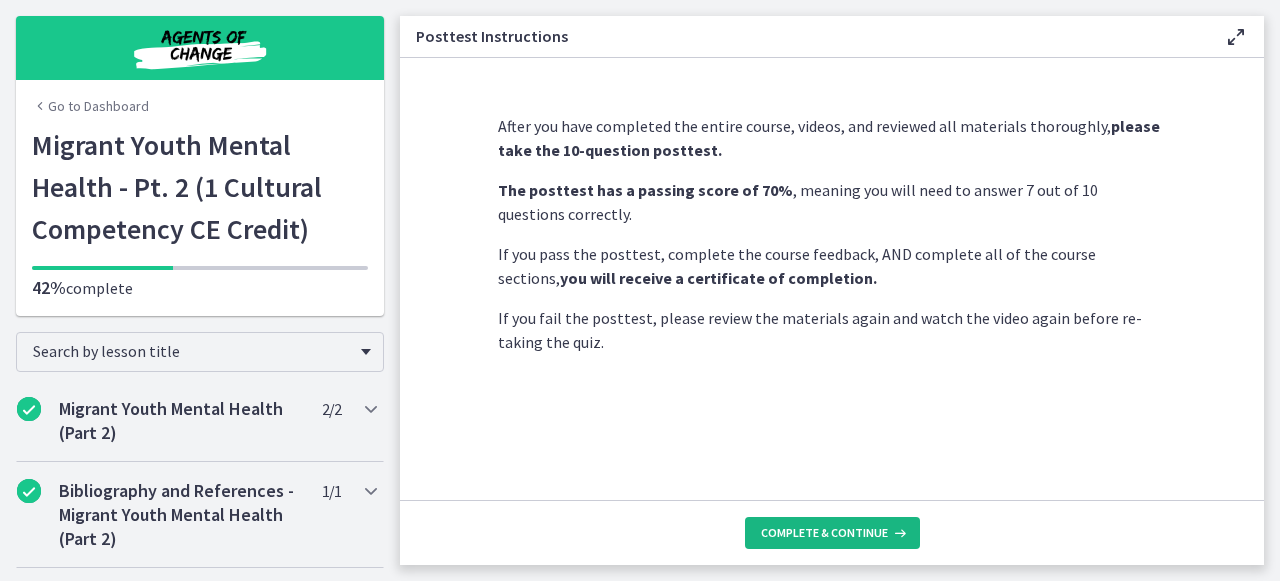click on "Complete & continue" at bounding box center (824, 533) 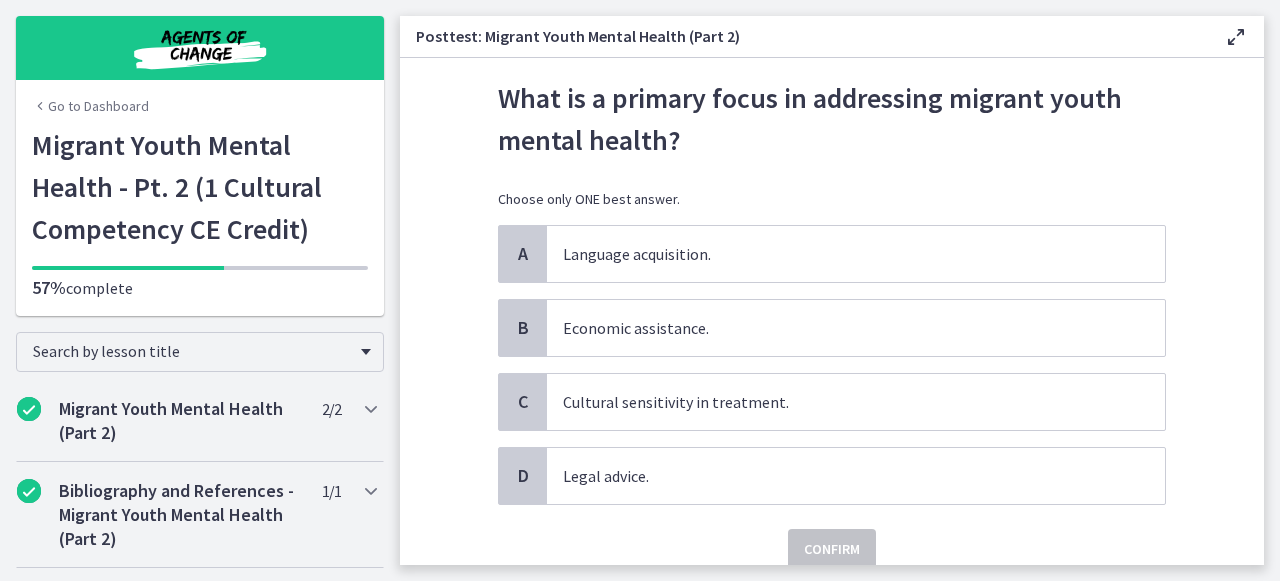 scroll, scrollTop: 79, scrollLeft: 0, axis: vertical 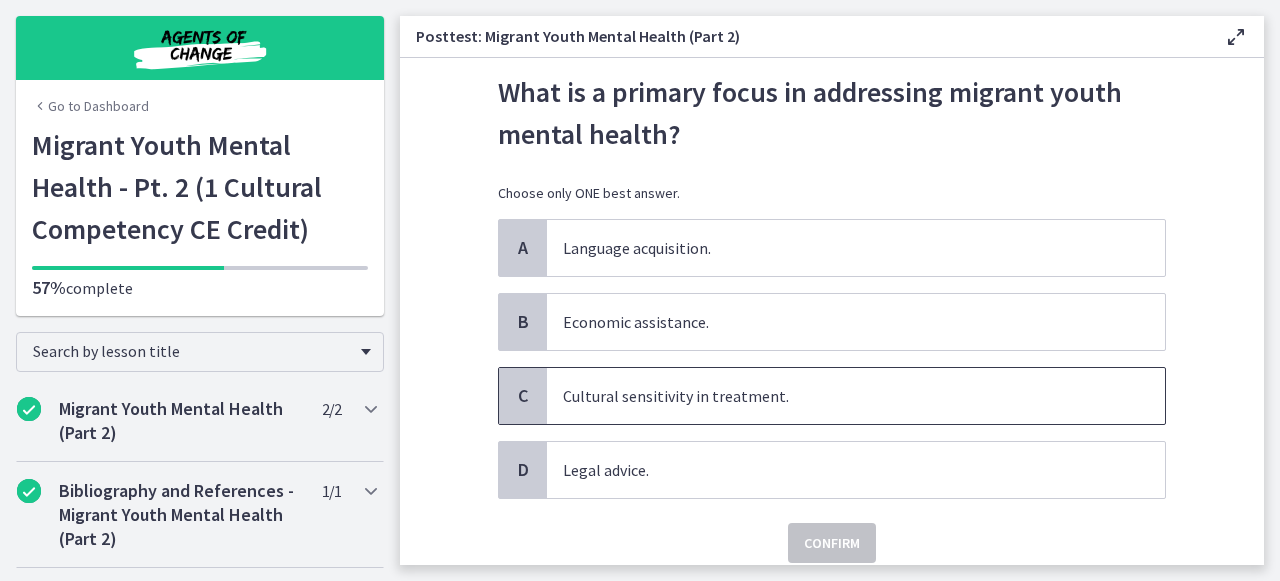 click on "Cultural sensitivity in treatment." at bounding box center [836, 396] 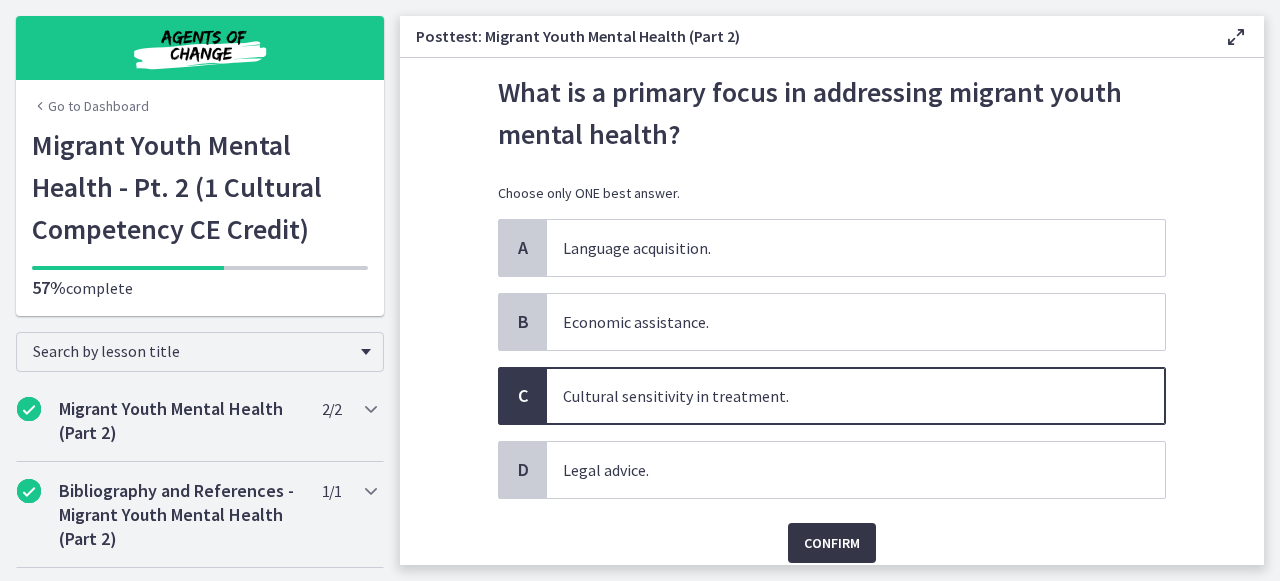 click on "Confirm" at bounding box center (832, 543) 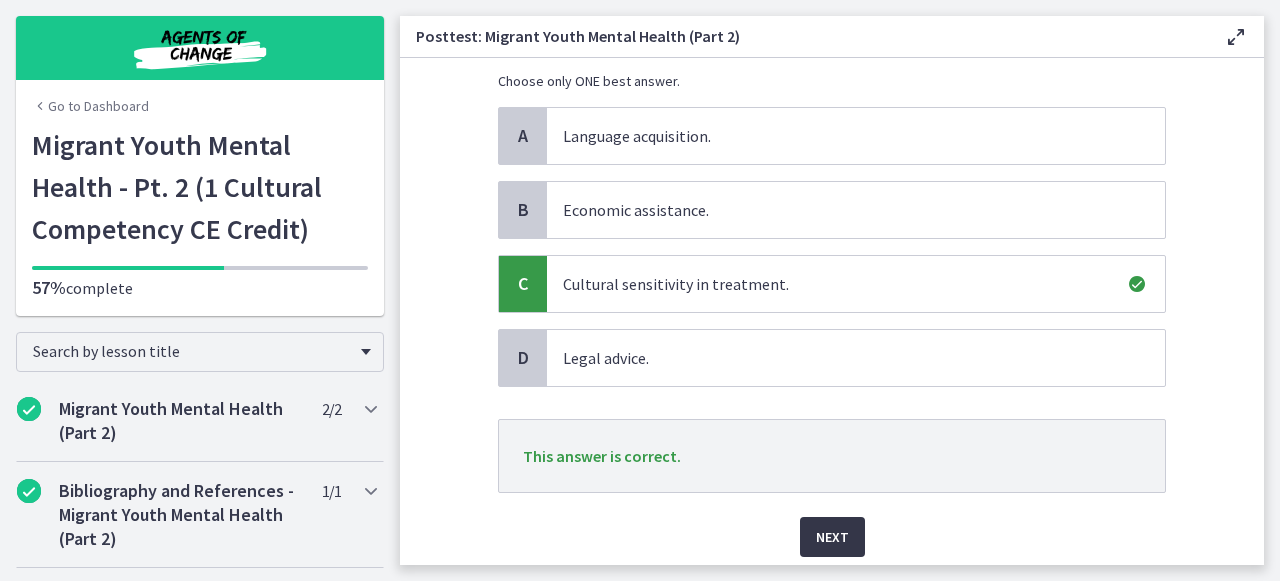 scroll, scrollTop: 202, scrollLeft: 0, axis: vertical 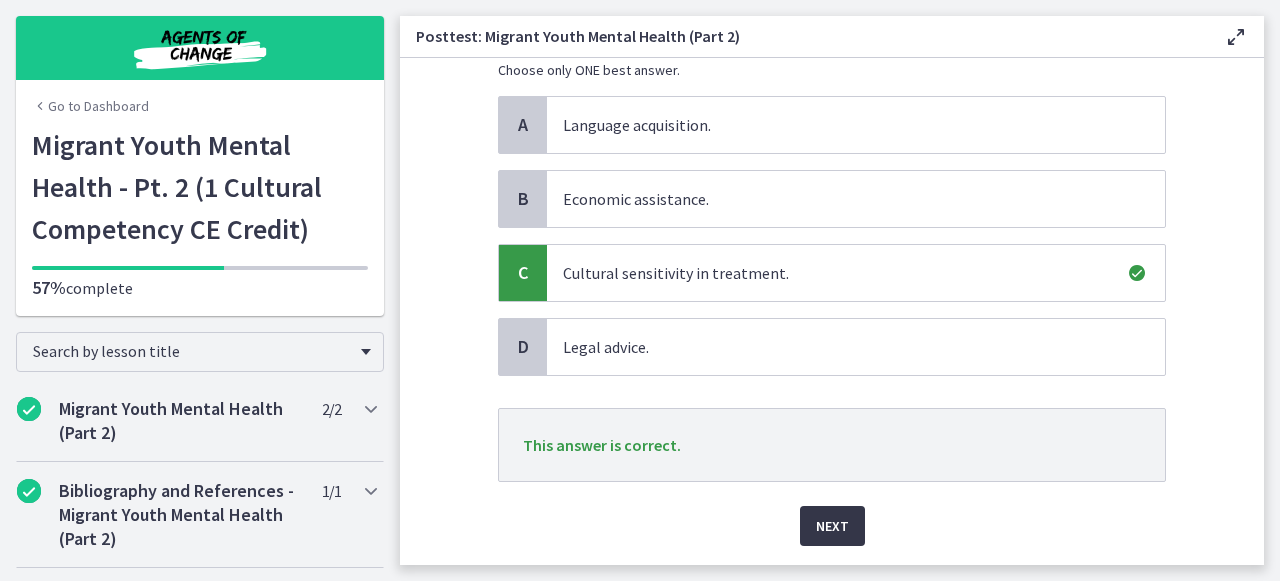 click on "Next" at bounding box center (832, 526) 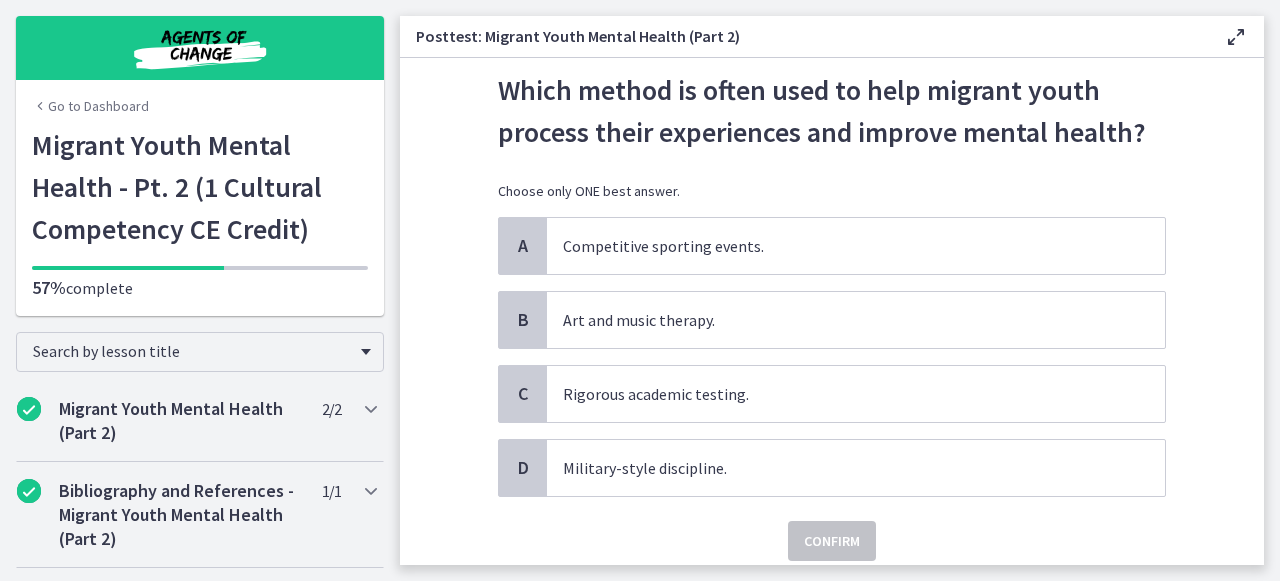scroll, scrollTop: 79, scrollLeft: 0, axis: vertical 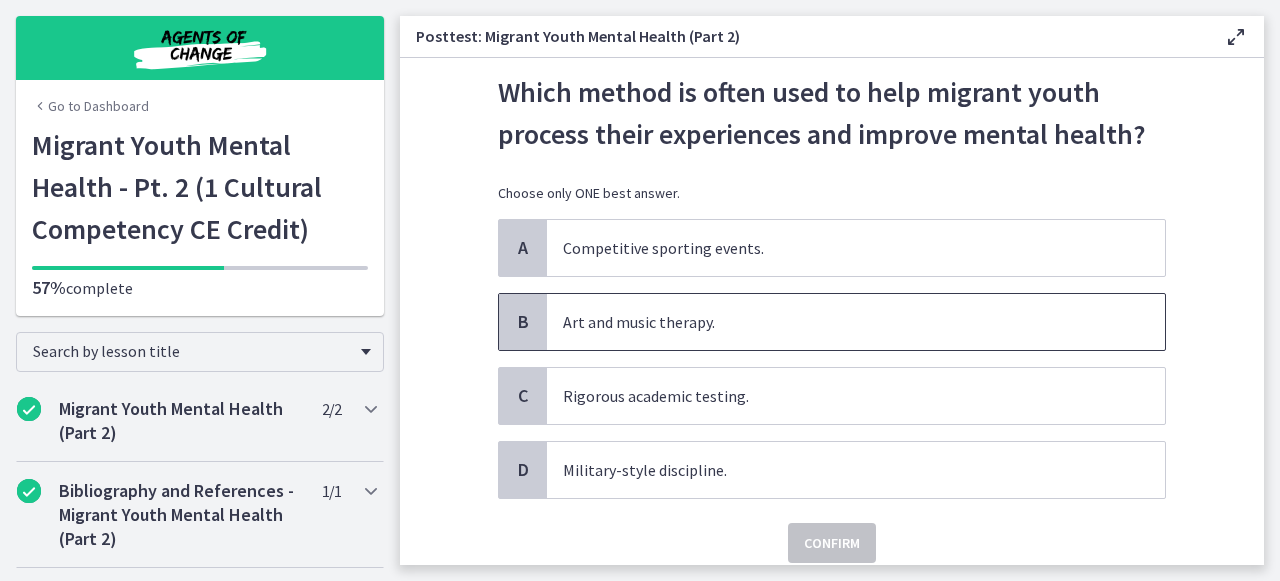 click on "Art and music therapy." at bounding box center (836, 322) 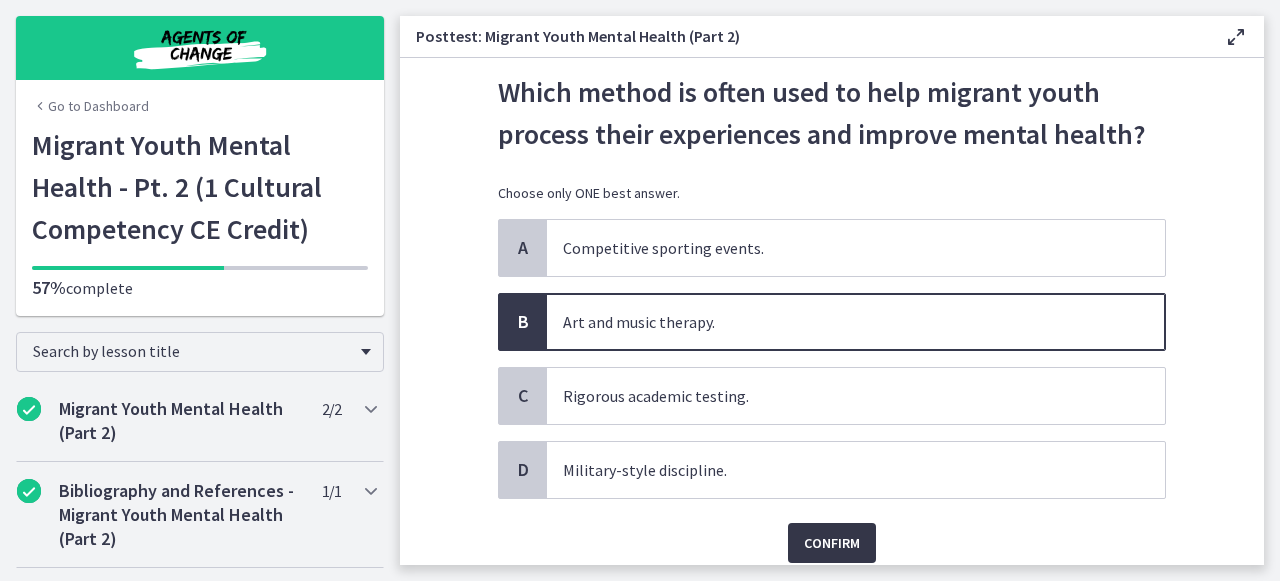 click on "Confirm" at bounding box center [832, 543] 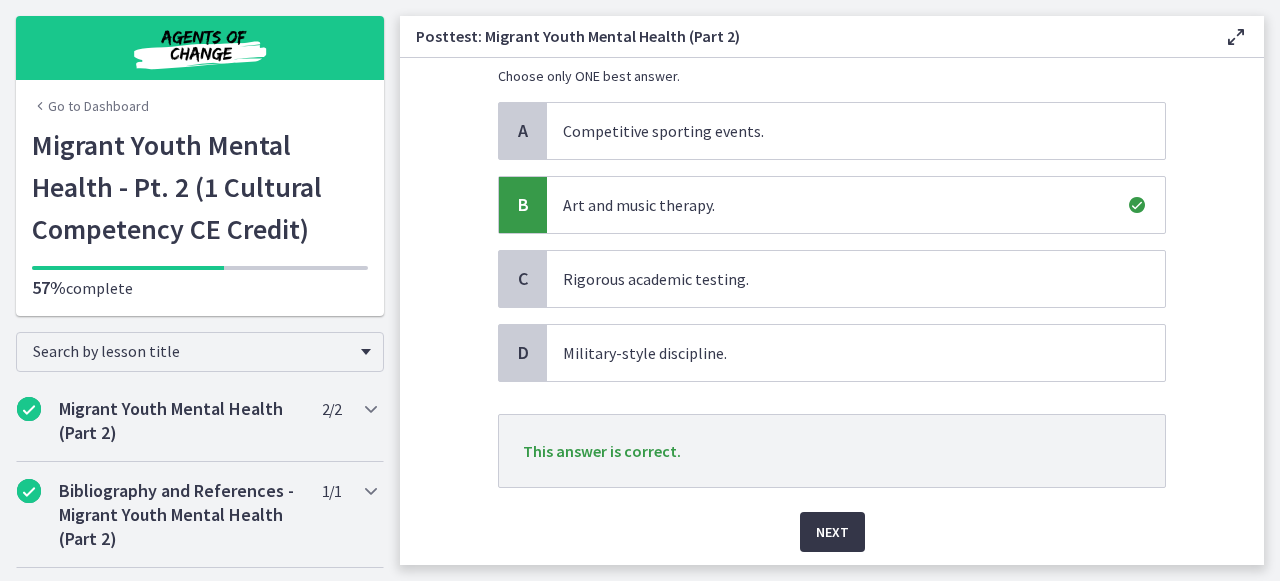 scroll, scrollTop: 198, scrollLeft: 0, axis: vertical 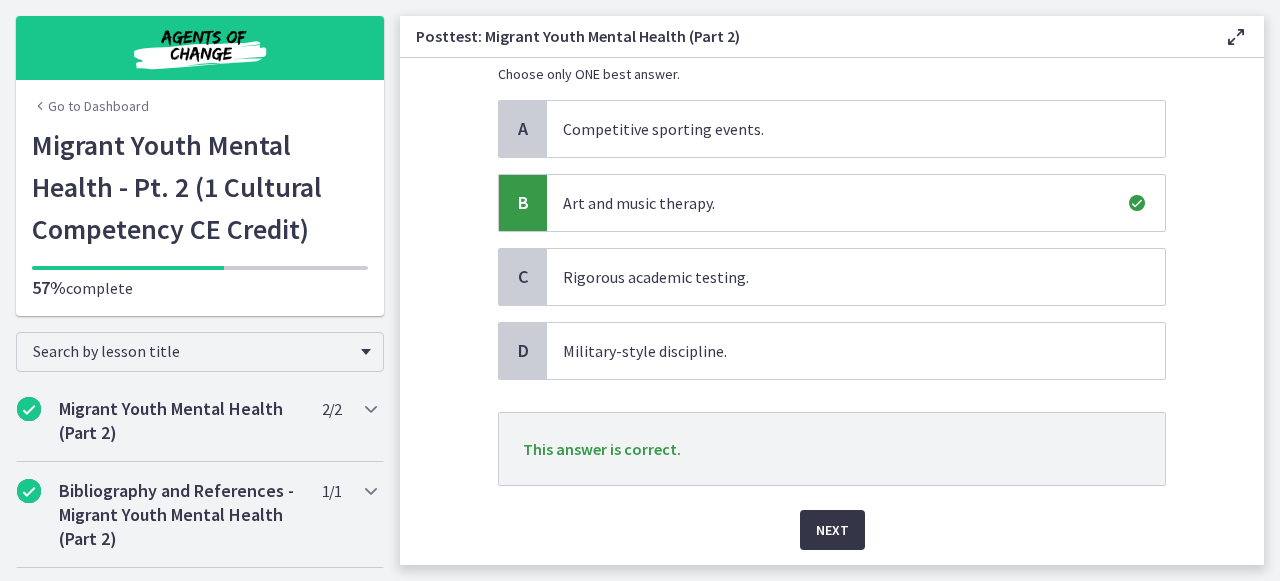 click on "Next" at bounding box center [832, 530] 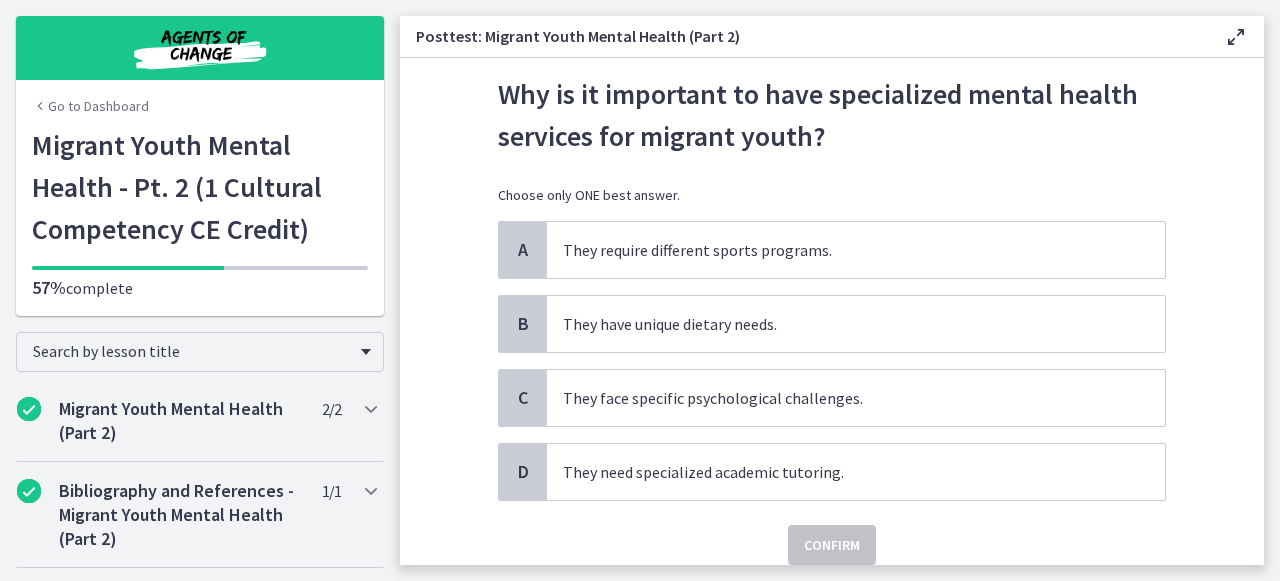 scroll, scrollTop: 78, scrollLeft: 0, axis: vertical 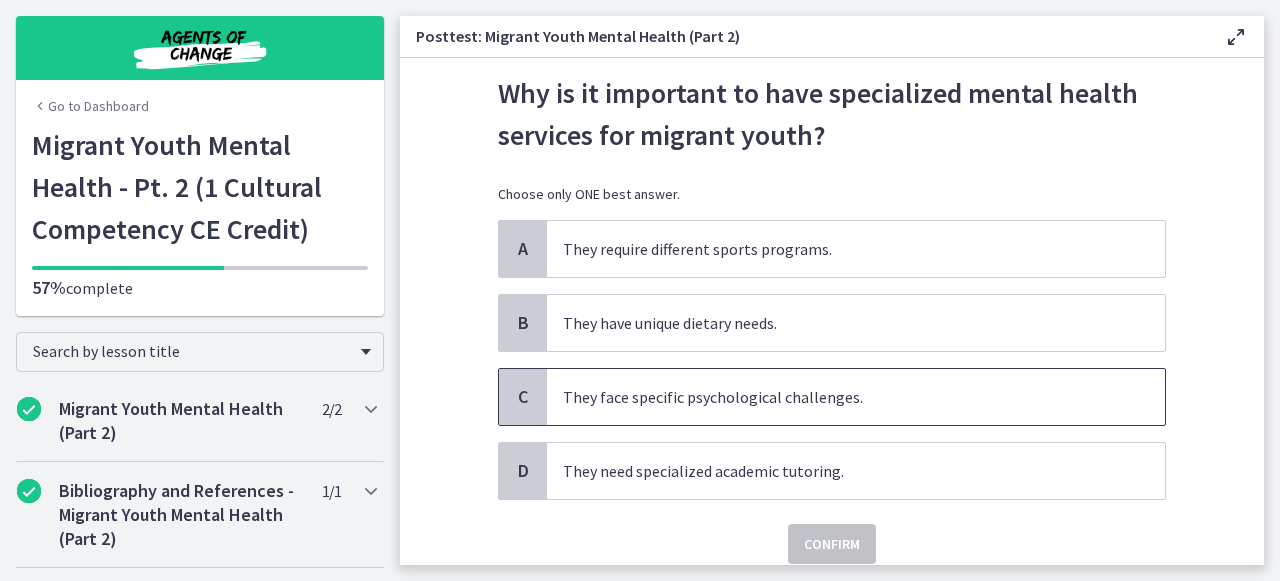 click on "They face specific psychological challenges." at bounding box center (836, 397) 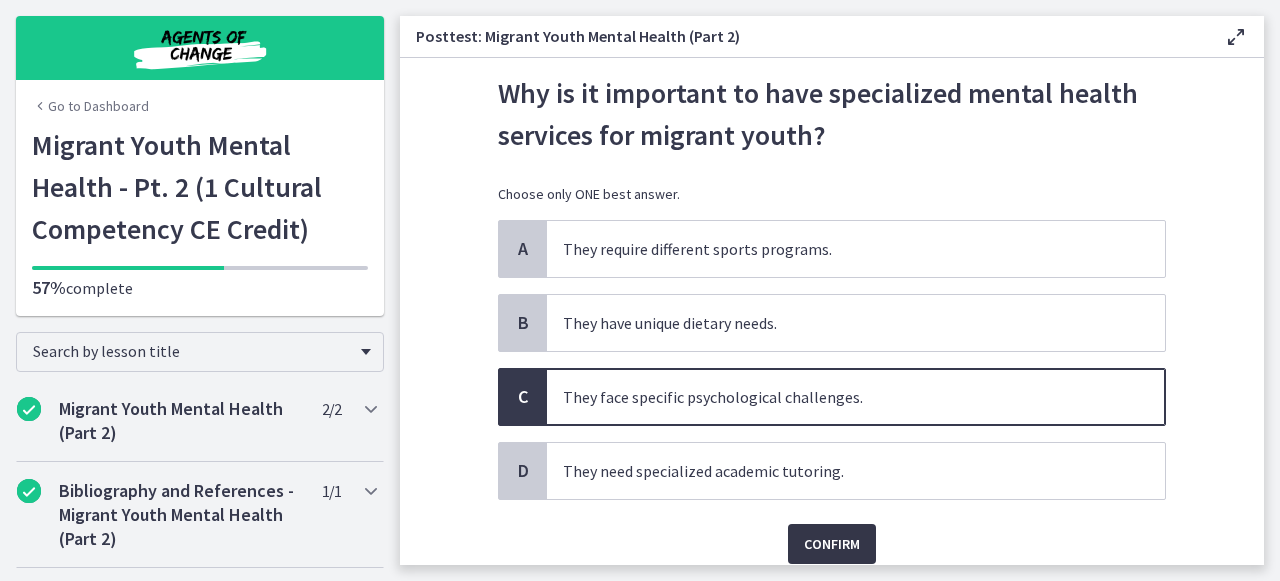 click on "Confirm" at bounding box center [832, 544] 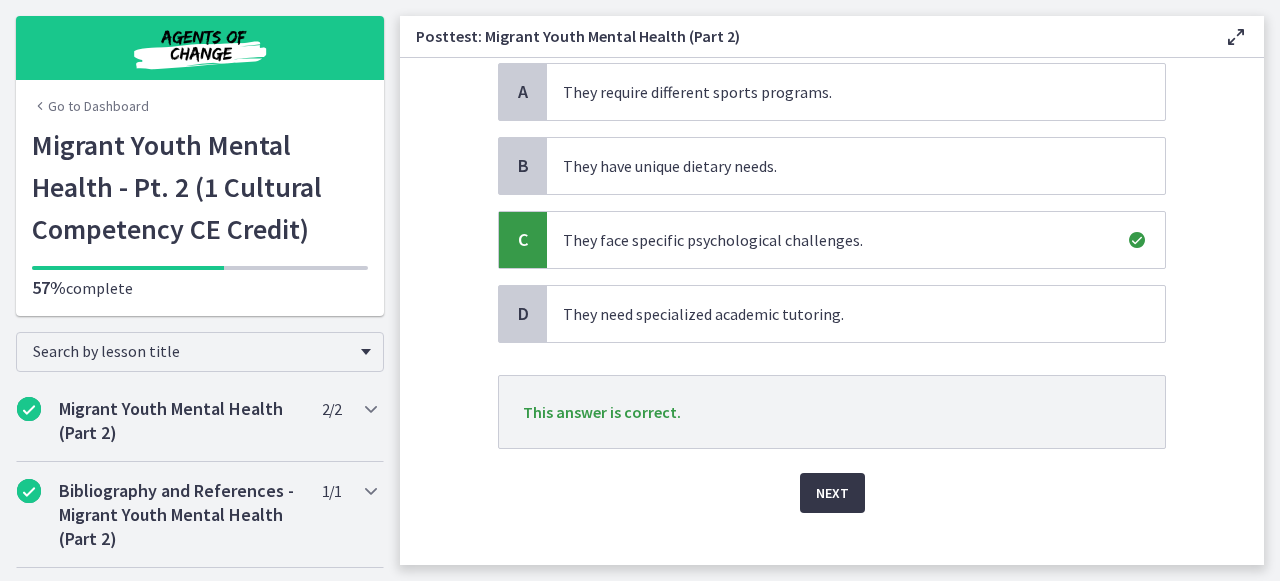 scroll, scrollTop: 238, scrollLeft: 0, axis: vertical 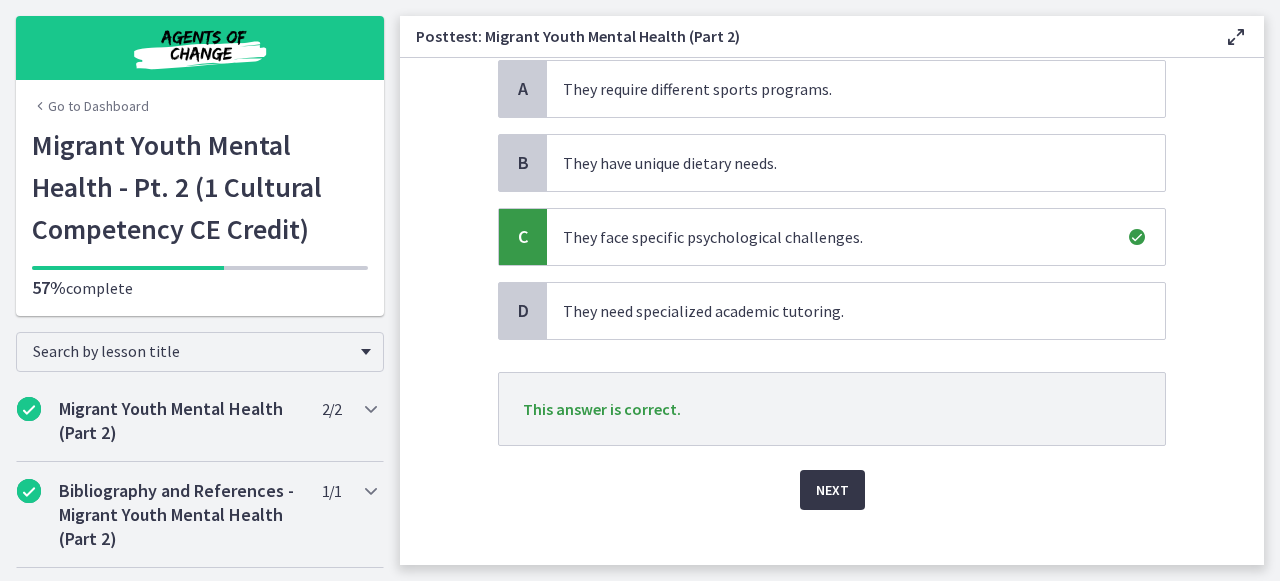 click on "Next" at bounding box center (832, 490) 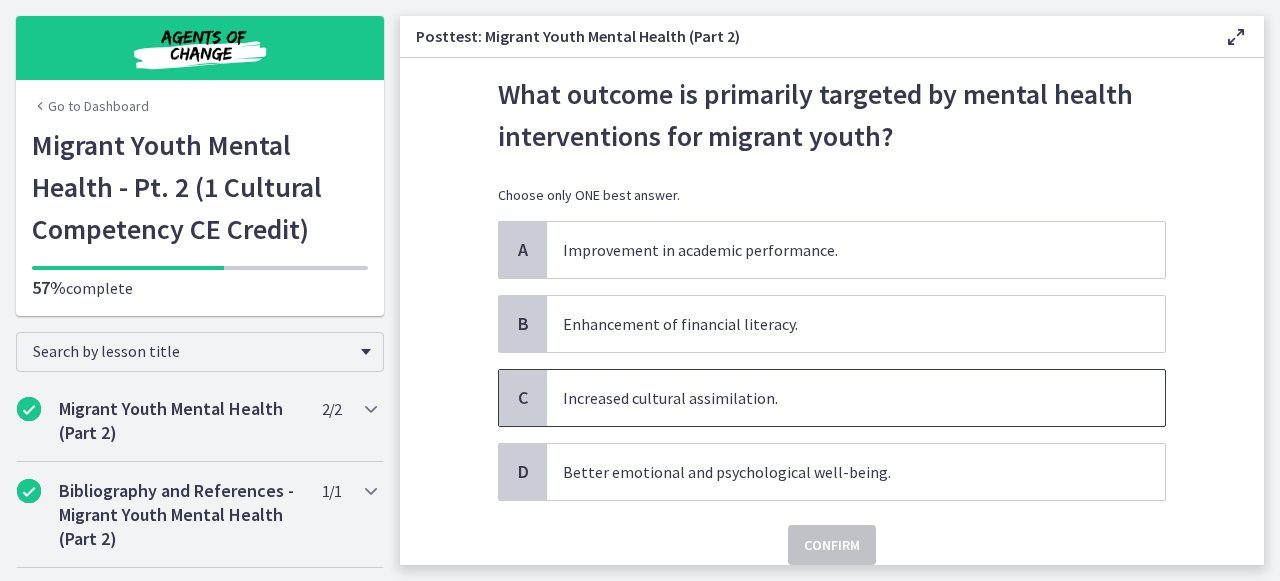 scroll, scrollTop: 81, scrollLeft: 0, axis: vertical 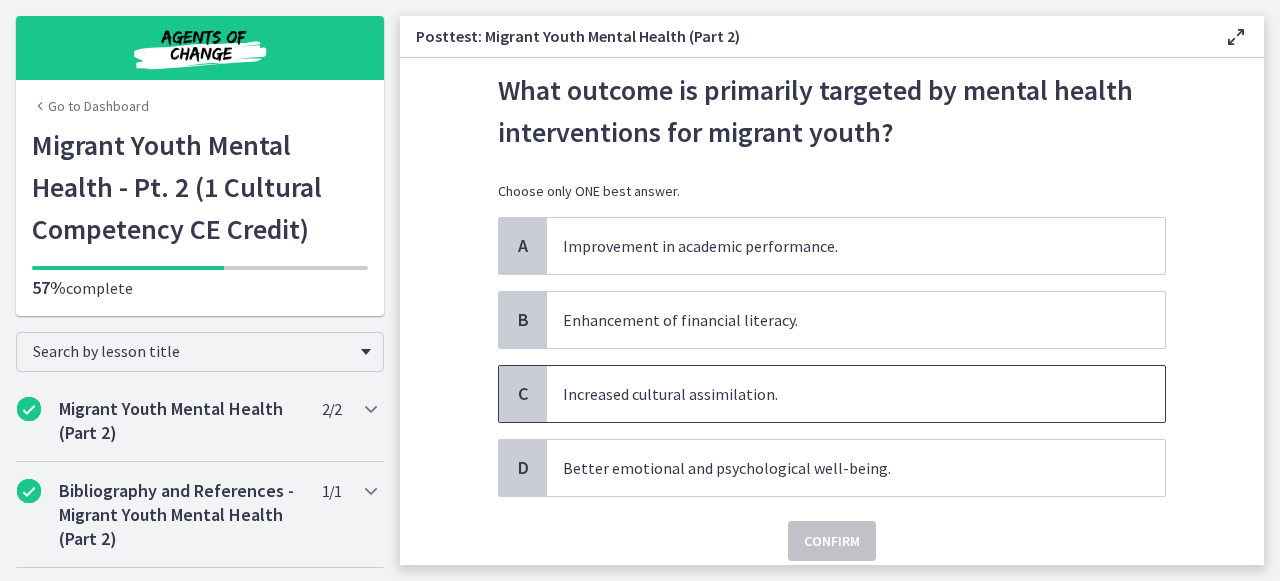 click on "Increased cultural assimilation." at bounding box center (836, 394) 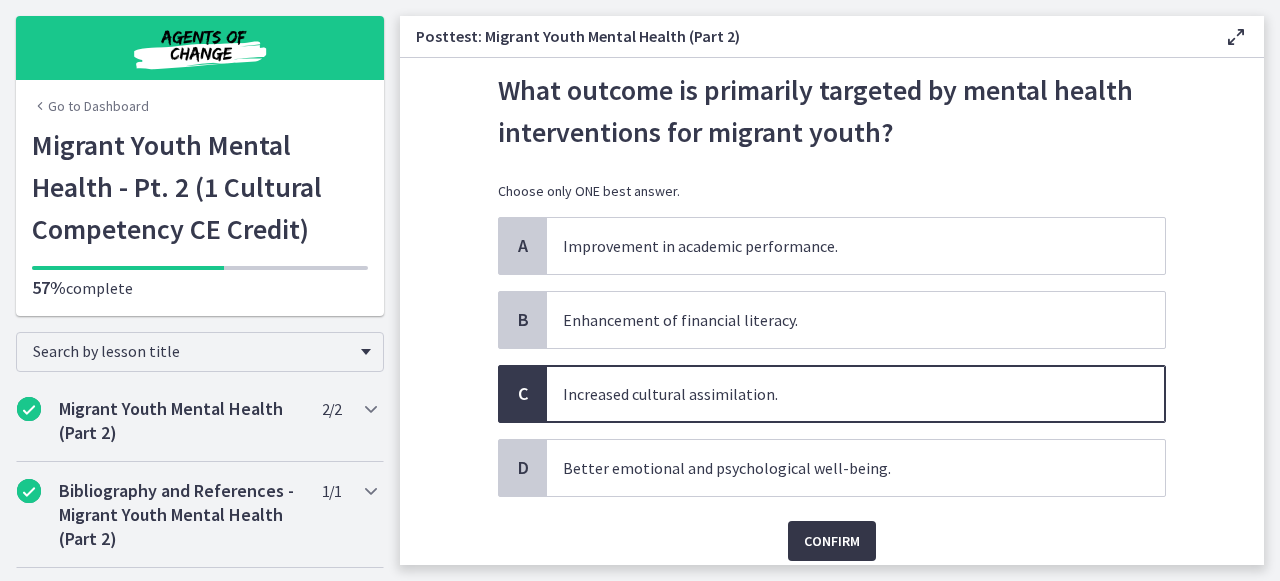 click on "Confirm" at bounding box center [832, 541] 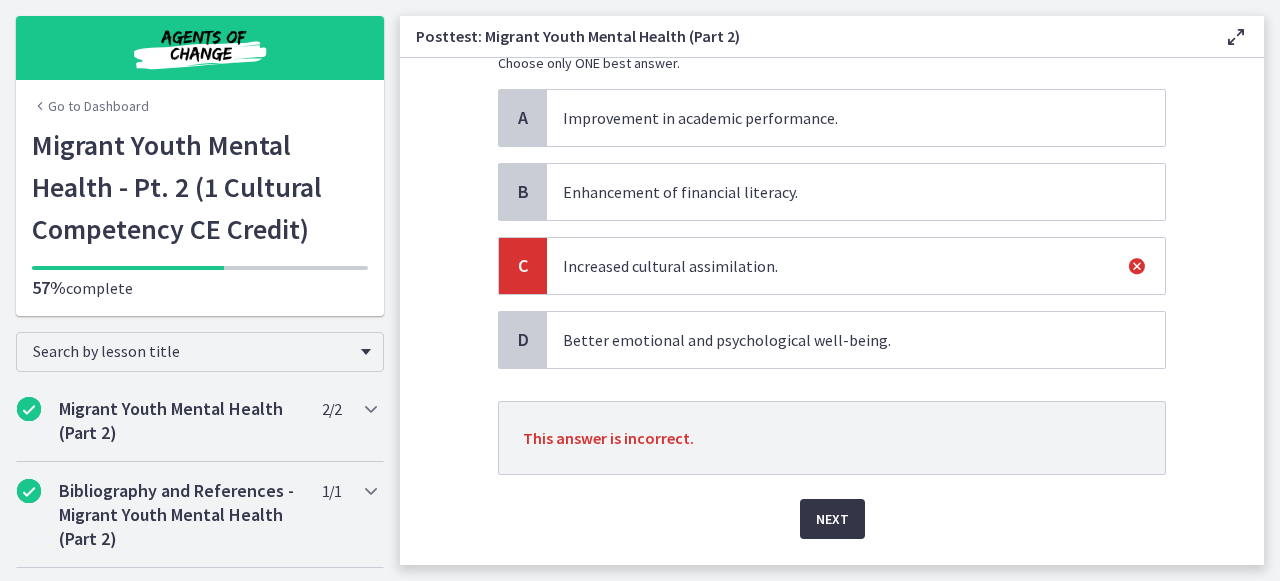 scroll, scrollTop: 219, scrollLeft: 0, axis: vertical 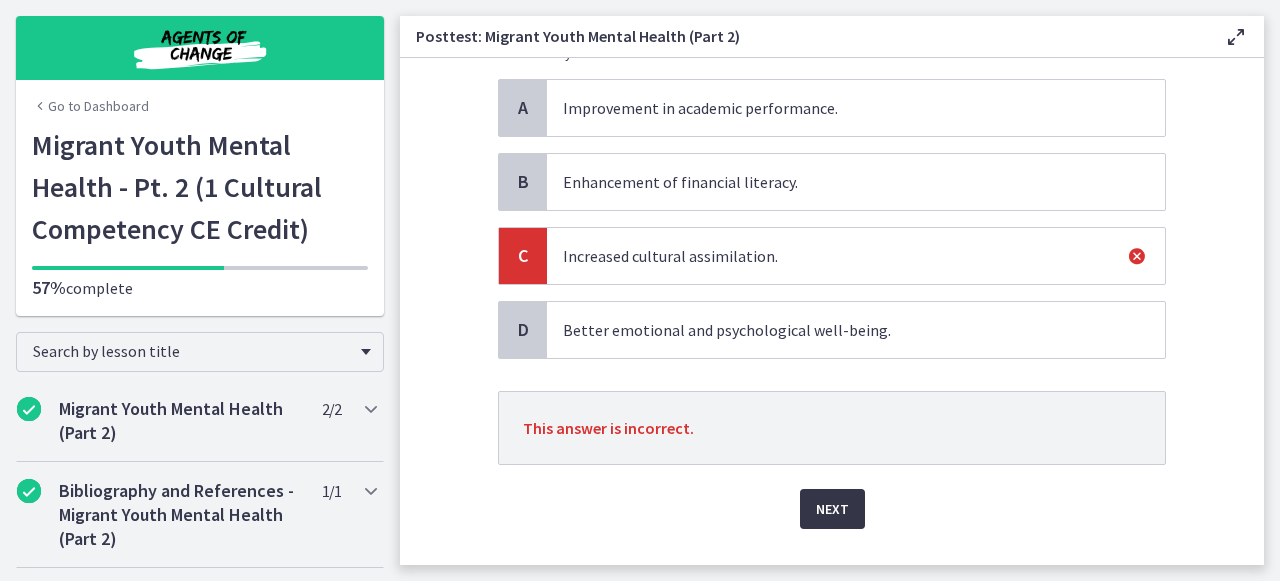 click on "Next" at bounding box center [832, 509] 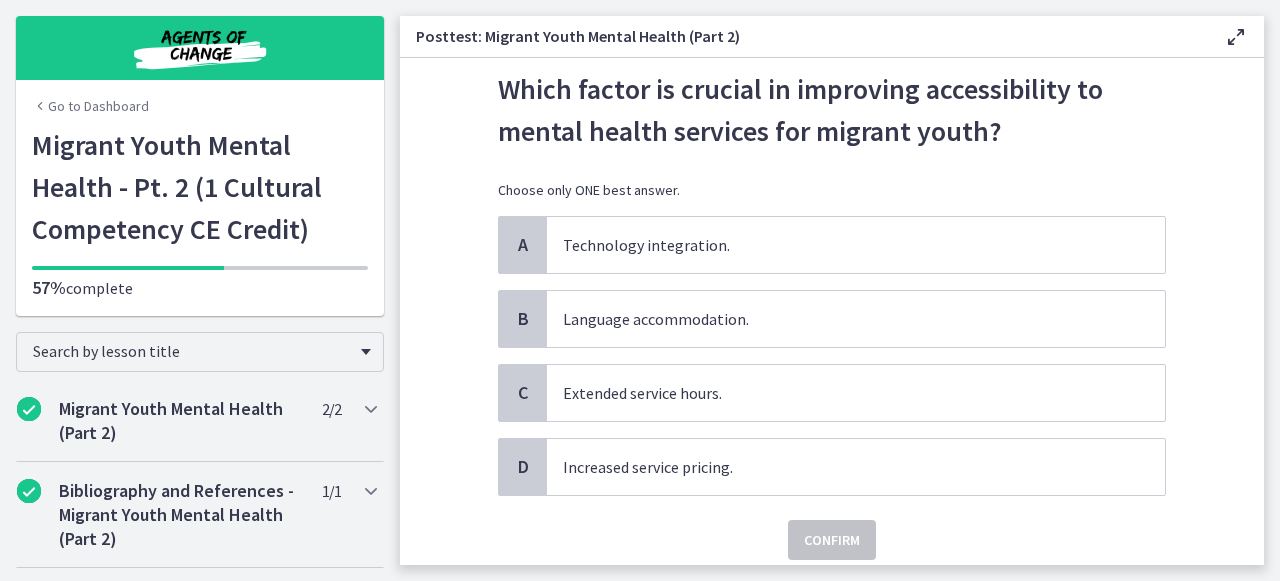scroll, scrollTop: 84, scrollLeft: 0, axis: vertical 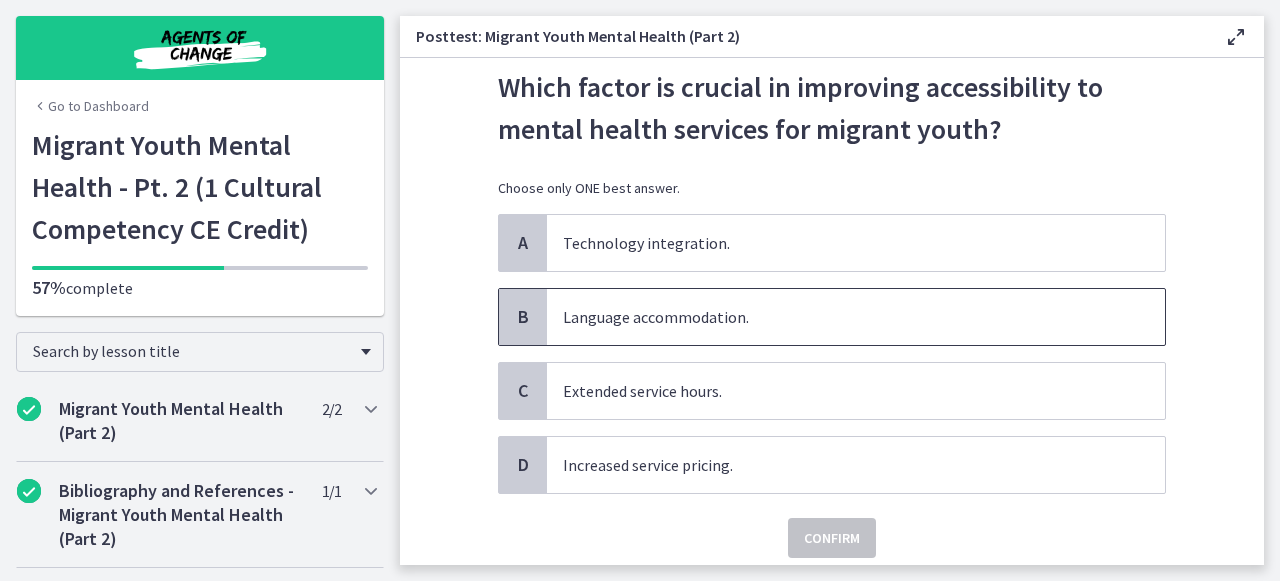 click on "Language accommodation." at bounding box center (836, 317) 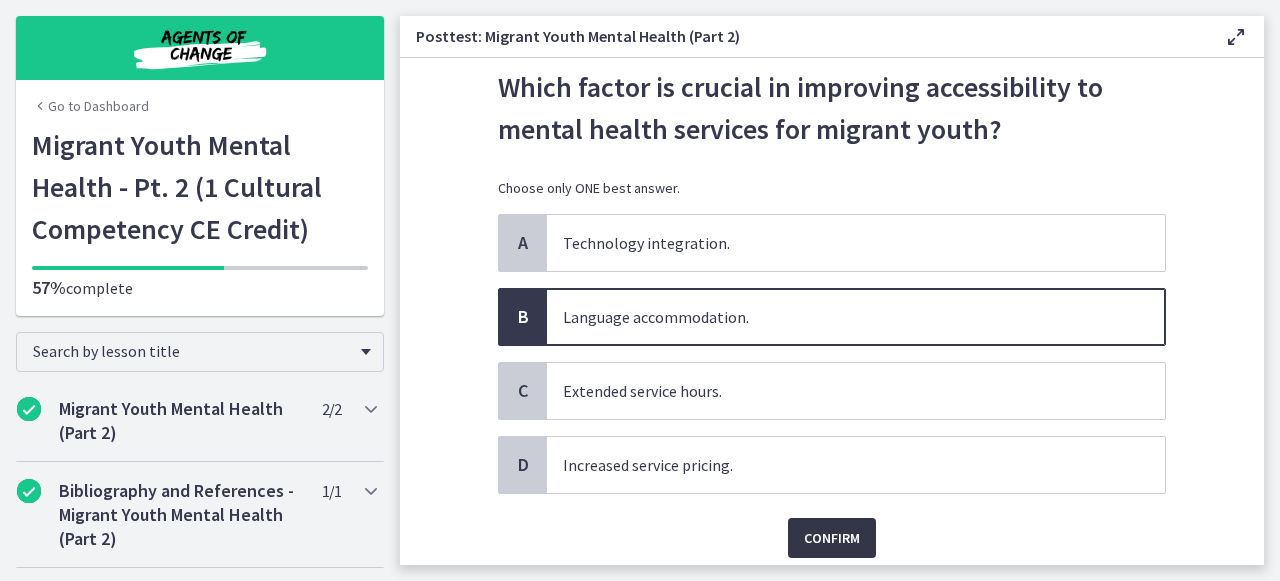 click on "Confirm" at bounding box center (832, 538) 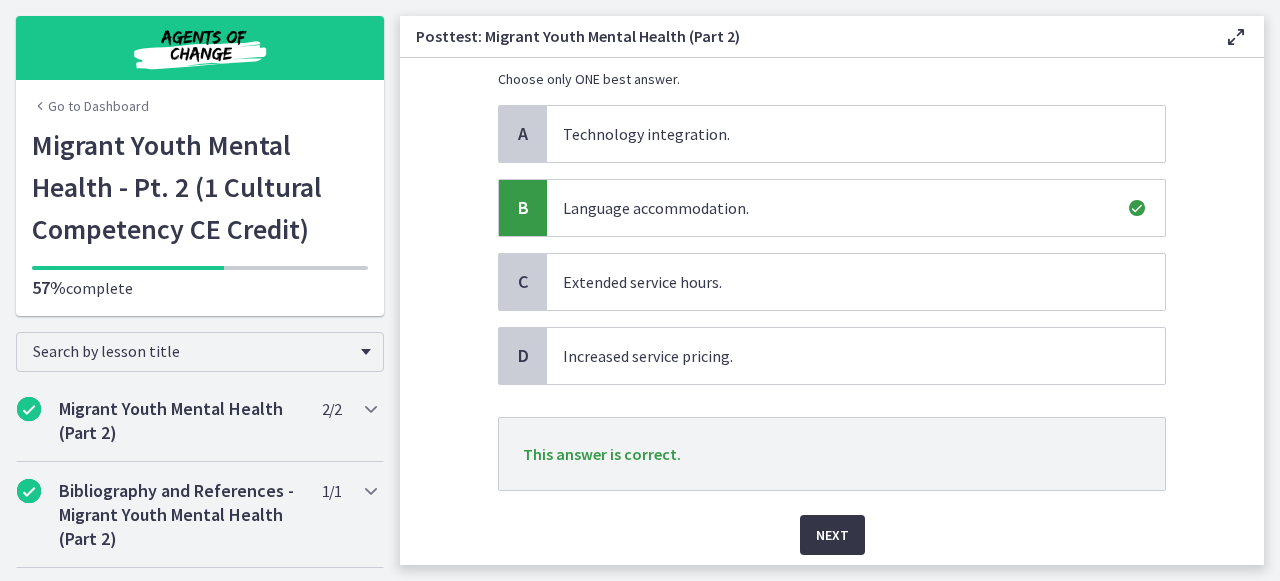 scroll, scrollTop: 199, scrollLeft: 0, axis: vertical 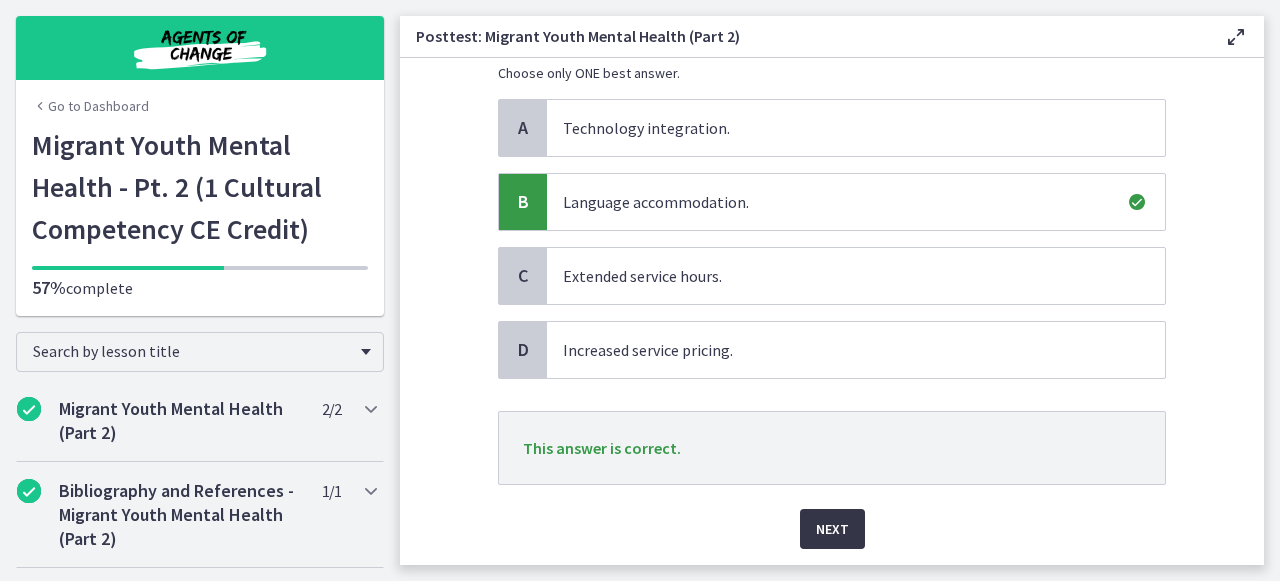 click on "Next" at bounding box center (832, 529) 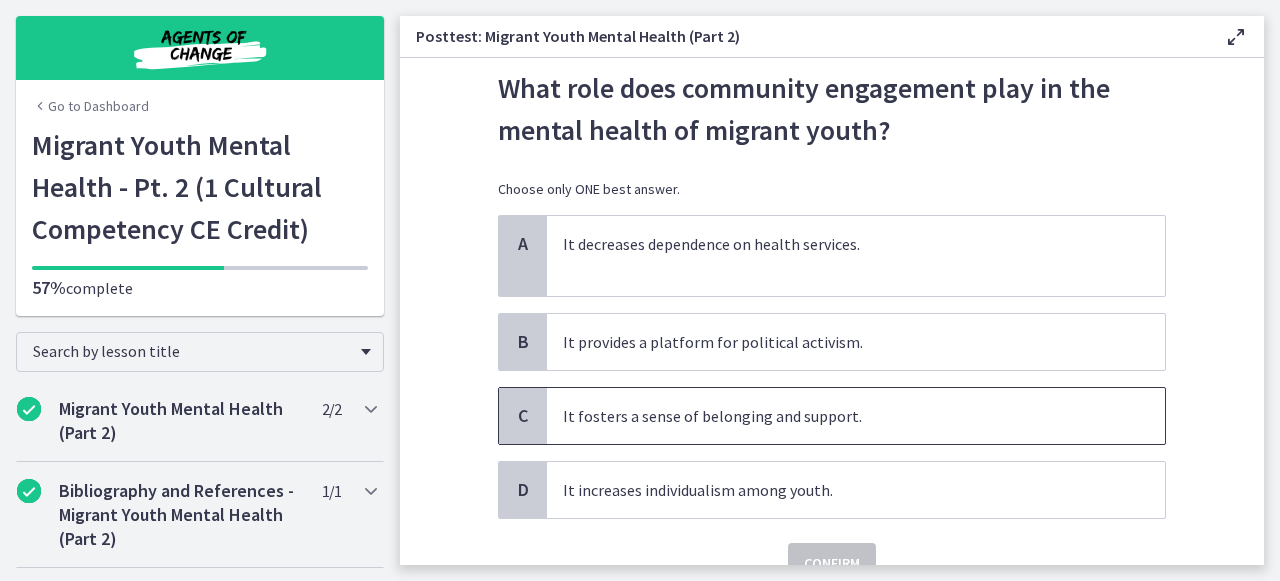 scroll, scrollTop: 87, scrollLeft: 0, axis: vertical 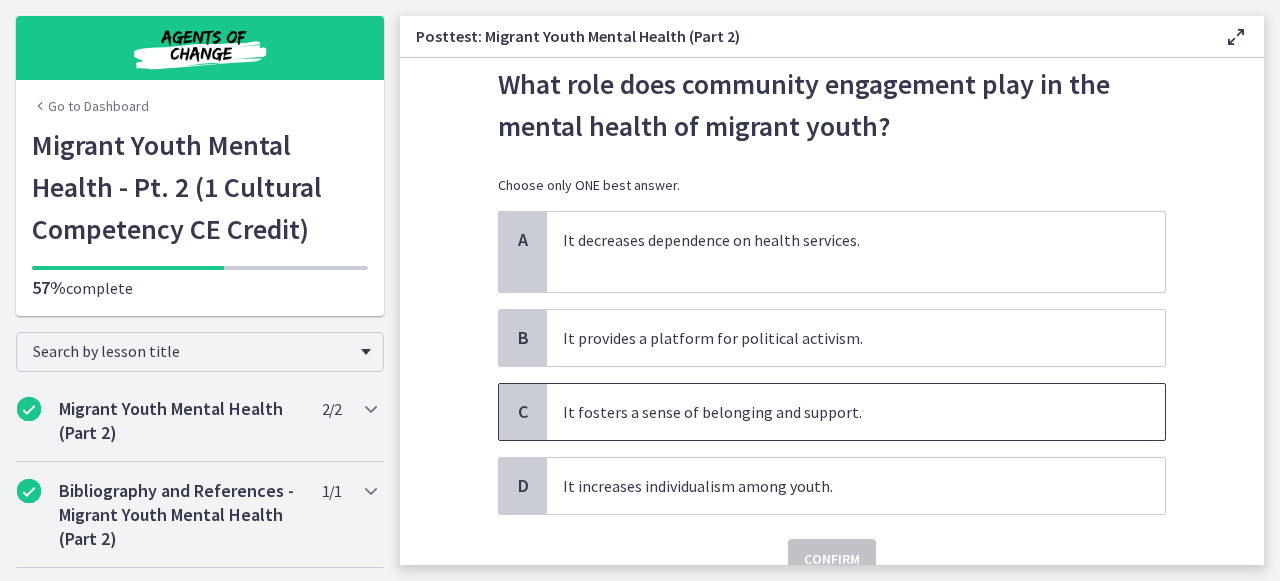 click on "It fosters a sense of belonging and support." at bounding box center (836, 412) 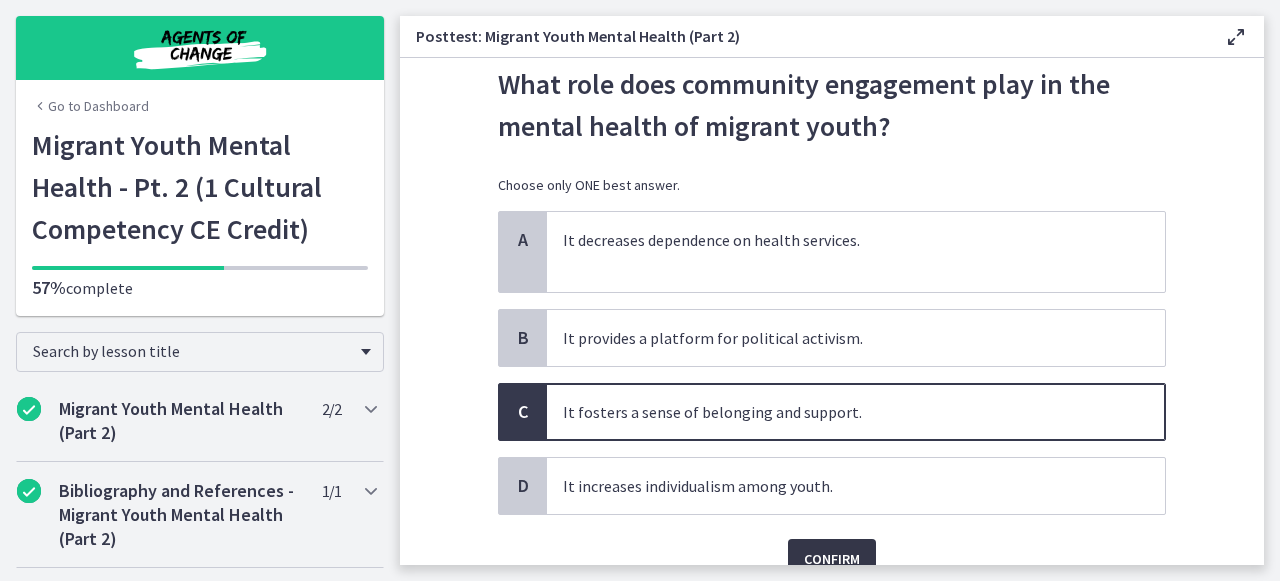 click on "Confirm" at bounding box center (832, 559) 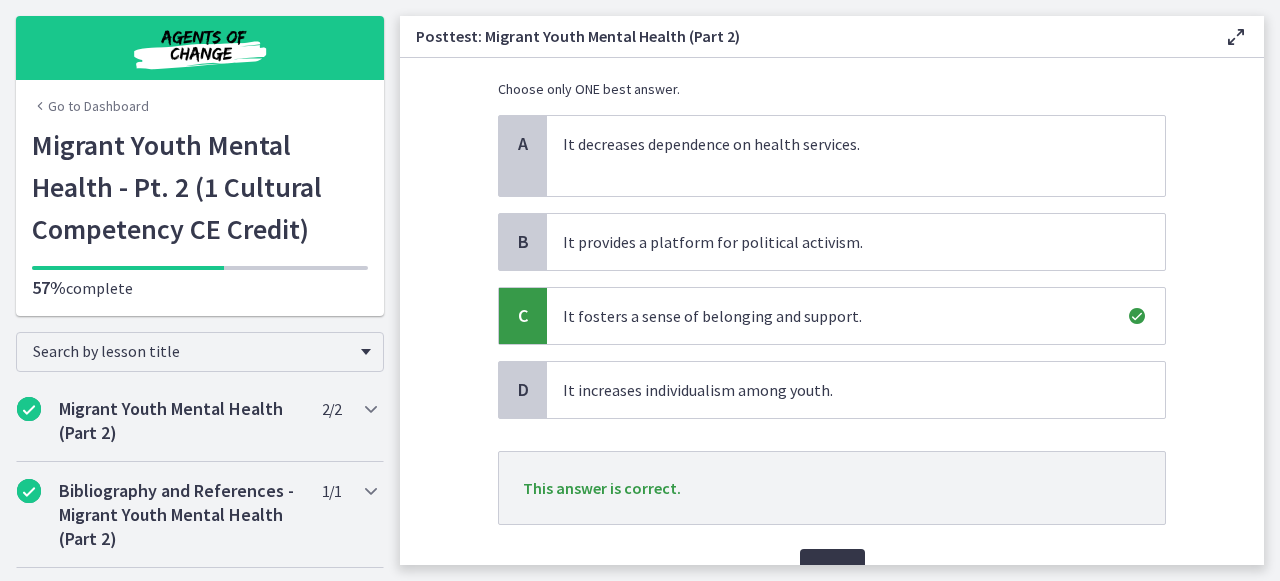 scroll, scrollTop: 247, scrollLeft: 0, axis: vertical 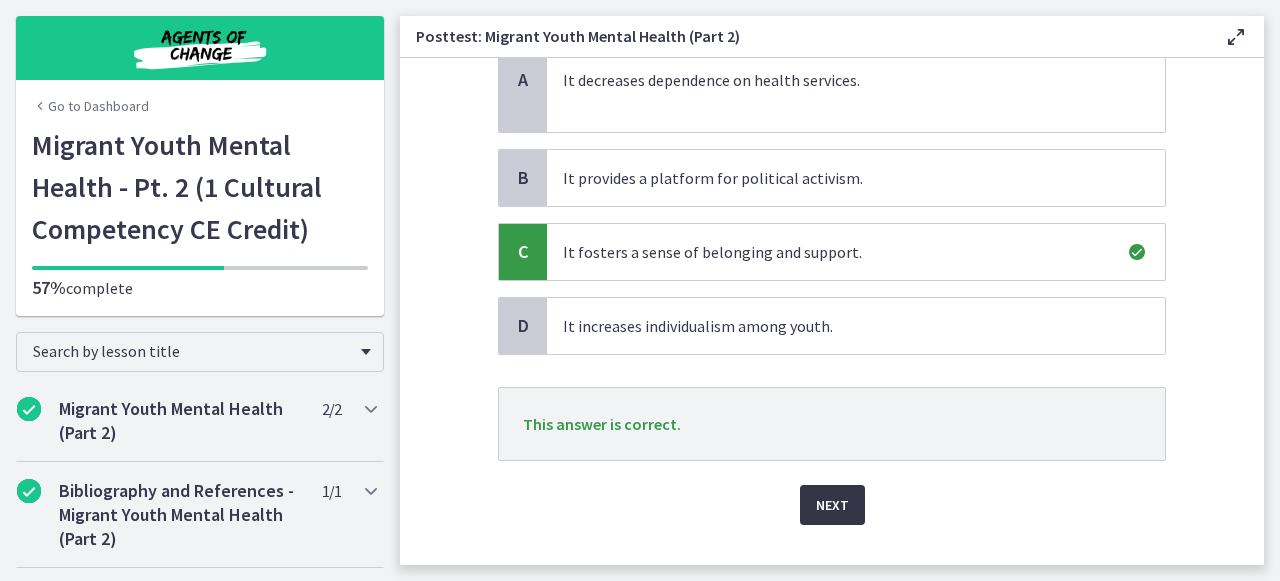 click on "Next" at bounding box center [832, 505] 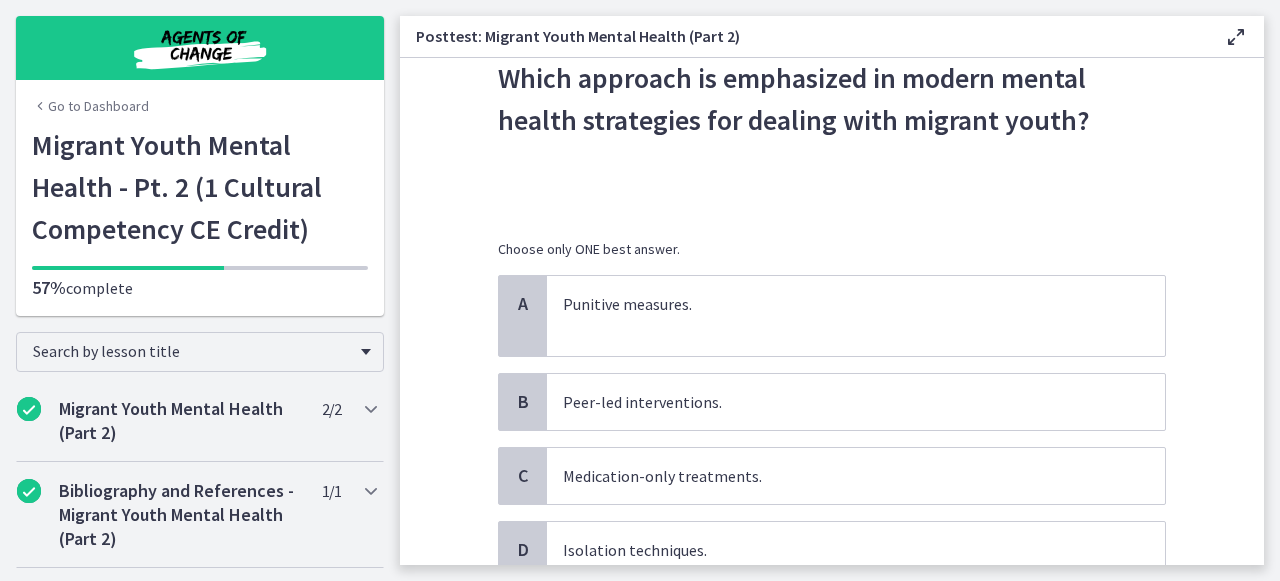 scroll, scrollTop: 97, scrollLeft: 0, axis: vertical 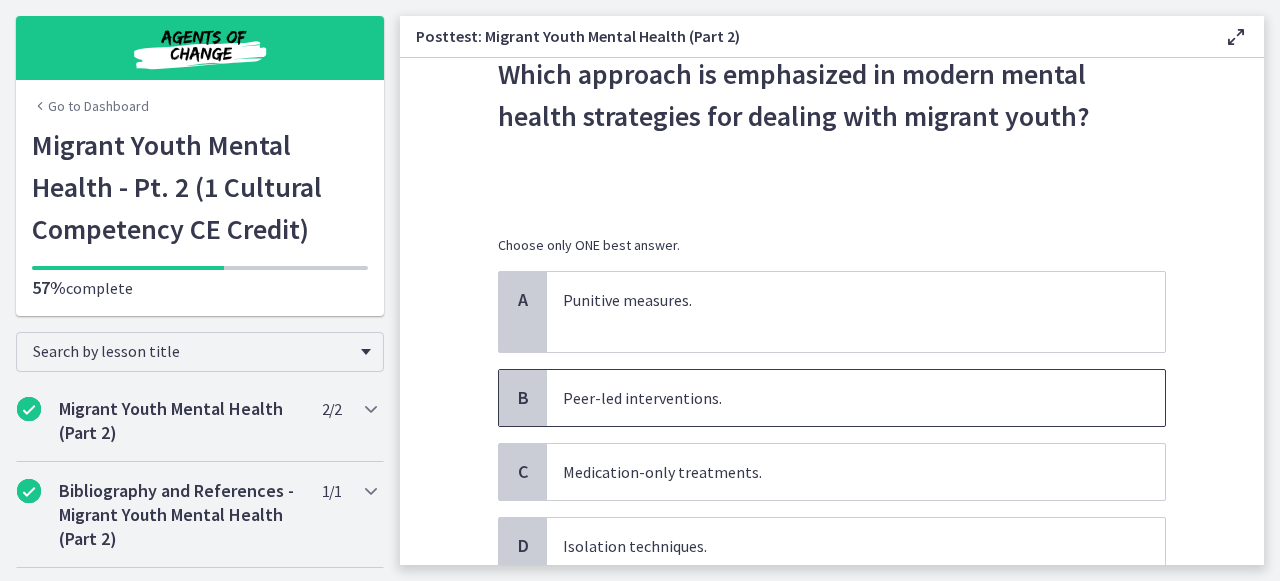 click on "Peer-led interventions." at bounding box center (836, 398) 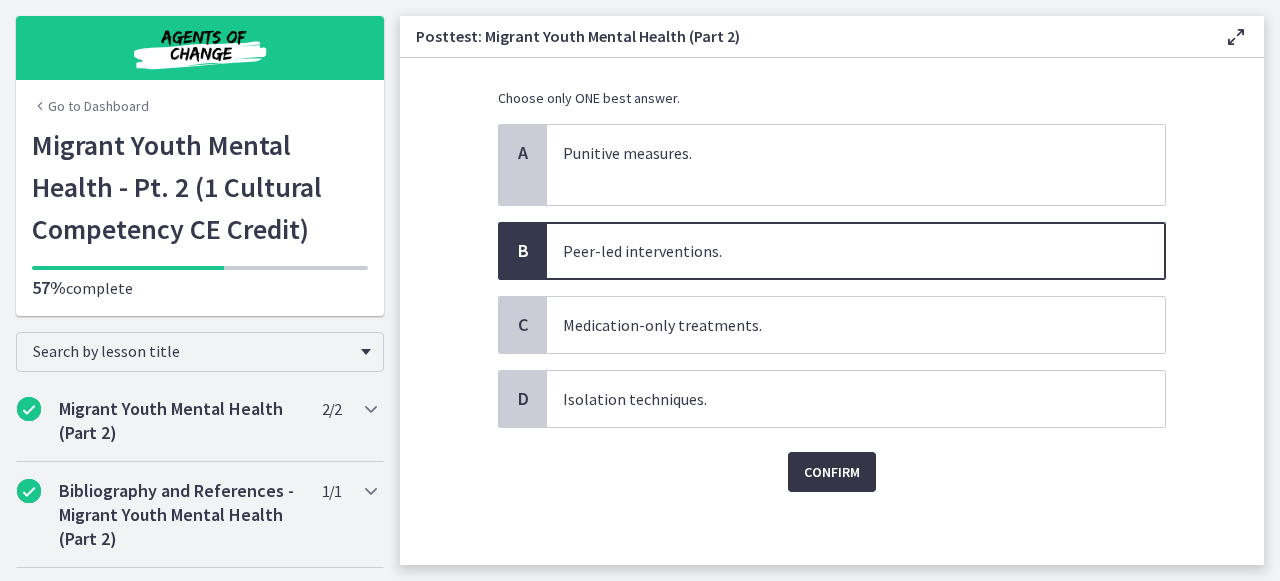 scroll, scrollTop: 250, scrollLeft: 0, axis: vertical 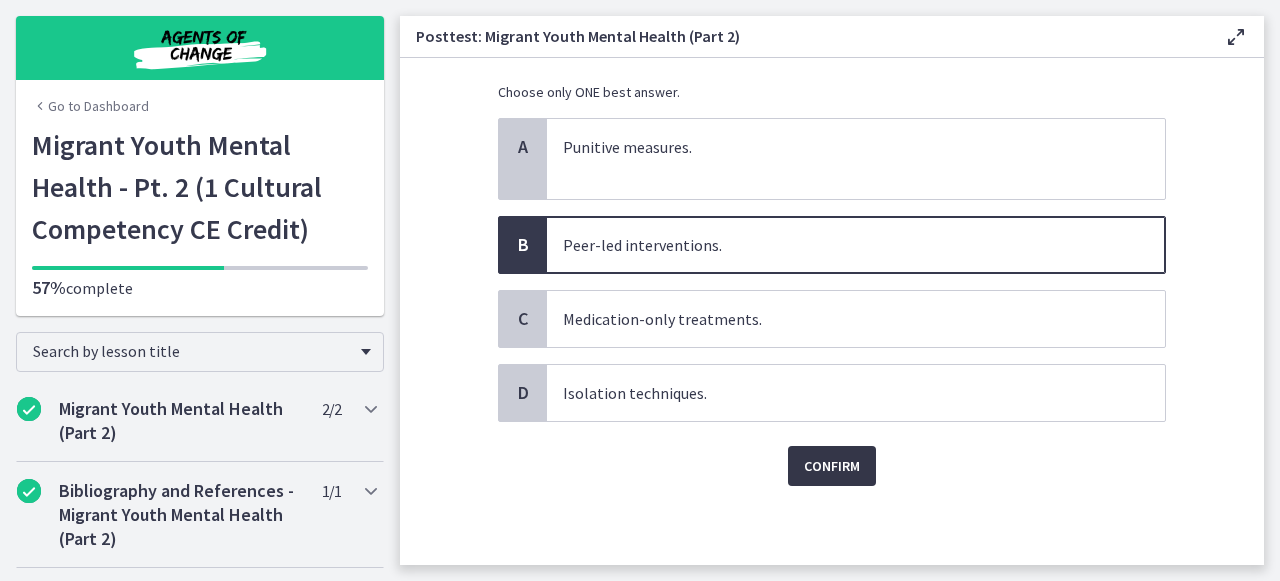 click on "Confirm" at bounding box center [832, 466] 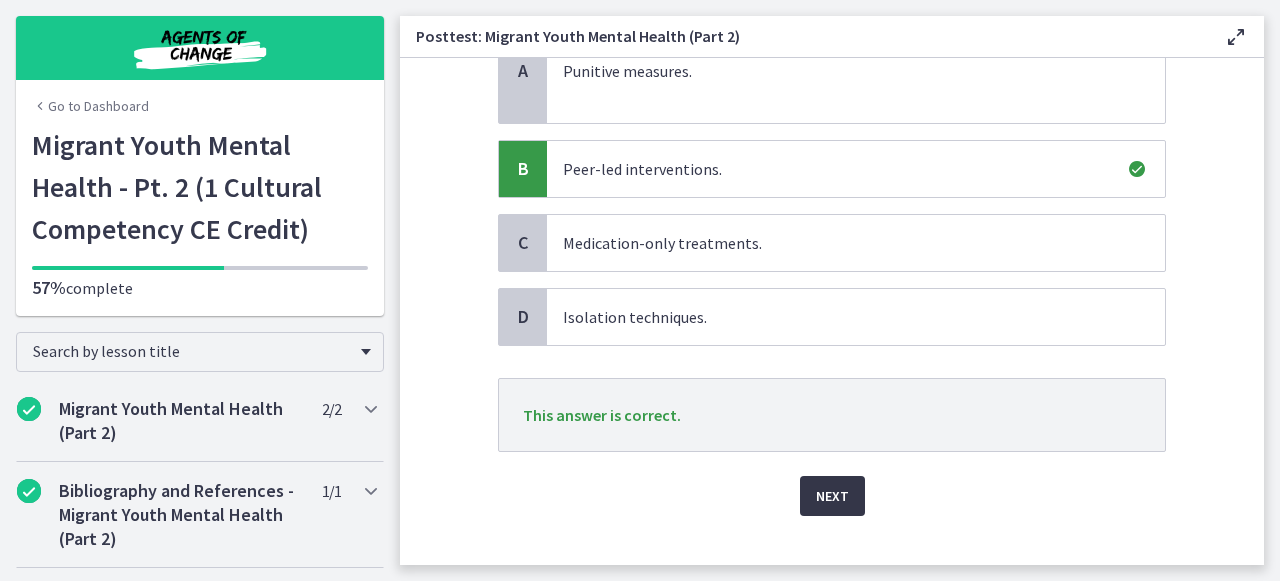 scroll, scrollTop: 328, scrollLeft: 0, axis: vertical 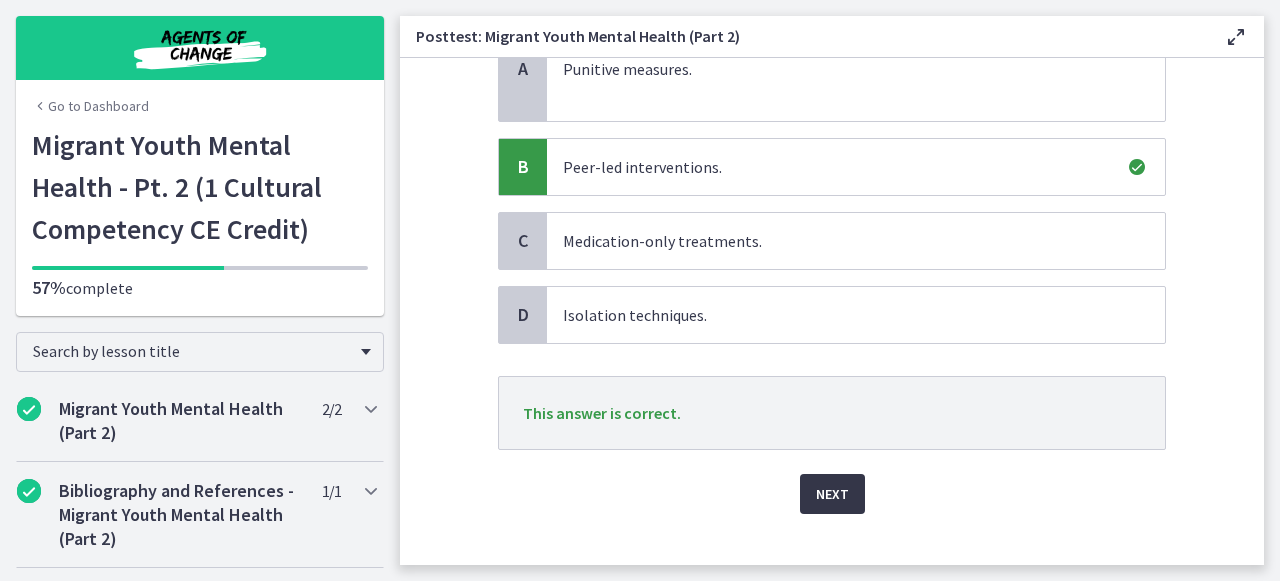 click on "Next" at bounding box center [832, 494] 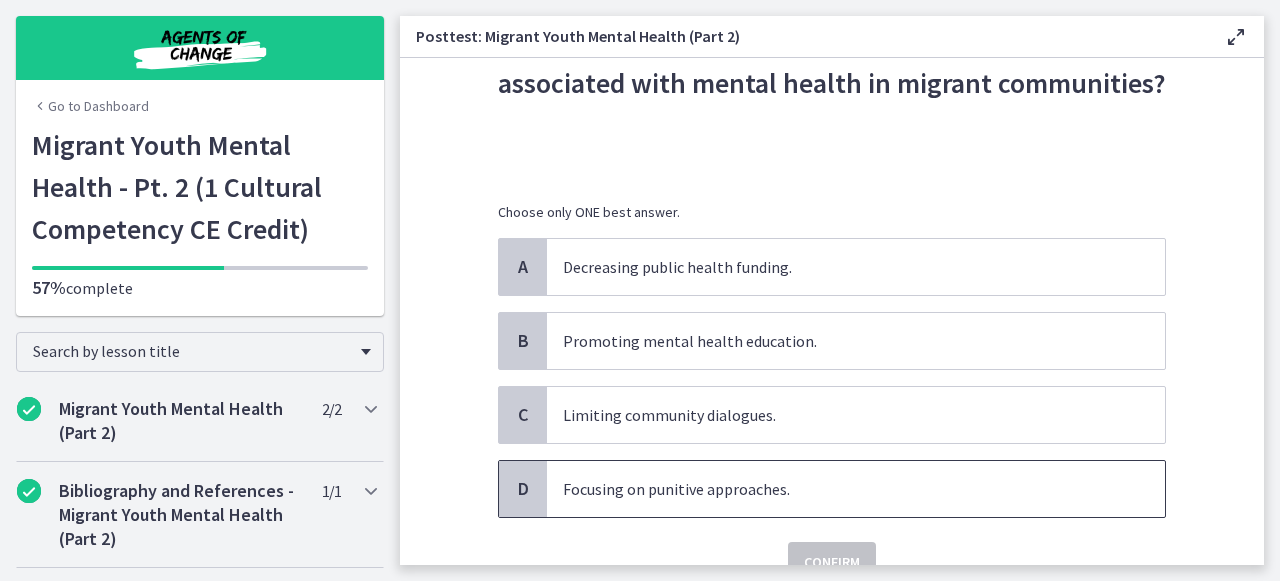 scroll, scrollTop: 132, scrollLeft: 0, axis: vertical 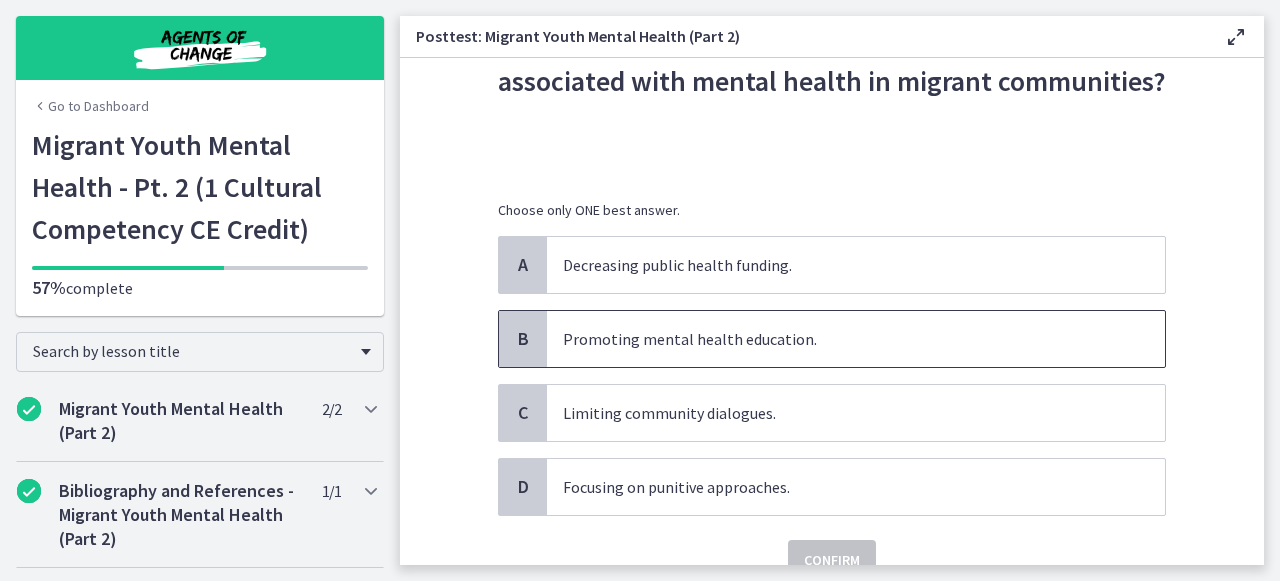 click on "Promoting mental health education." at bounding box center [836, 339] 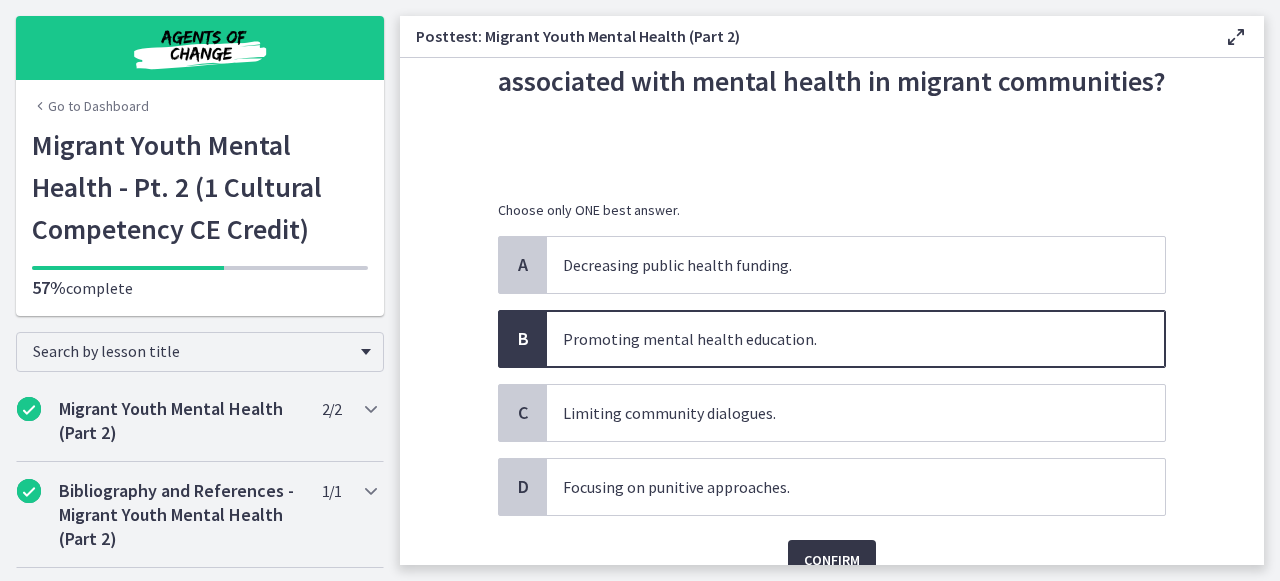 click on "Confirm" at bounding box center (832, 560) 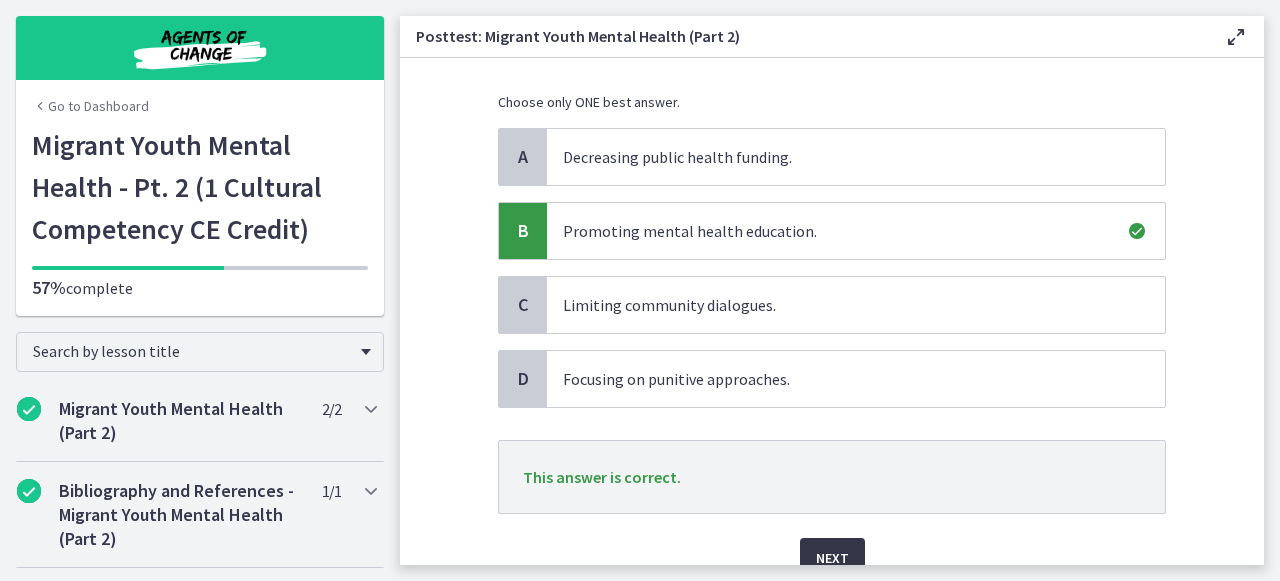 scroll, scrollTop: 247, scrollLeft: 0, axis: vertical 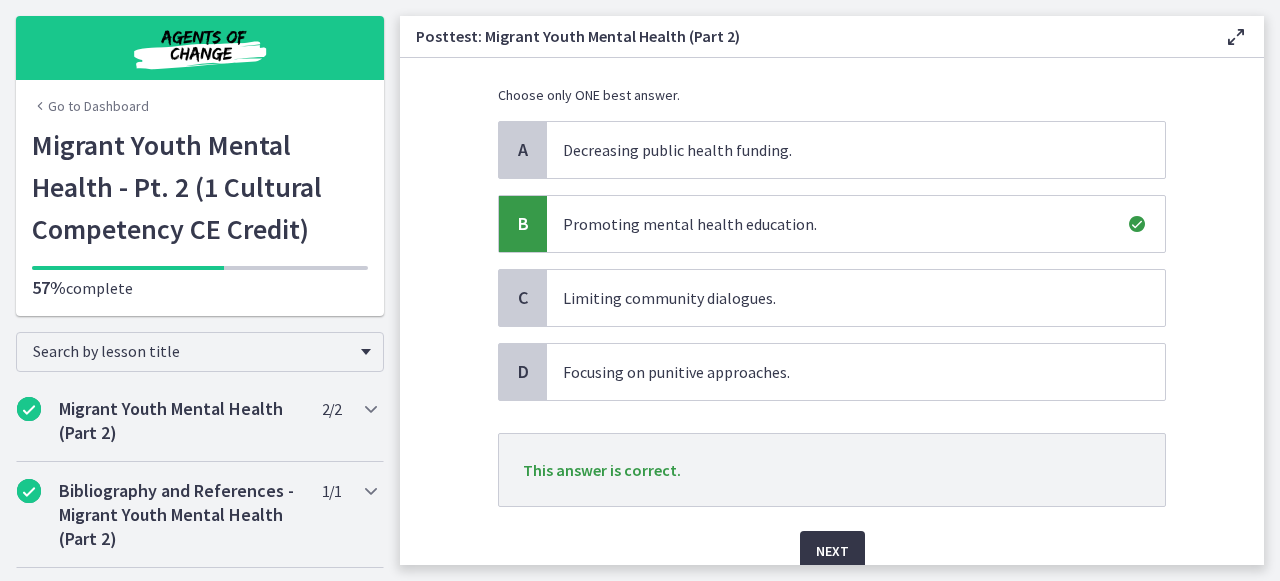 click on "Next" at bounding box center (832, 551) 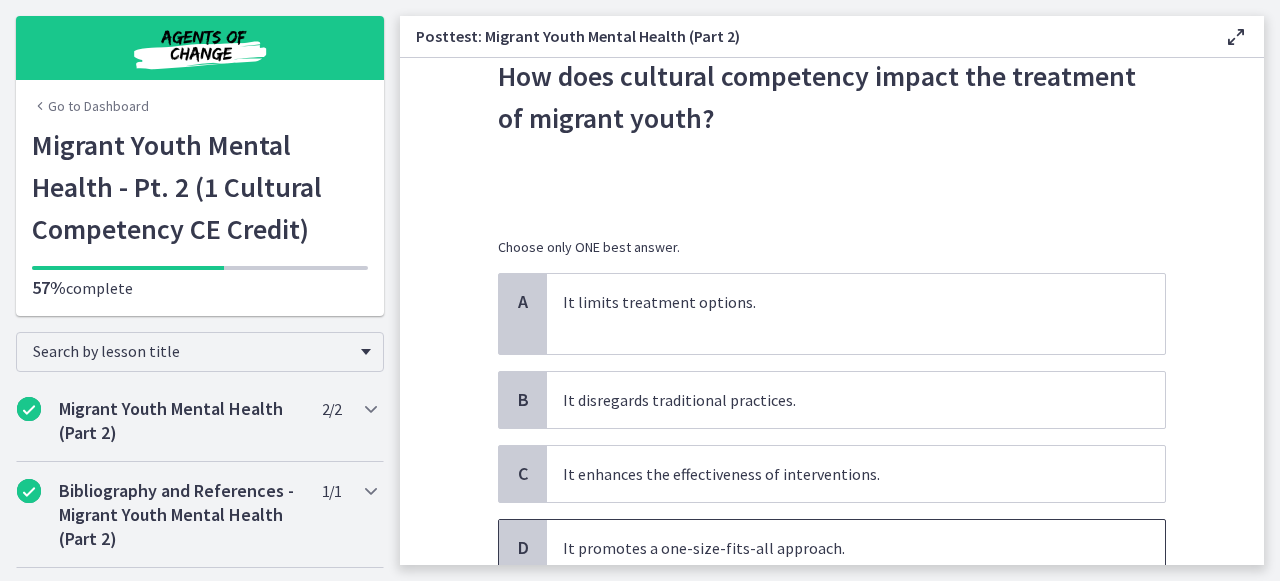 scroll, scrollTop: 96, scrollLeft: 0, axis: vertical 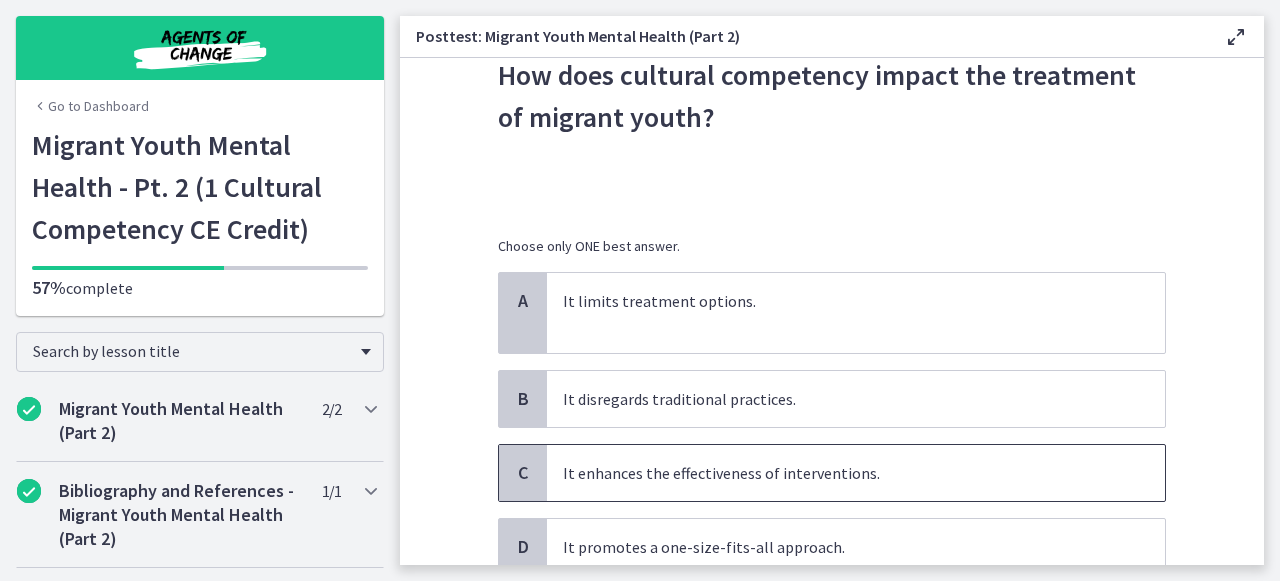 click on "It enhances the effectiveness of interventions." at bounding box center (856, 473) 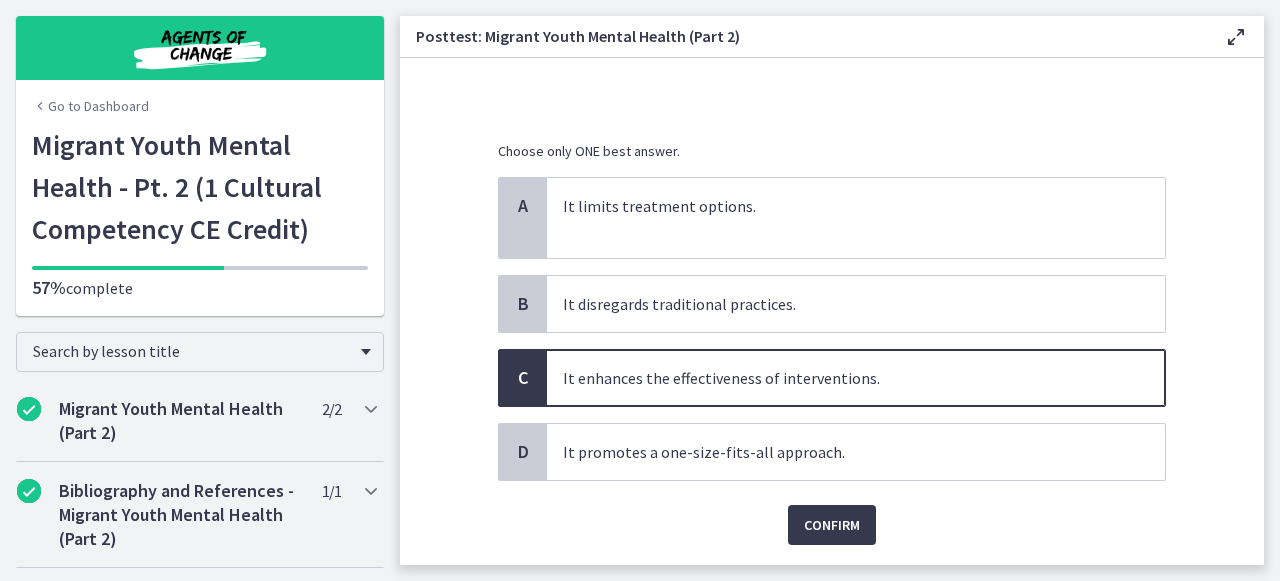 scroll, scrollTop: 216, scrollLeft: 0, axis: vertical 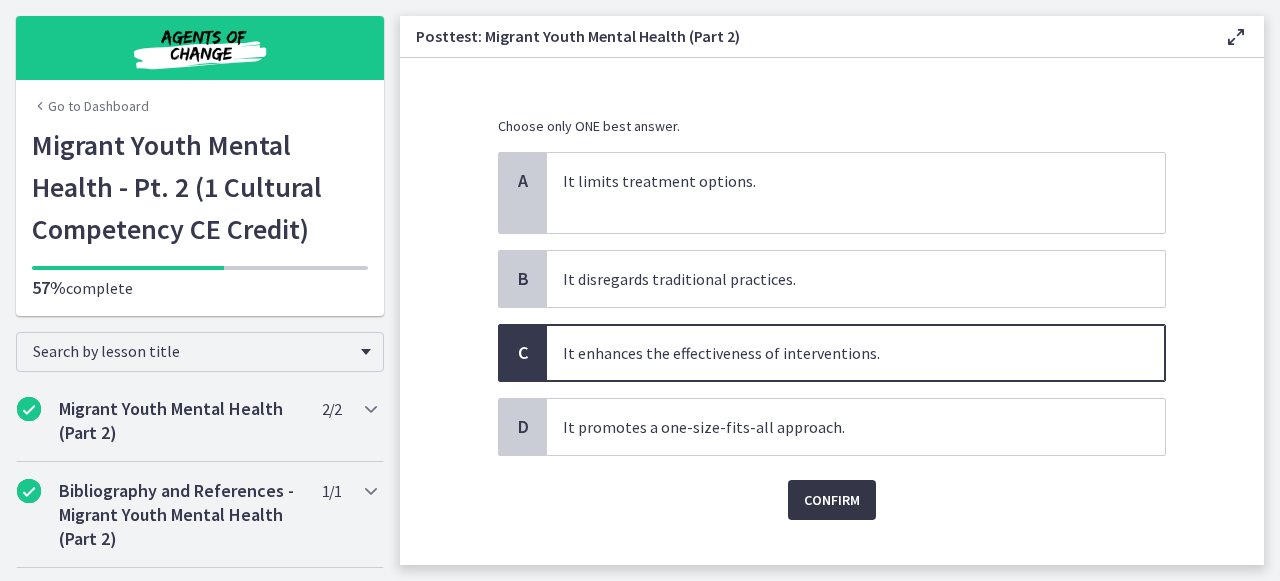 click on "Confirm" at bounding box center [832, 500] 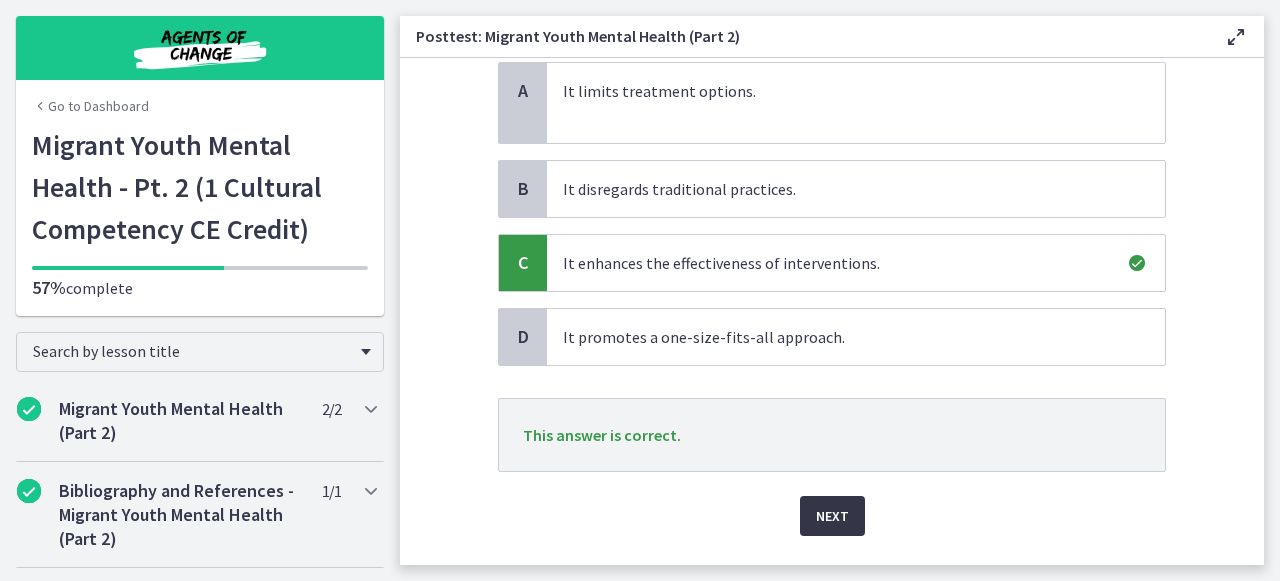 scroll, scrollTop: 320, scrollLeft: 0, axis: vertical 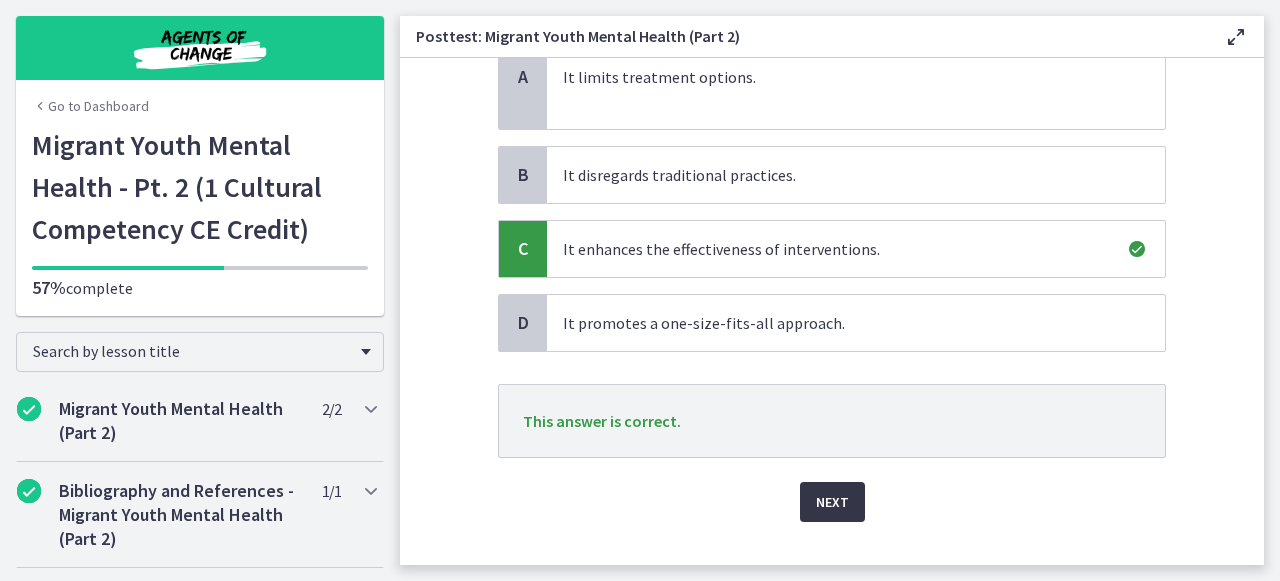 click on "Next" at bounding box center (832, 502) 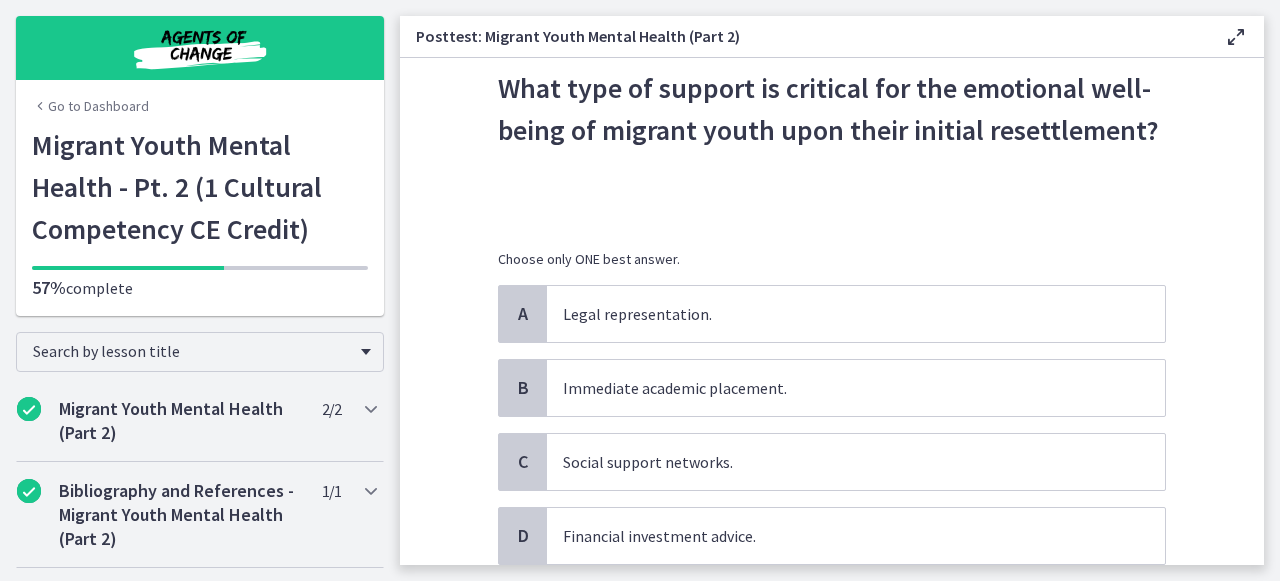 scroll, scrollTop: 89, scrollLeft: 0, axis: vertical 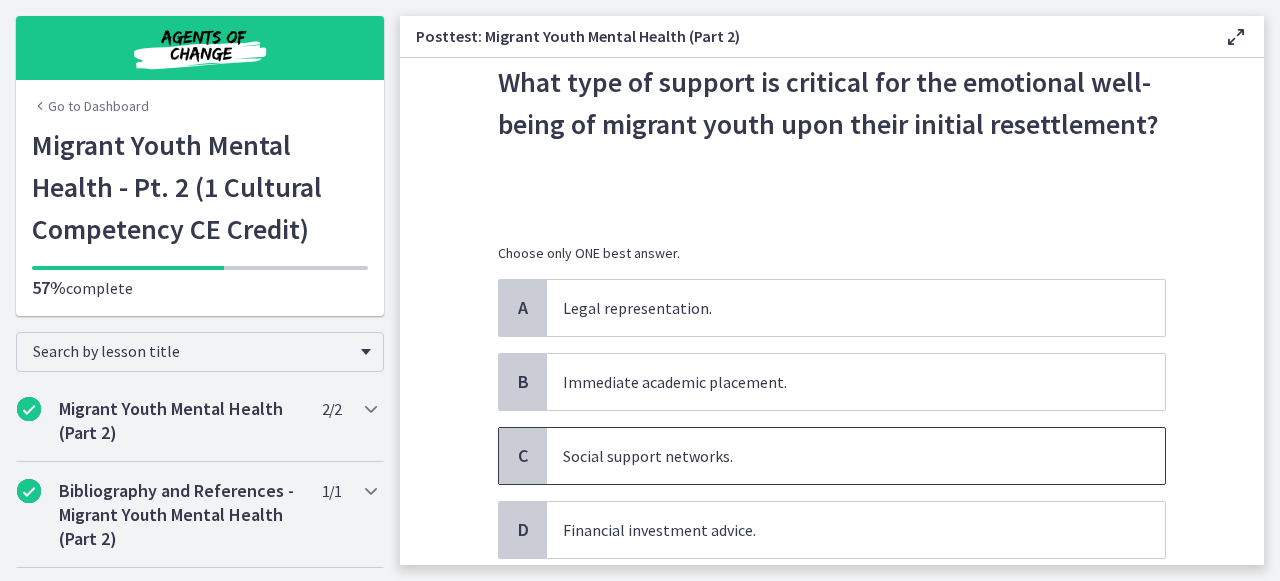 click on "Social support networks." at bounding box center [836, 456] 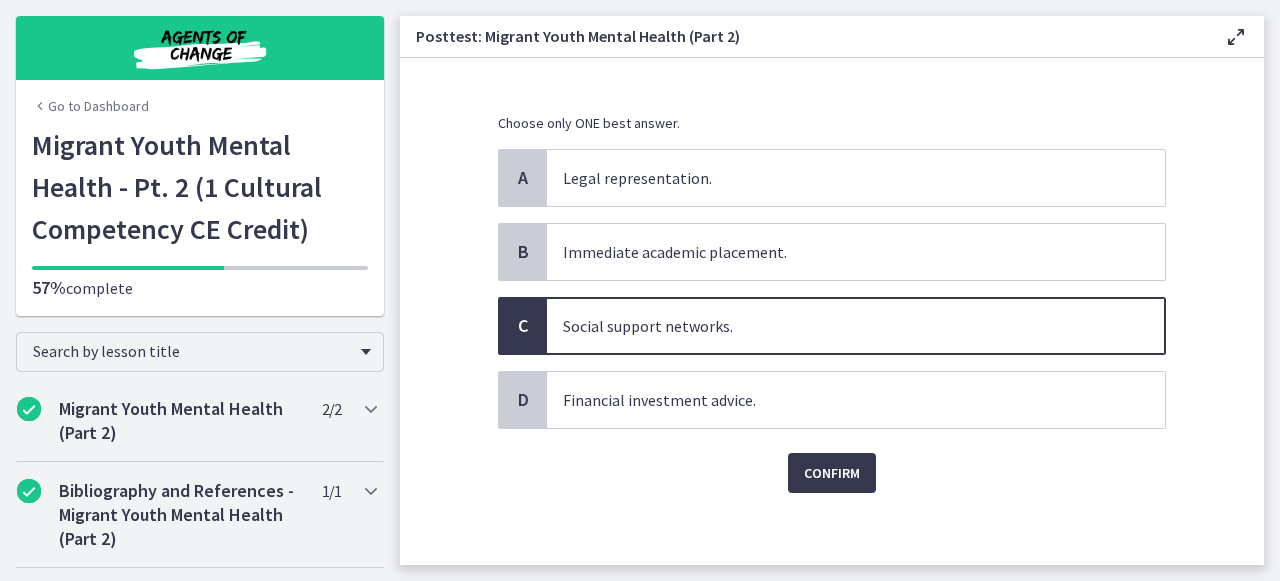 scroll, scrollTop: 220, scrollLeft: 0, axis: vertical 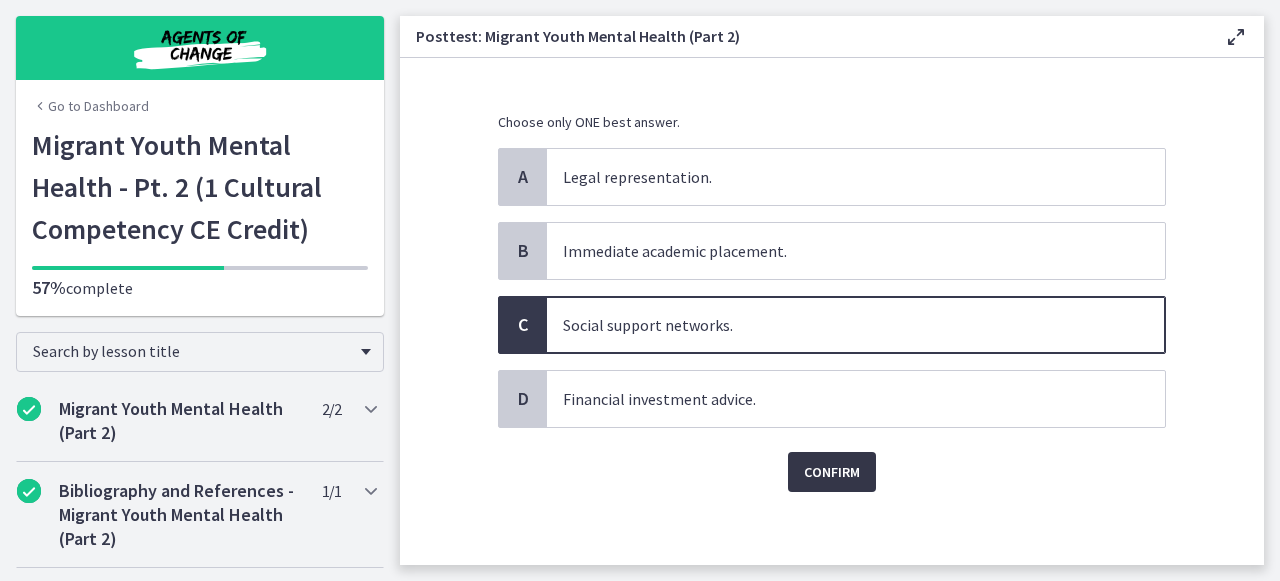 click on "Confirm" at bounding box center (832, 472) 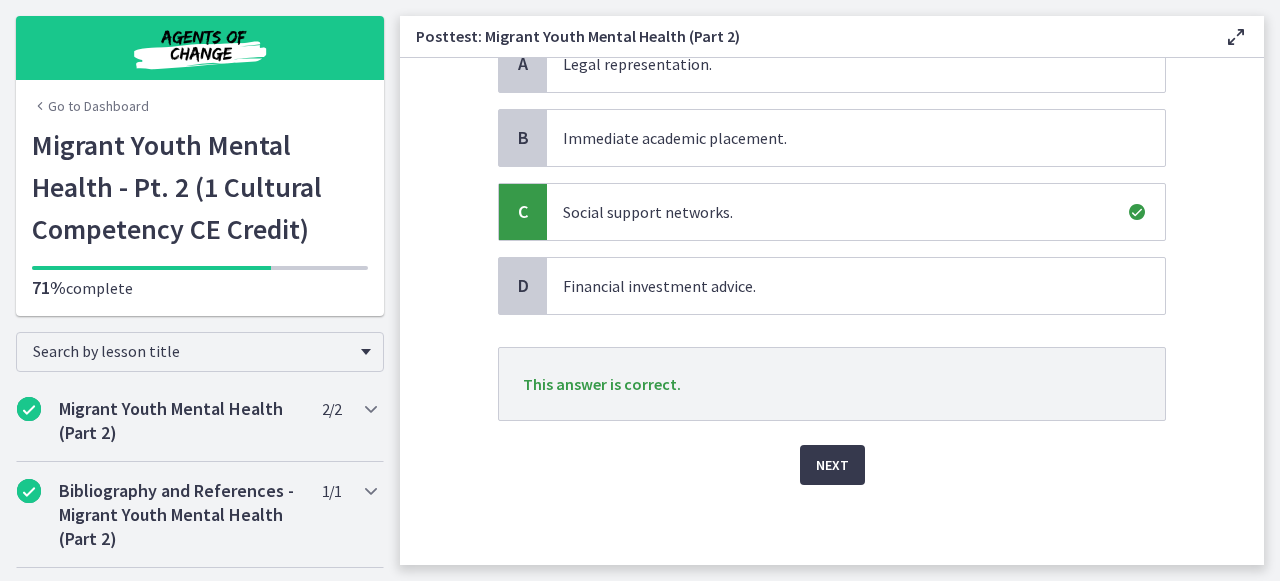scroll, scrollTop: 333, scrollLeft: 0, axis: vertical 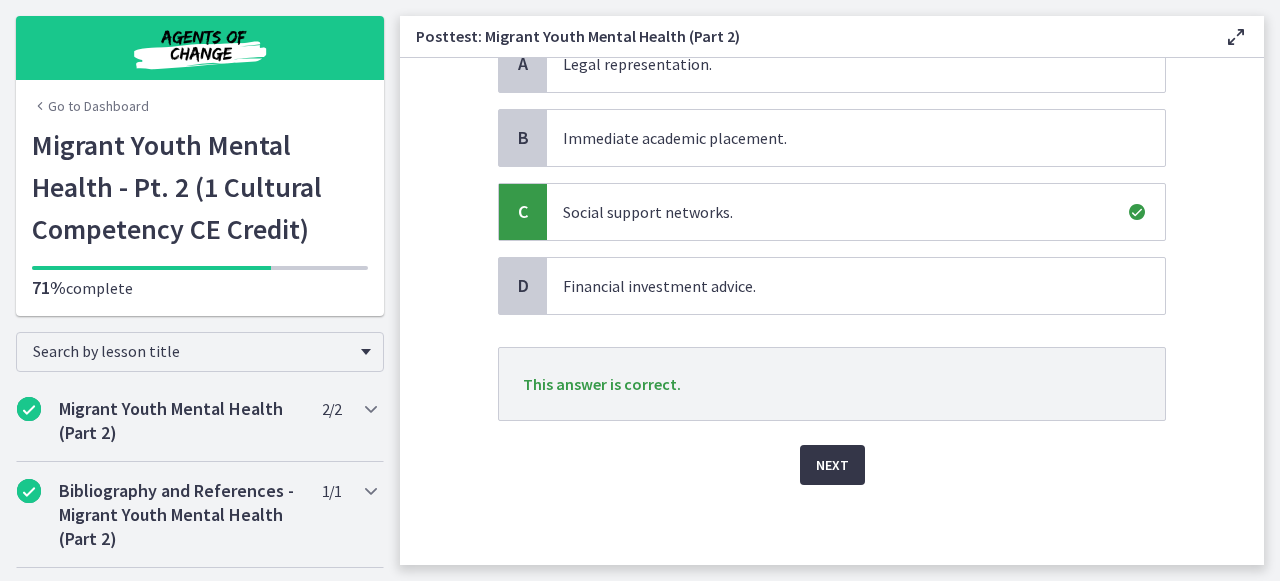 click on "Next" at bounding box center [832, 465] 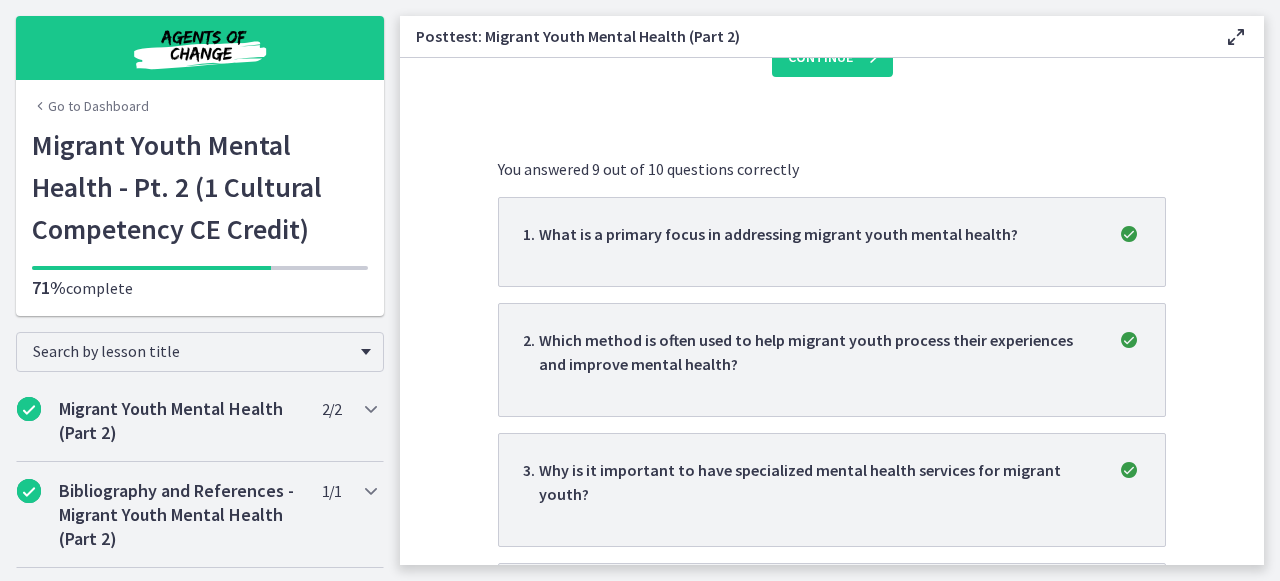 scroll, scrollTop: 0, scrollLeft: 0, axis: both 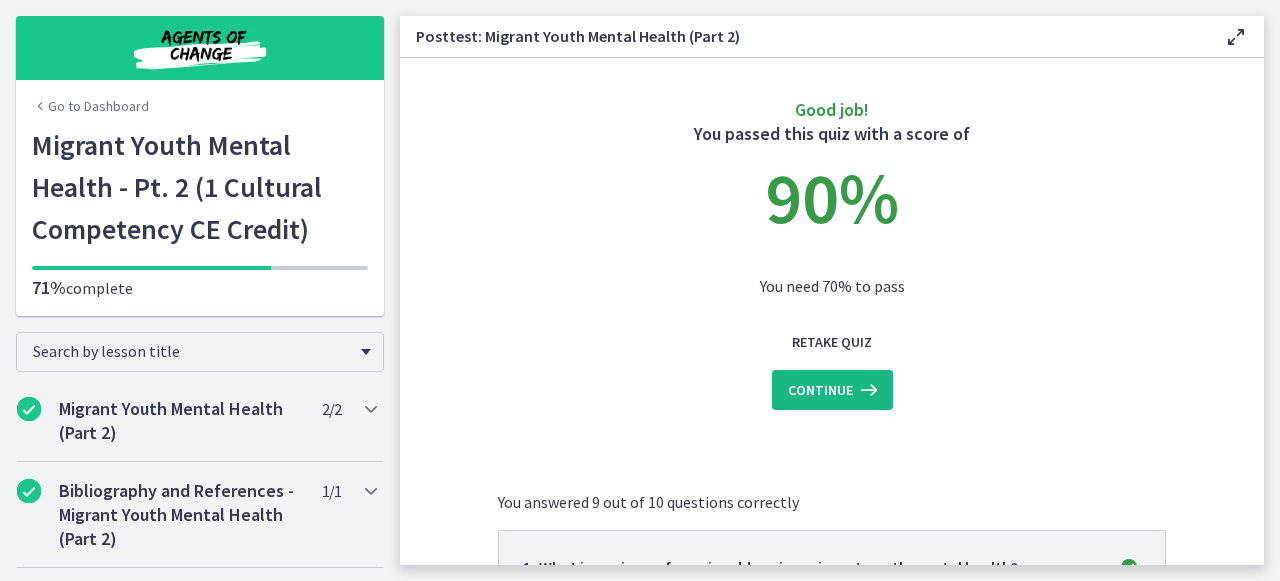 click at bounding box center (867, 390) 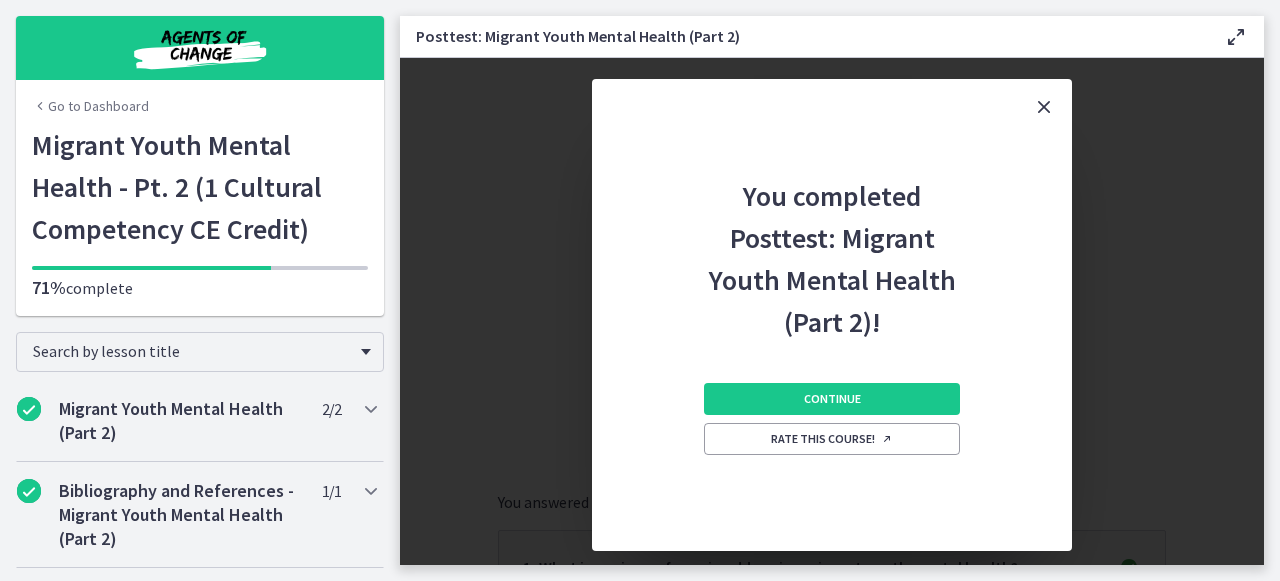 click on "Continue" at bounding box center [832, 399] 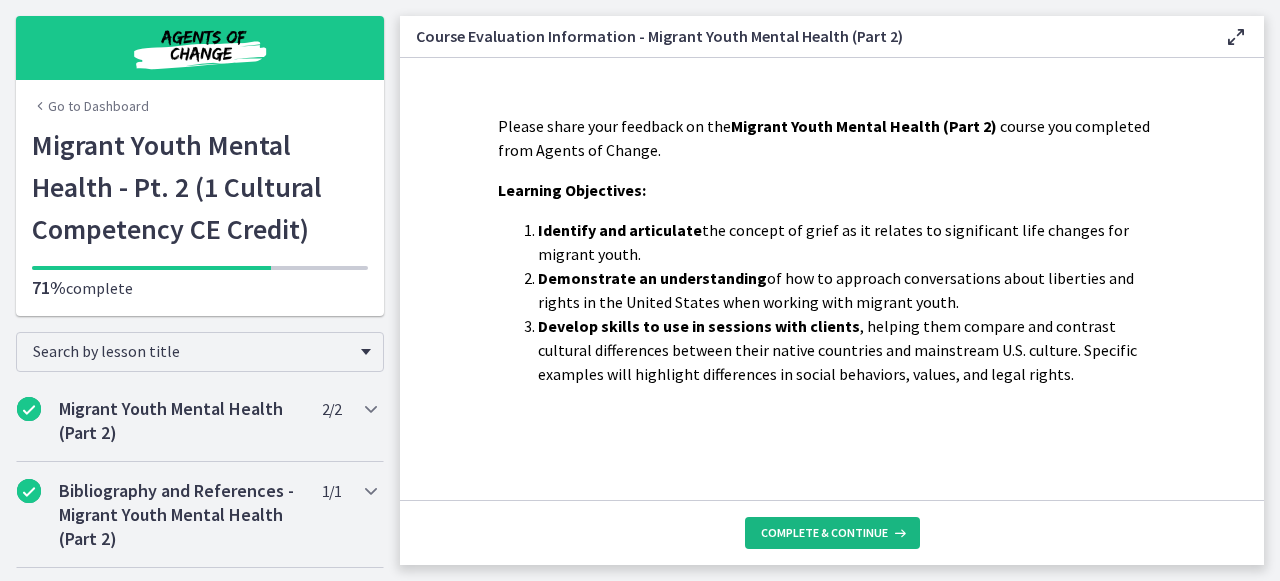 click on "Complete & continue" at bounding box center [832, 533] 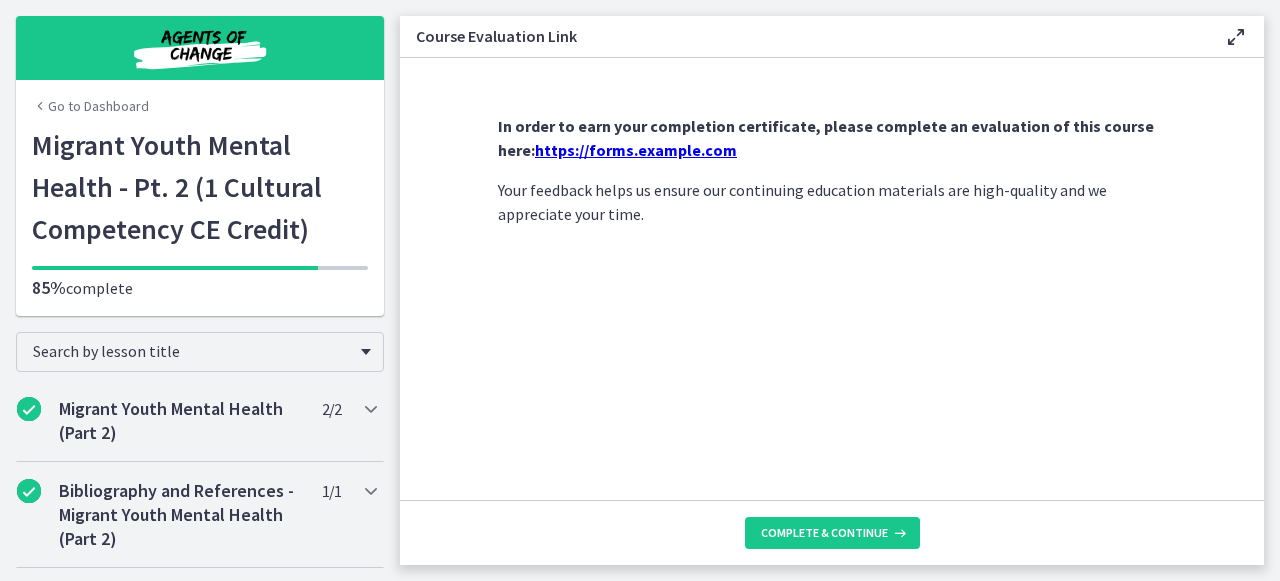 click on "https://forms.gle/qLDmo1Bewevwuj4G9" at bounding box center (636, 150) 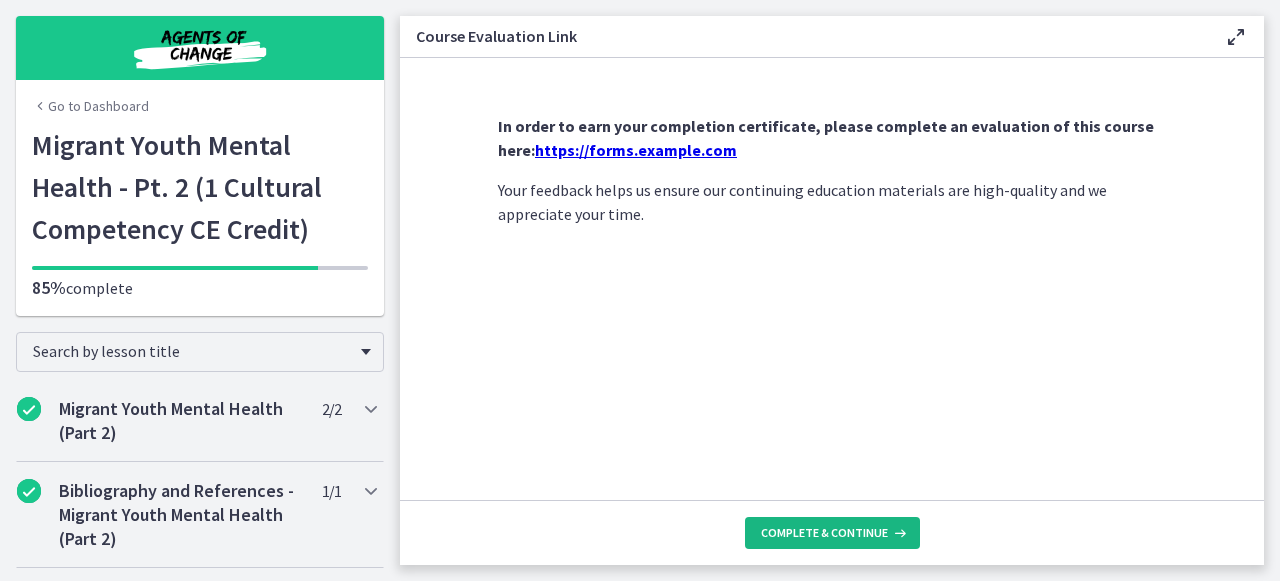 click on "Complete & continue" at bounding box center [824, 533] 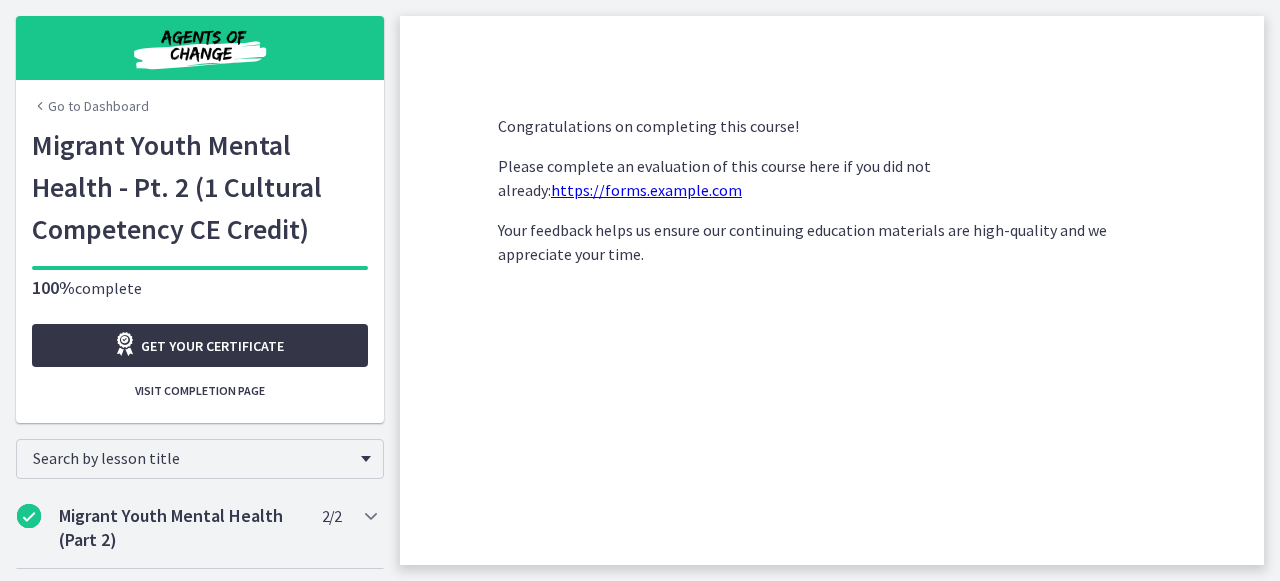 click on "Get your certificate" at bounding box center [212, 346] 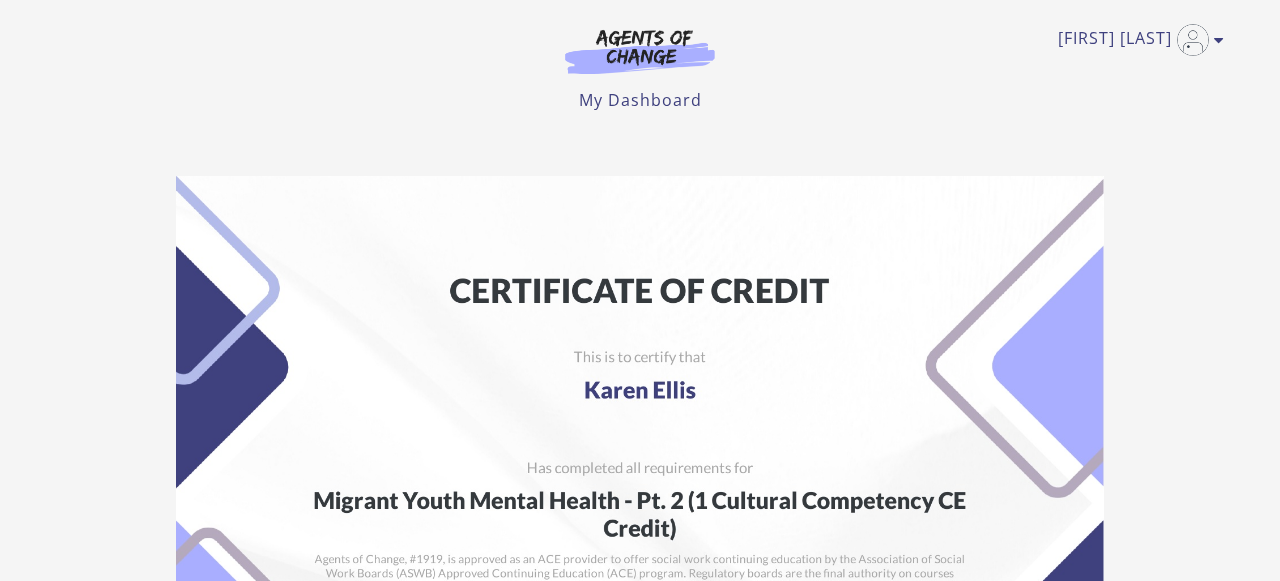 scroll, scrollTop: 0, scrollLeft: 0, axis: both 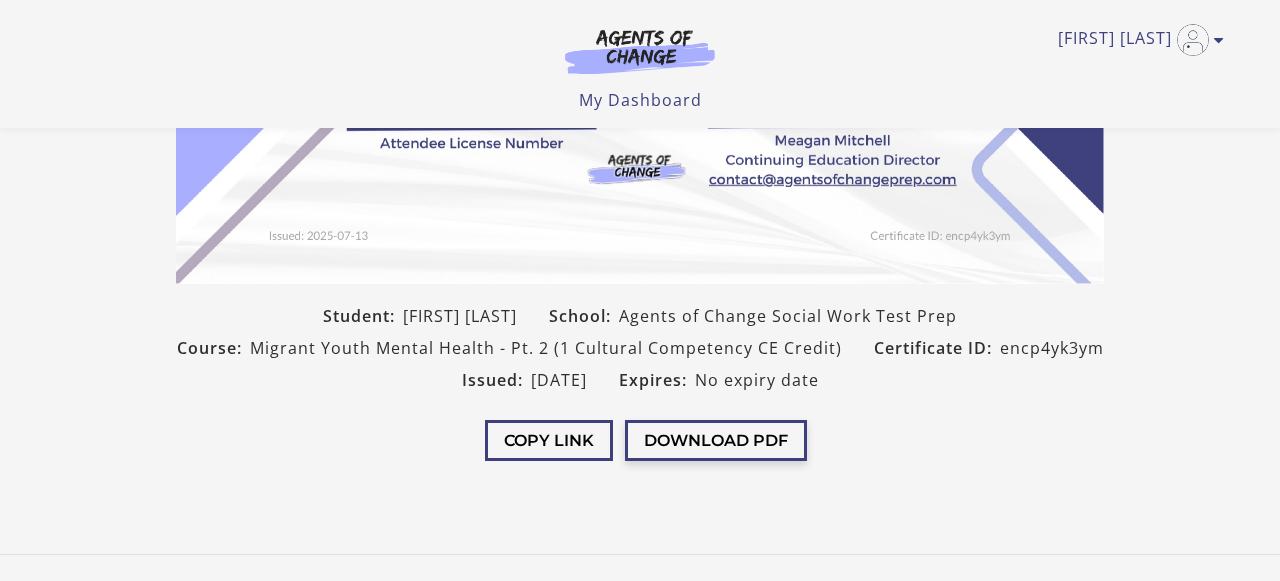 click on "Download PDF" at bounding box center (716, 440) 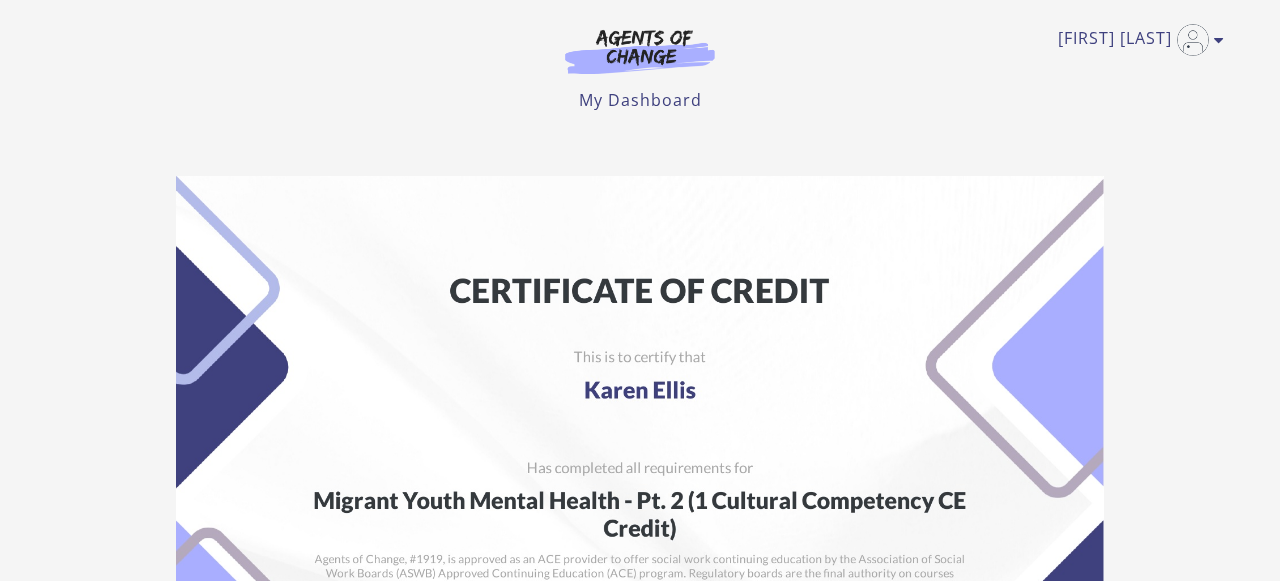 scroll, scrollTop: 0, scrollLeft: 0, axis: both 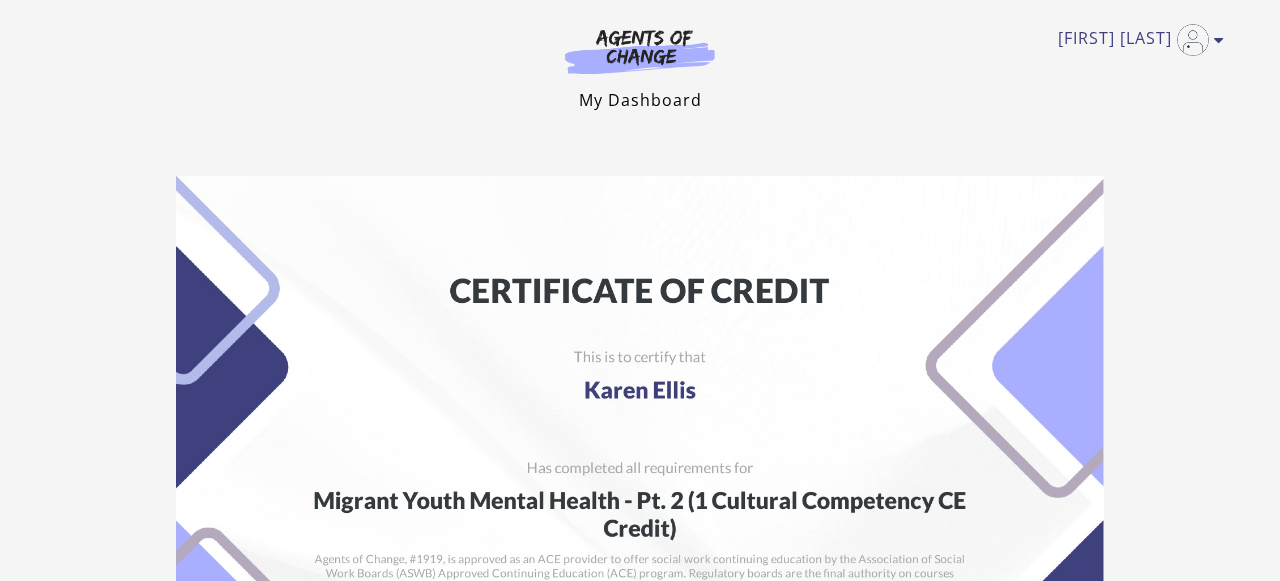 click on "My Dashboard" at bounding box center (640, 100) 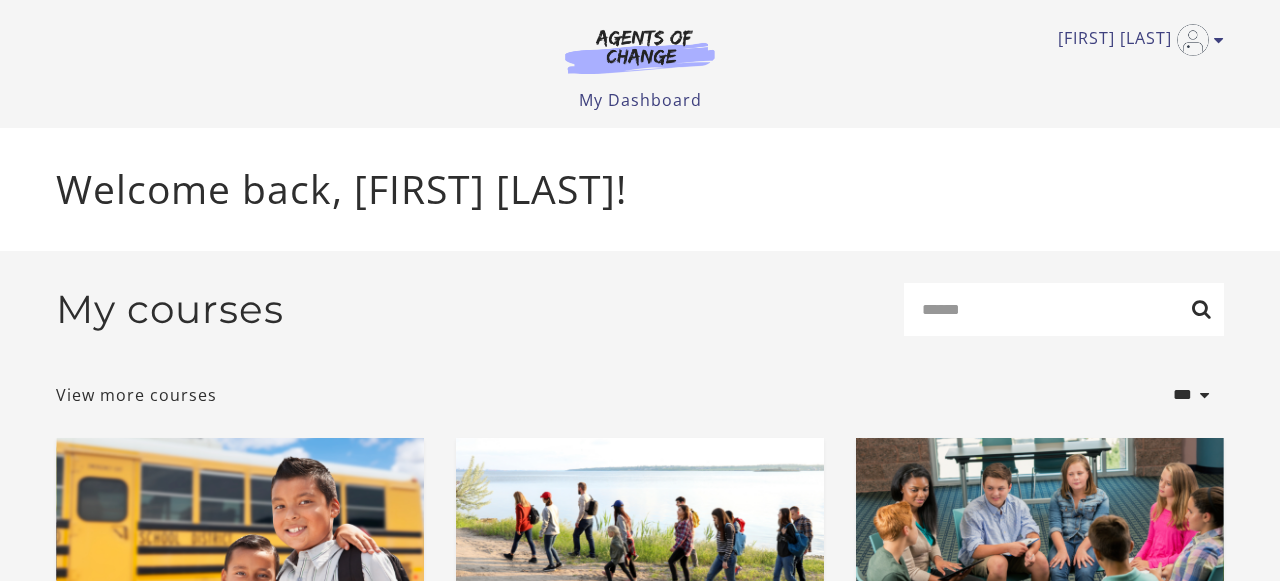 scroll, scrollTop: 0, scrollLeft: 0, axis: both 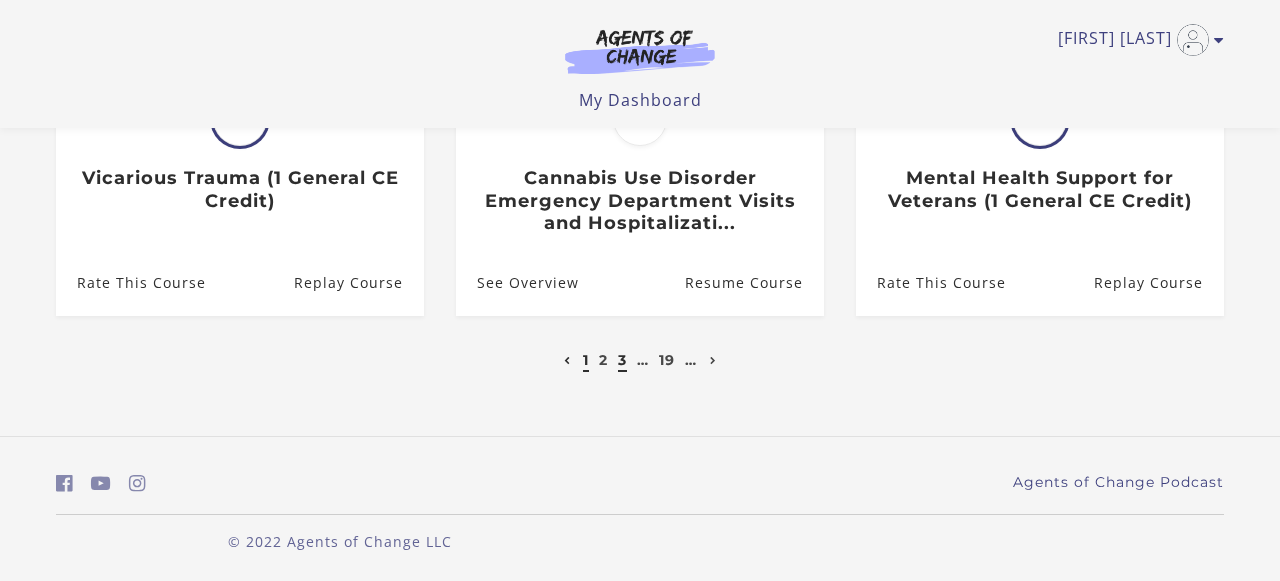click on "3" at bounding box center [622, 360] 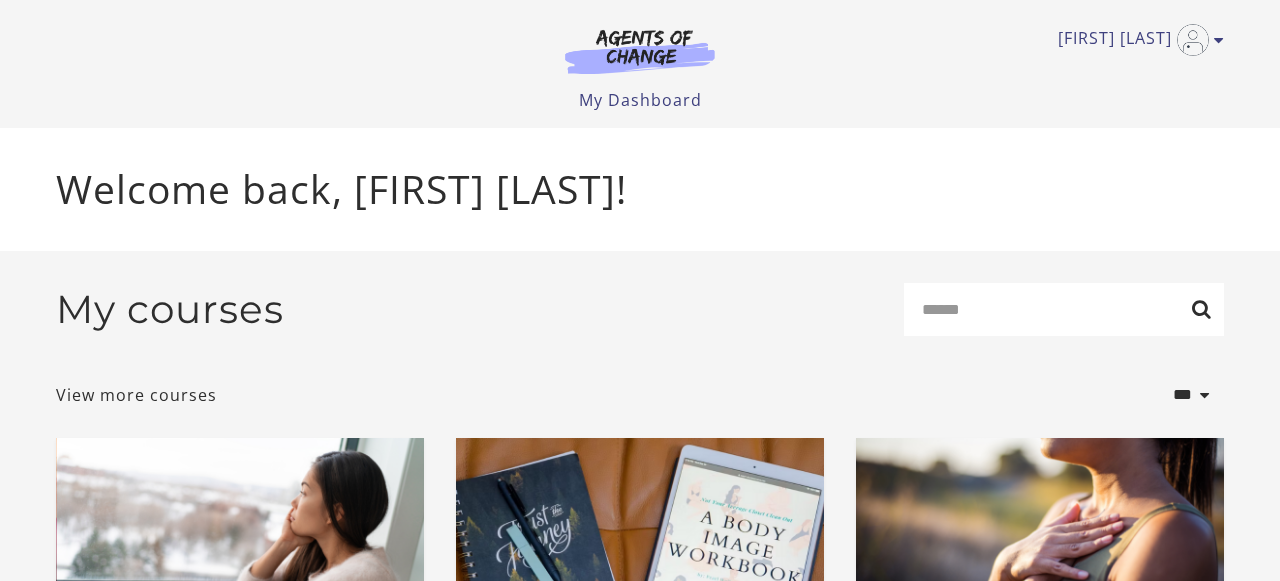 scroll, scrollTop: 0, scrollLeft: 0, axis: both 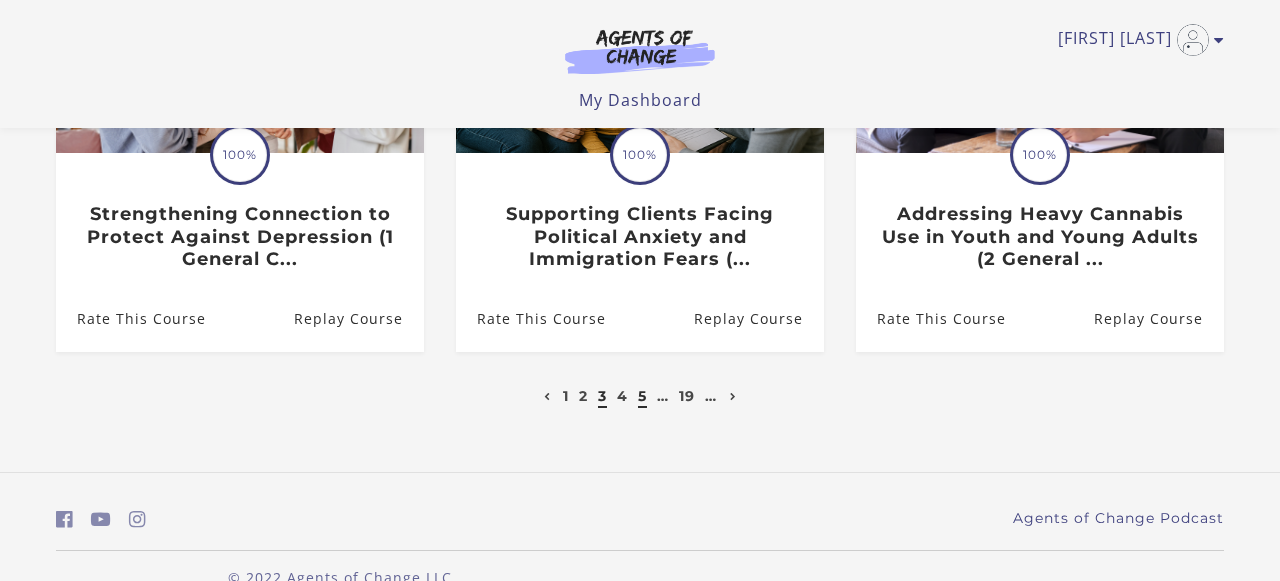 click on "5" at bounding box center (642, 396) 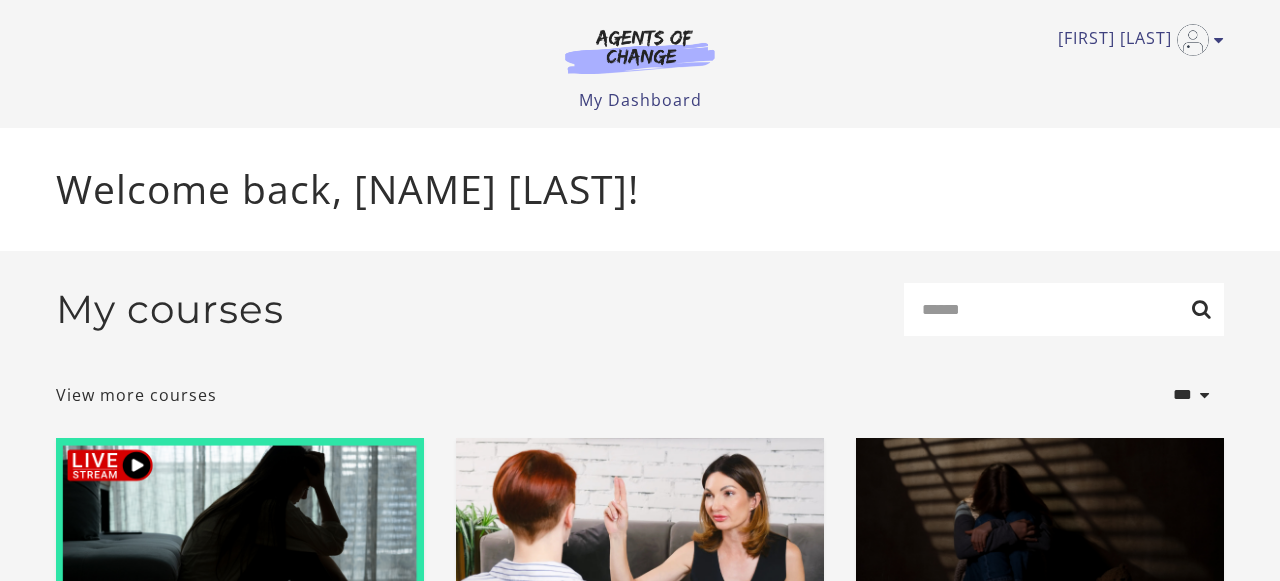 scroll, scrollTop: 78, scrollLeft: 0, axis: vertical 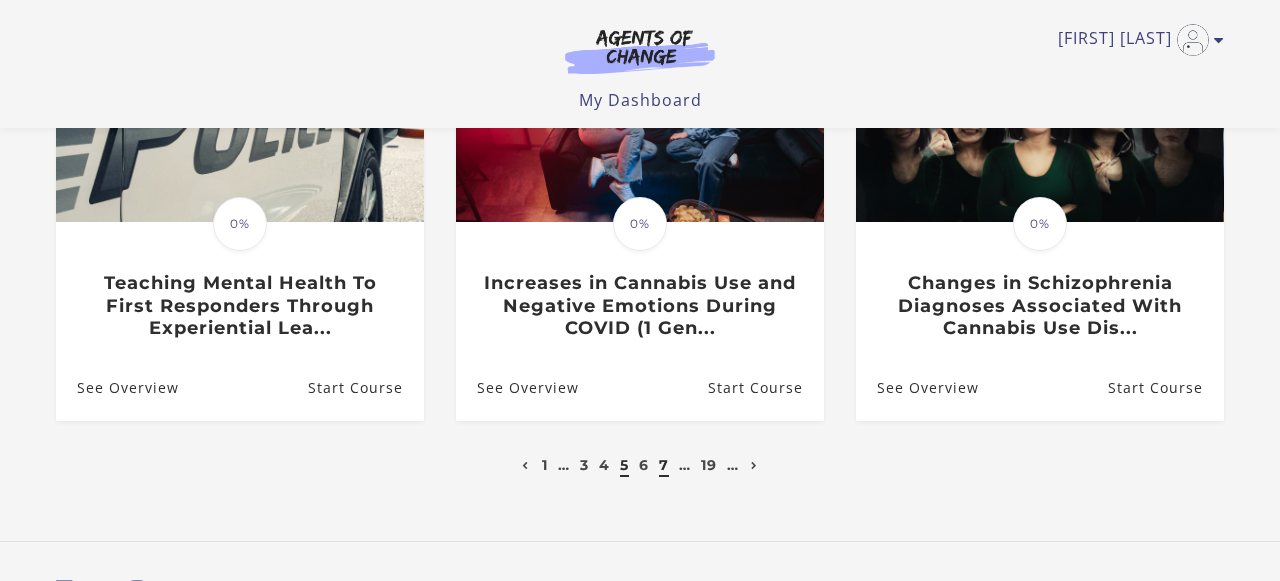 click on "7" at bounding box center (664, 465) 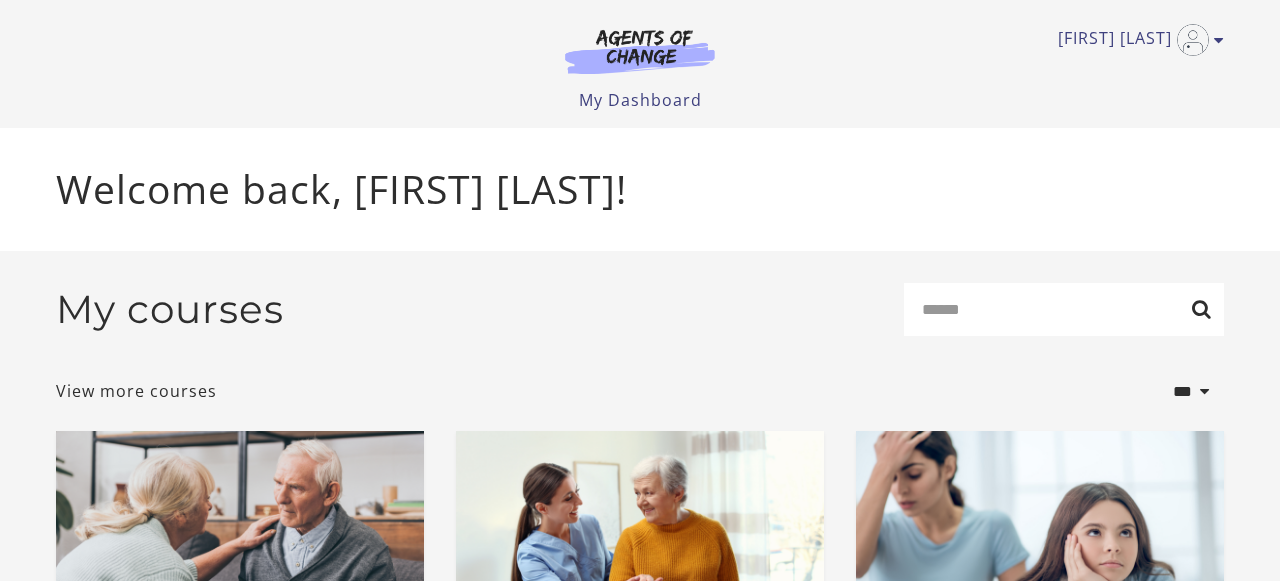 scroll, scrollTop: 163, scrollLeft: 0, axis: vertical 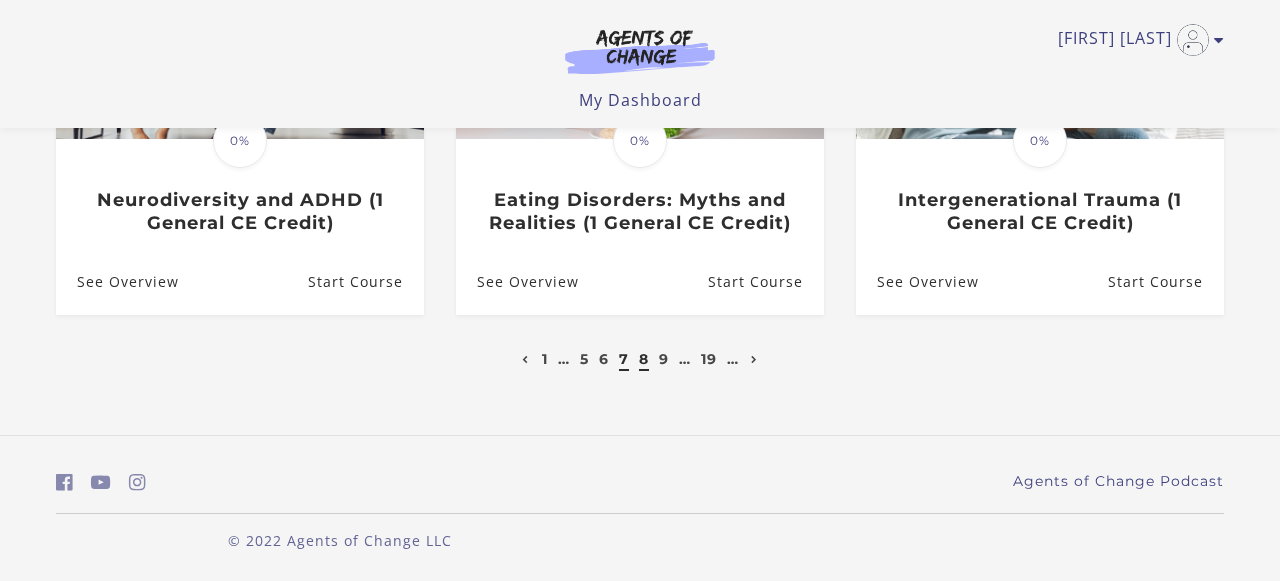 click on "8" at bounding box center [644, 359] 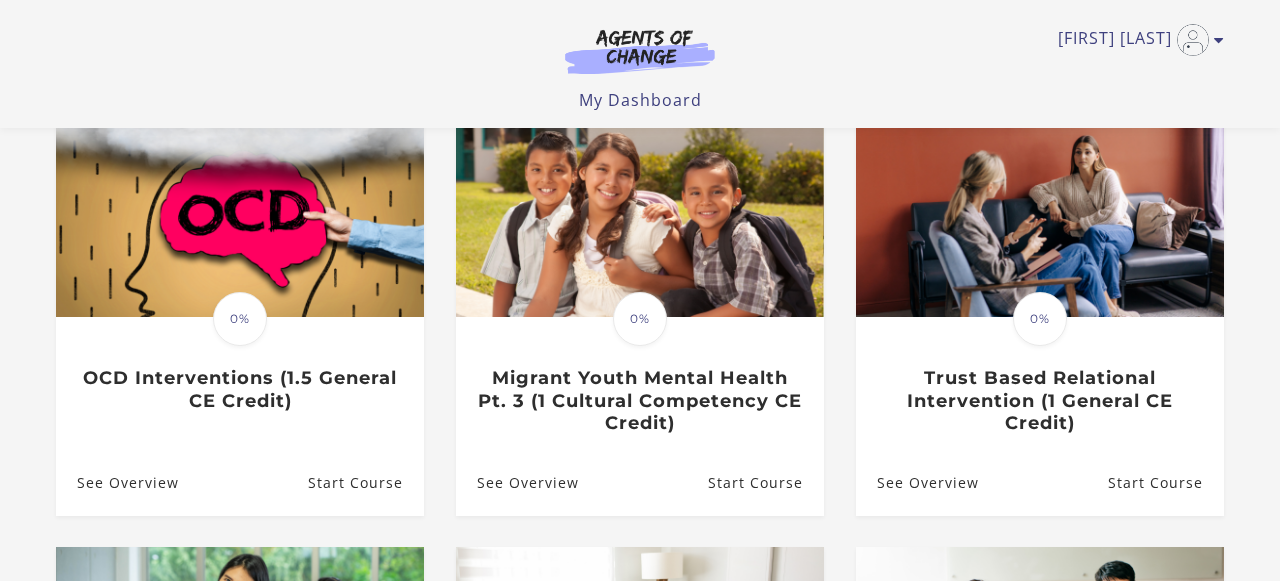 scroll, scrollTop: 0, scrollLeft: 0, axis: both 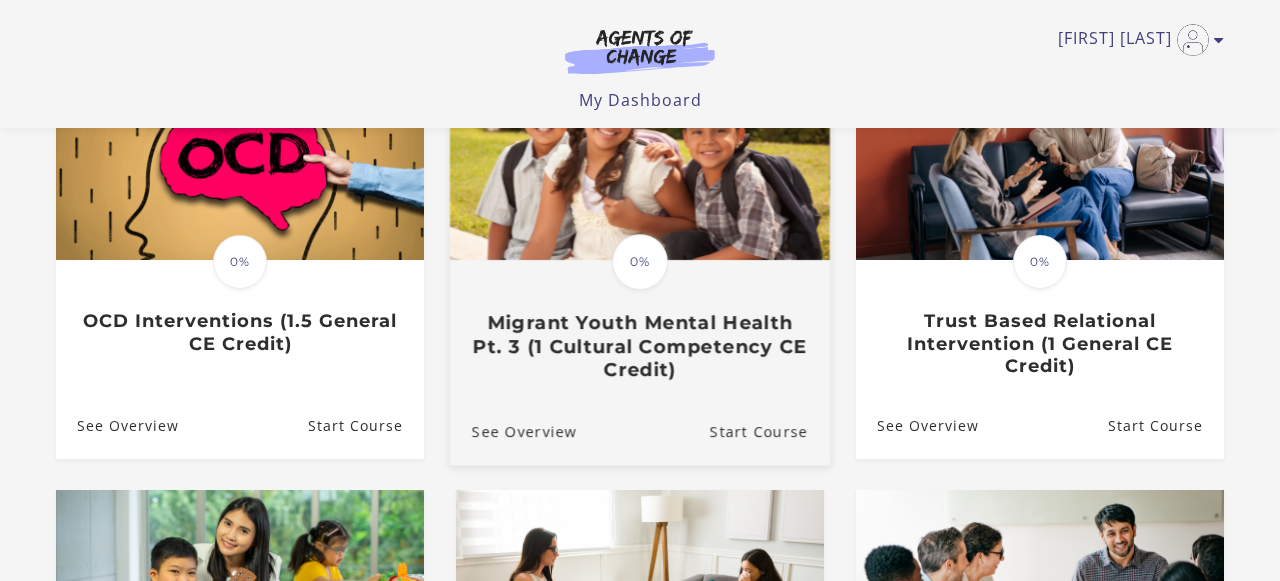 click on "Migrant Youth Mental Health Pt. 3 (1 Cultural Competency CE Credit)" at bounding box center [640, 346] 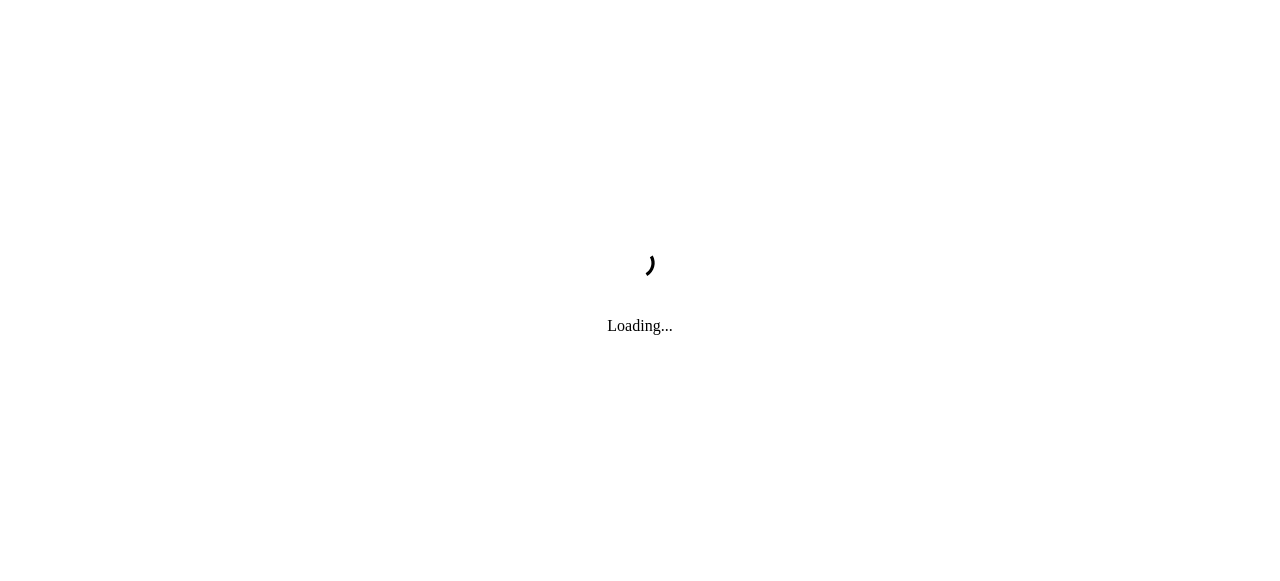 scroll, scrollTop: 0, scrollLeft: 0, axis: both 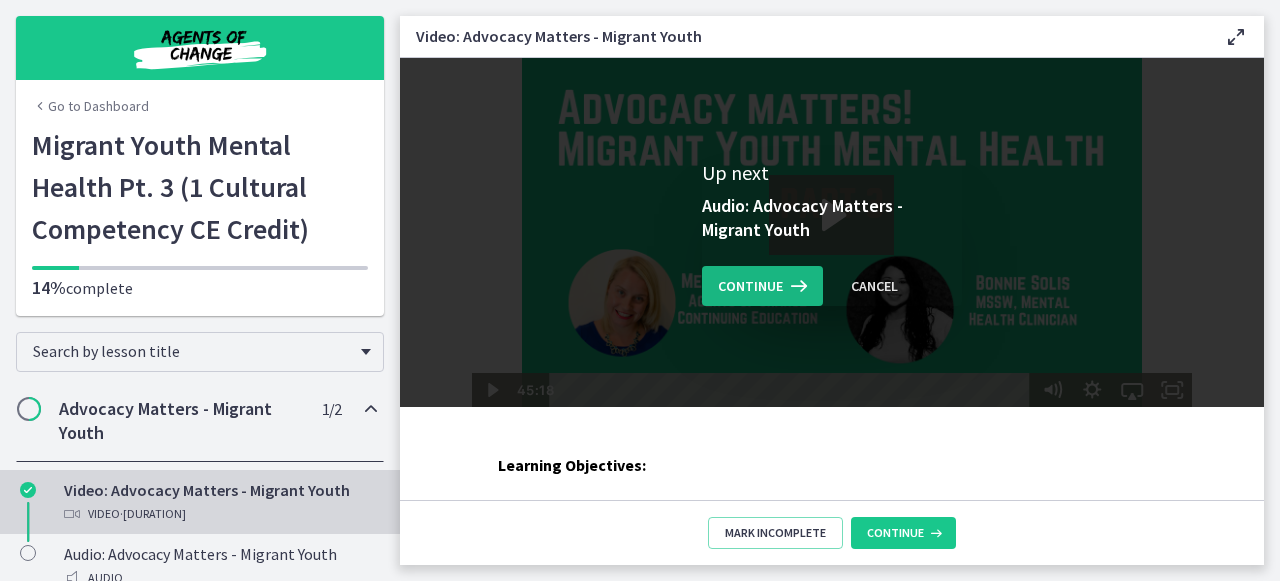 click on "Continue" at bounding box center (750, 286) 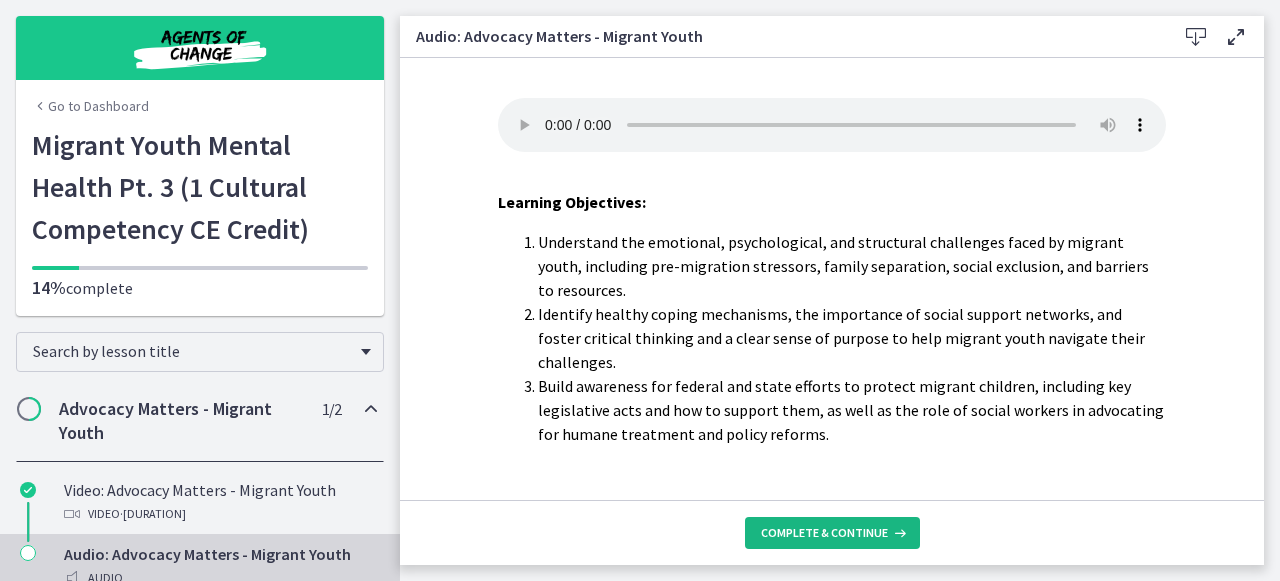 click on "Complete & continue" at bounding box center [824, 533] 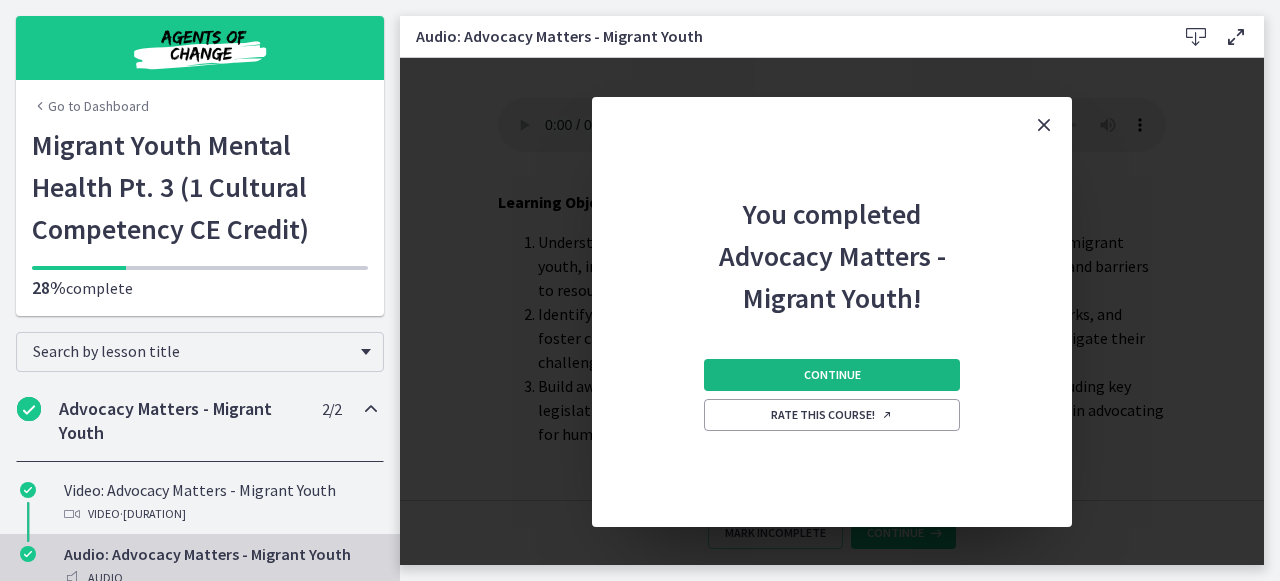click on "Continue" at bounding box center [832, 375] 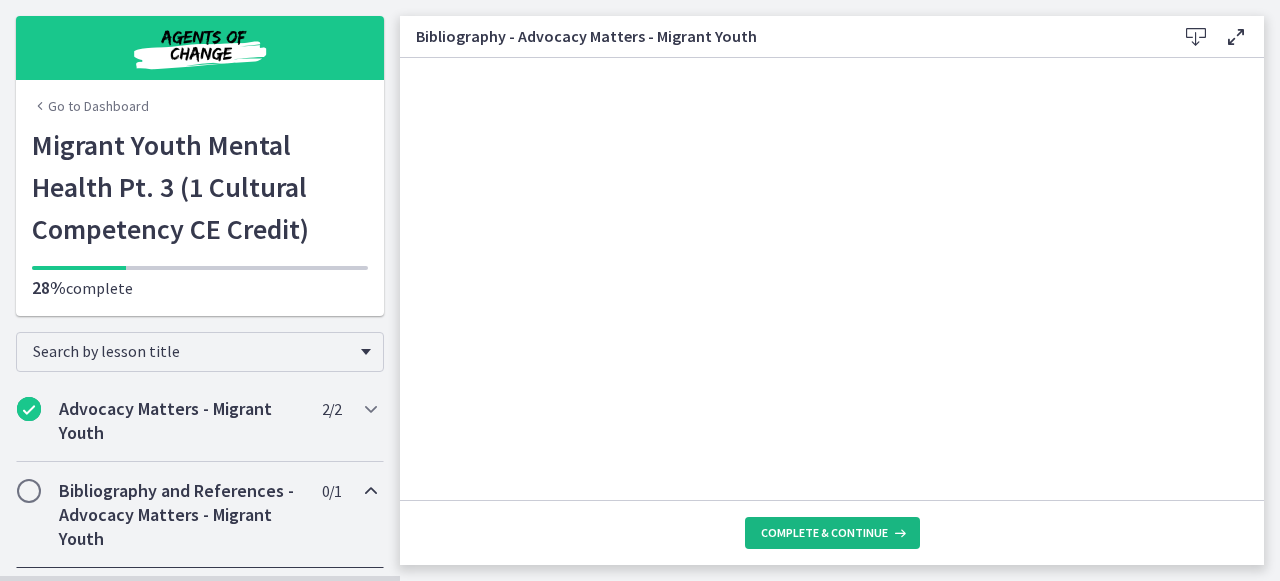 click on "Complete & continue" at bounding box center (824, 533) 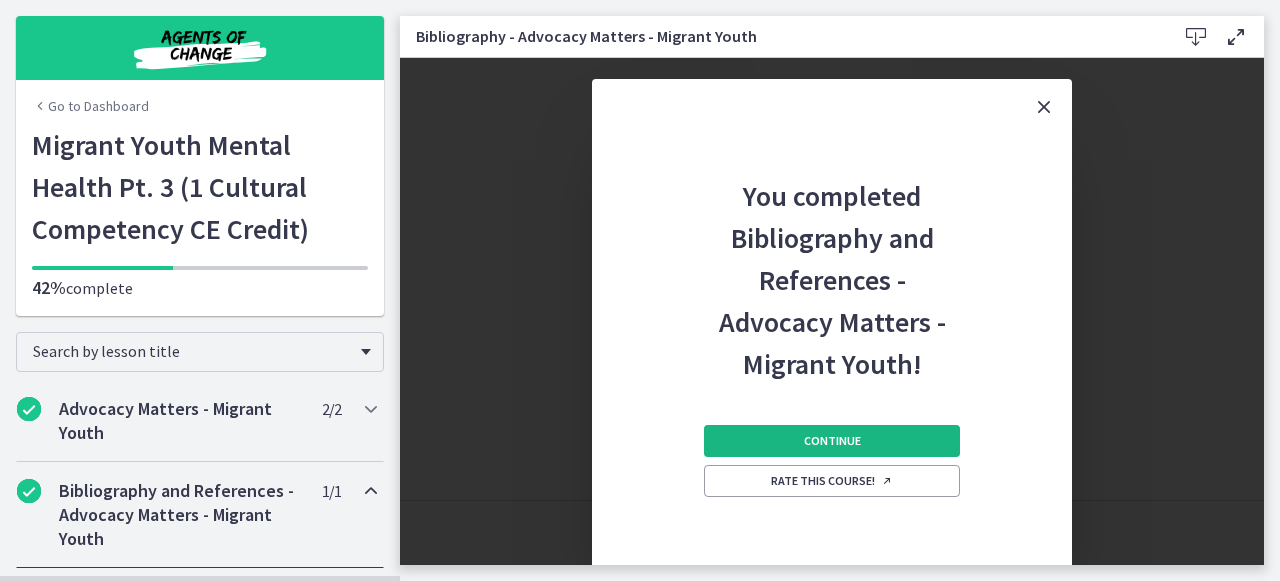 click on "Continue" at bounding box center (832, 441) 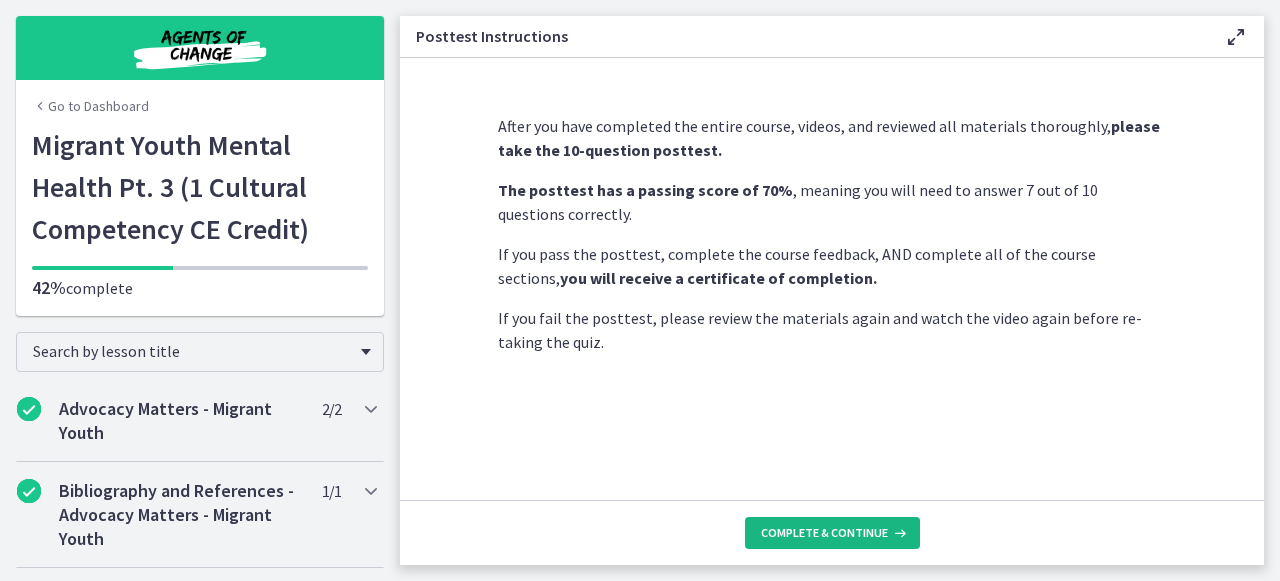 click on "Complete & continue" at bounding box center (824, 533) 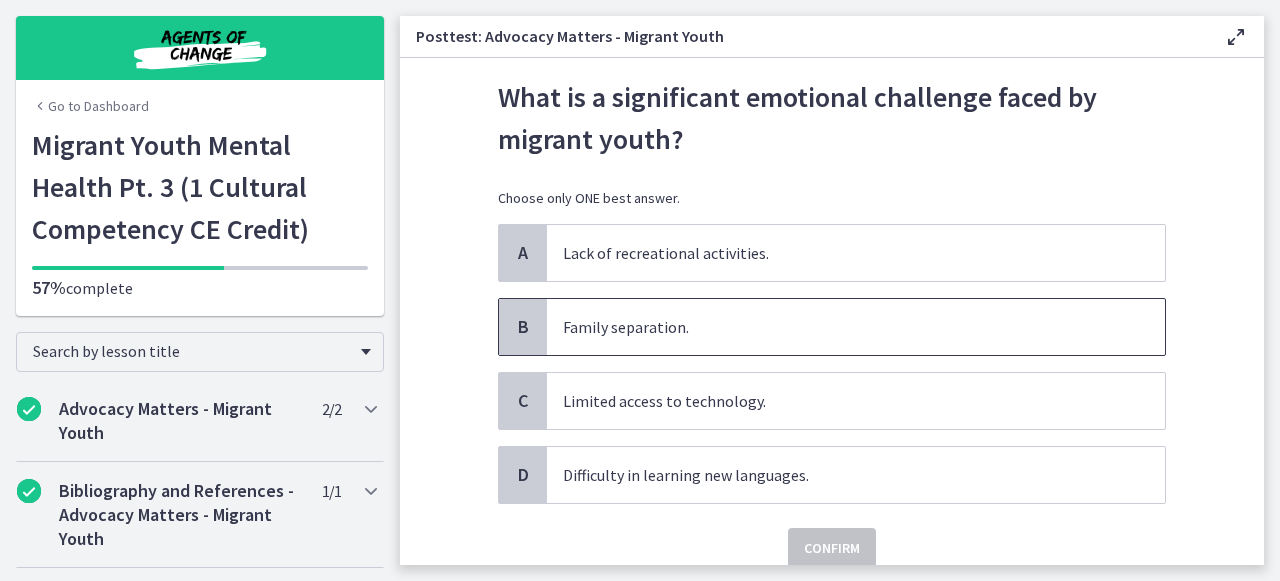 scroll, scrollTop: 88, scrollLeft: 0, axis: vertical 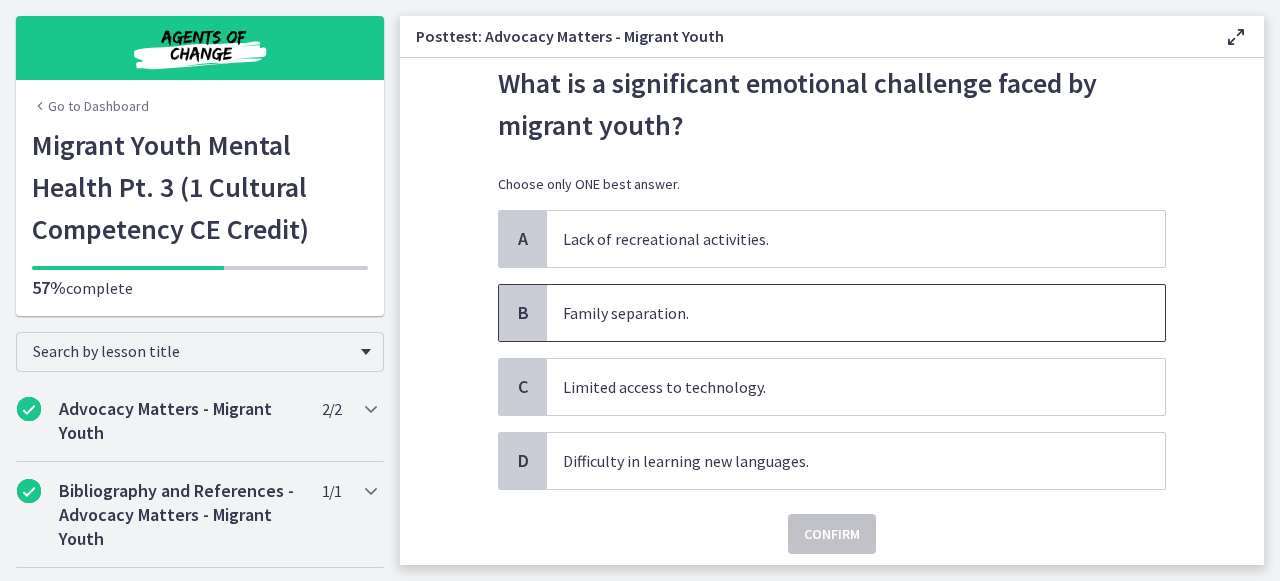 click on "Family separation." at bounding box center (836, 313) 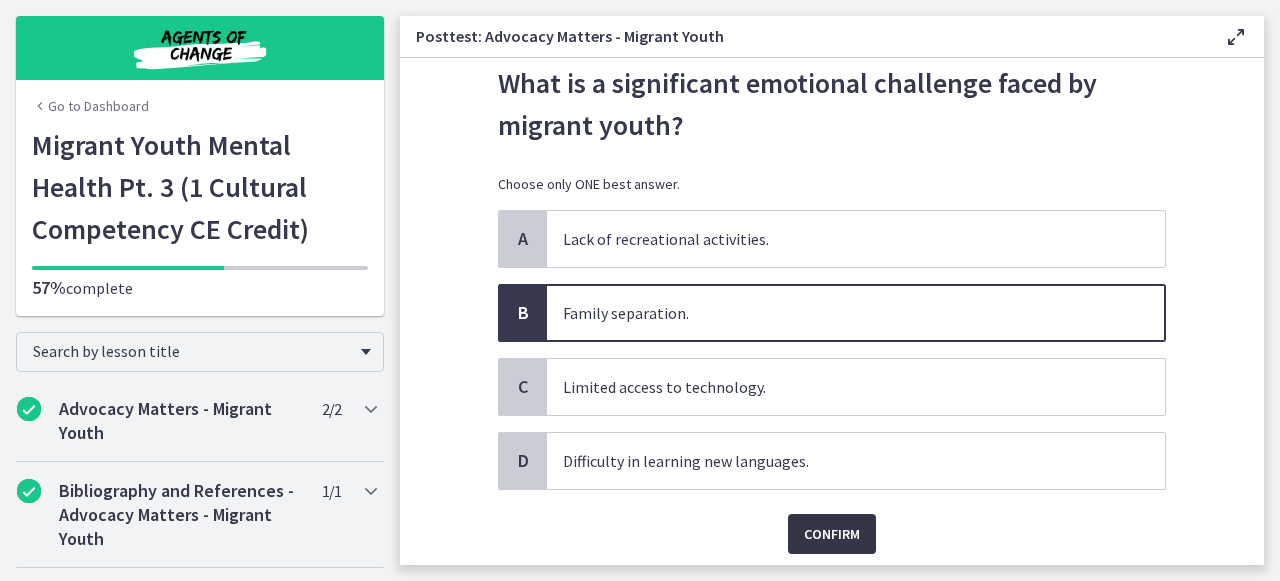 click on "Confirm" at bounding box center [832, 534] 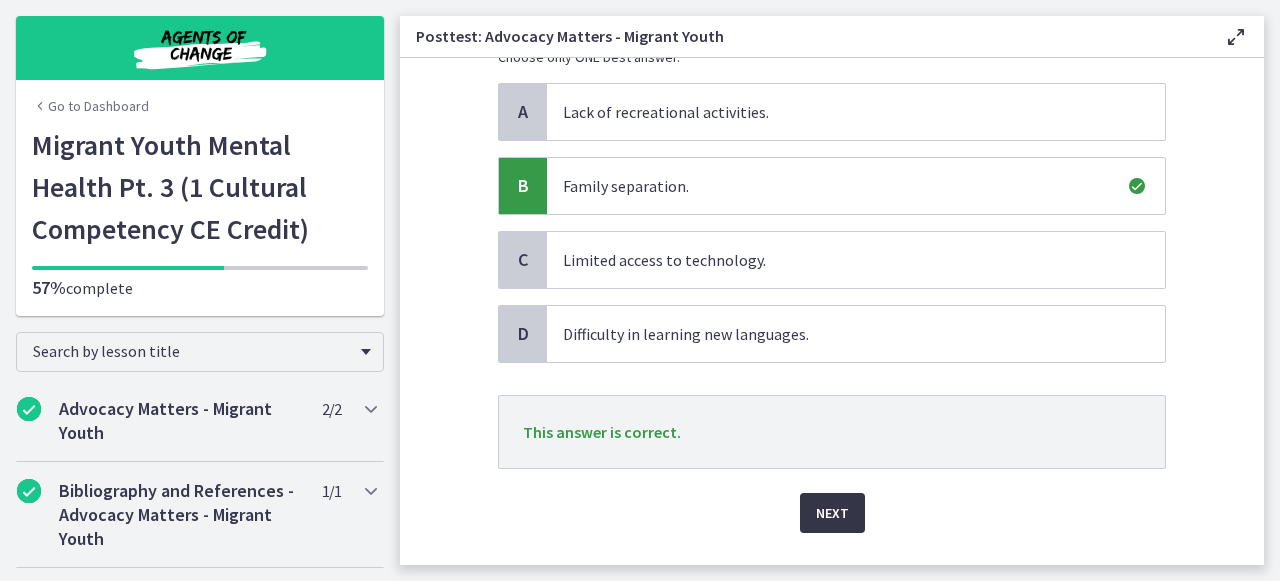 scroll, scrollTop: 227, scrollLeft: 0, axis: vertical 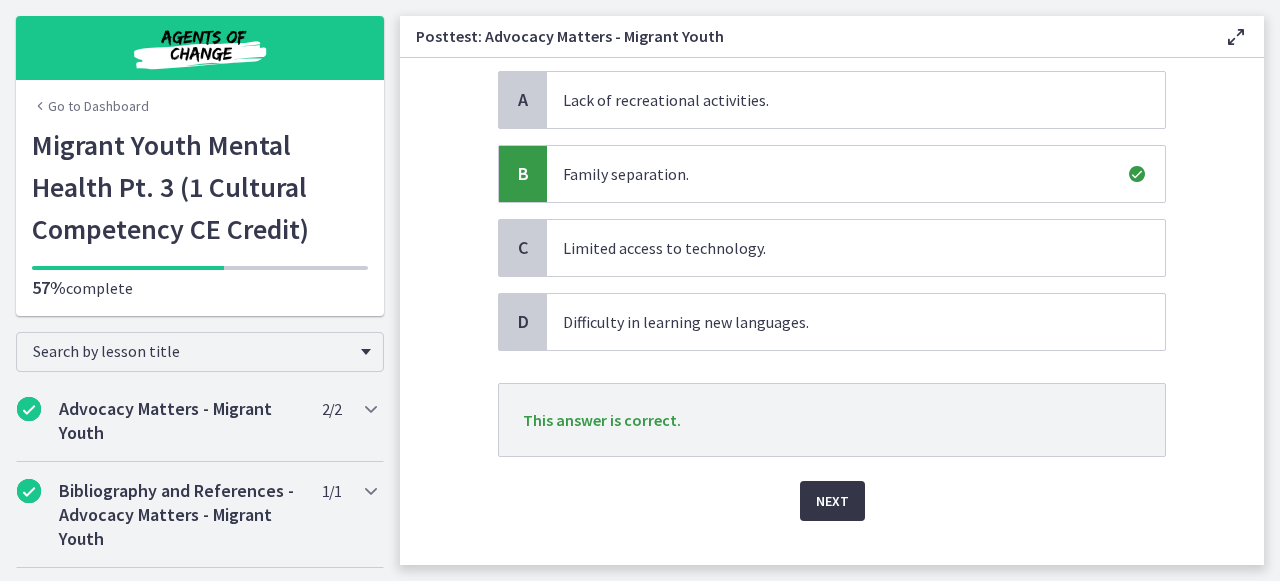 click on "Next" at bounding box center [832, 501] 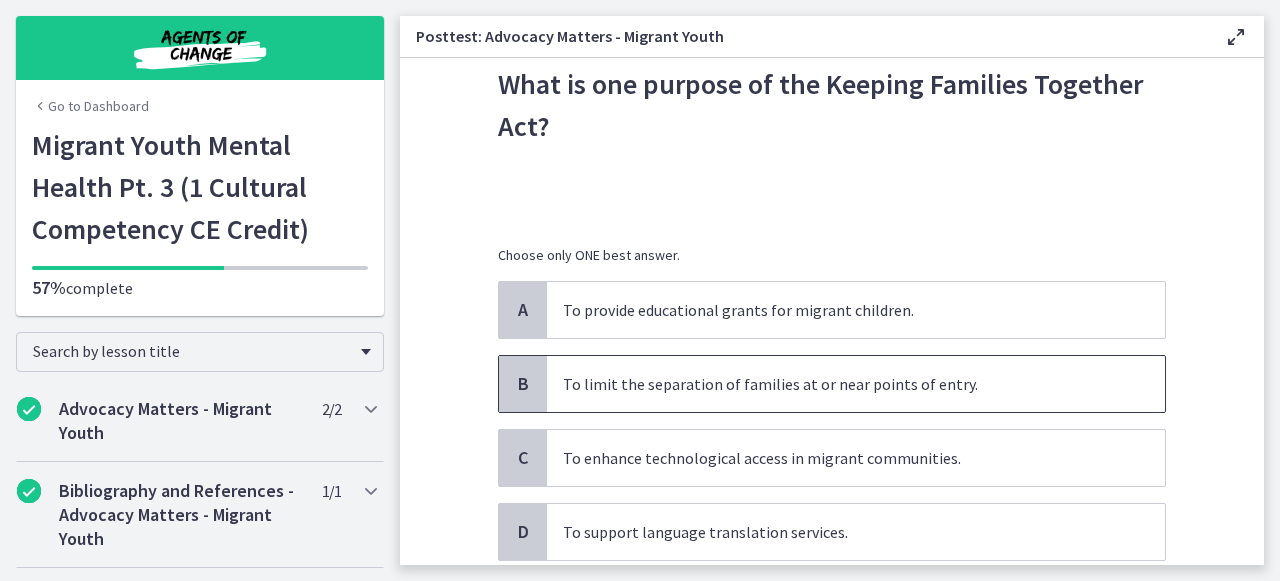 scroll, scrollTop: 91, scrollLeft: 0, axis: vertical 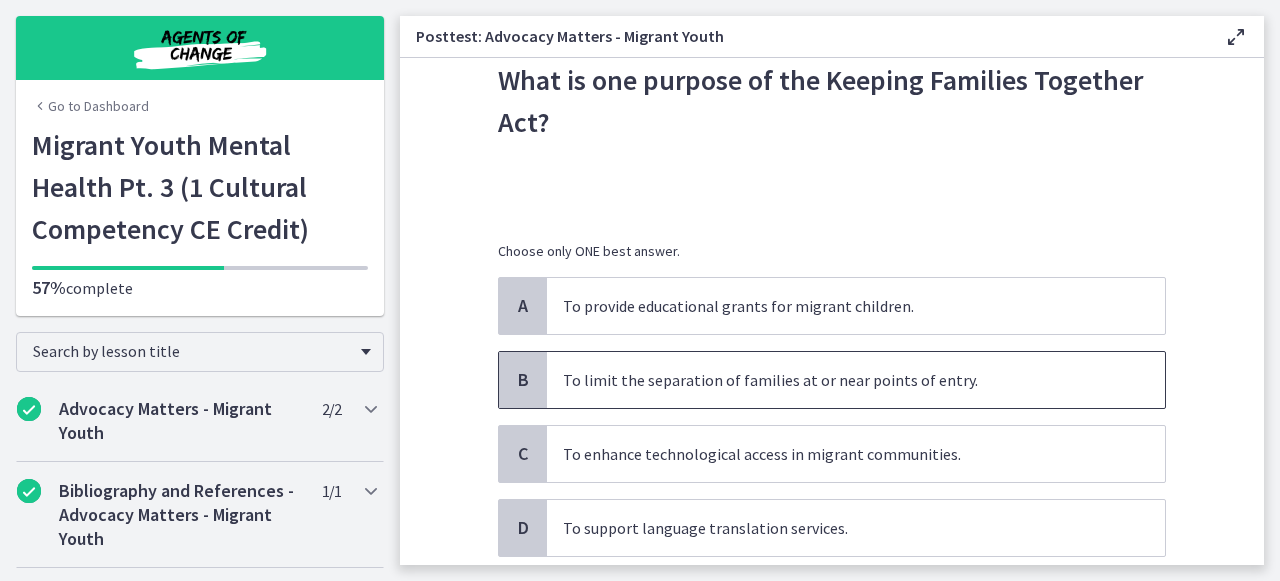 click on "To limit the separation of families at or near points of entry." at bounding box center (836, 380) 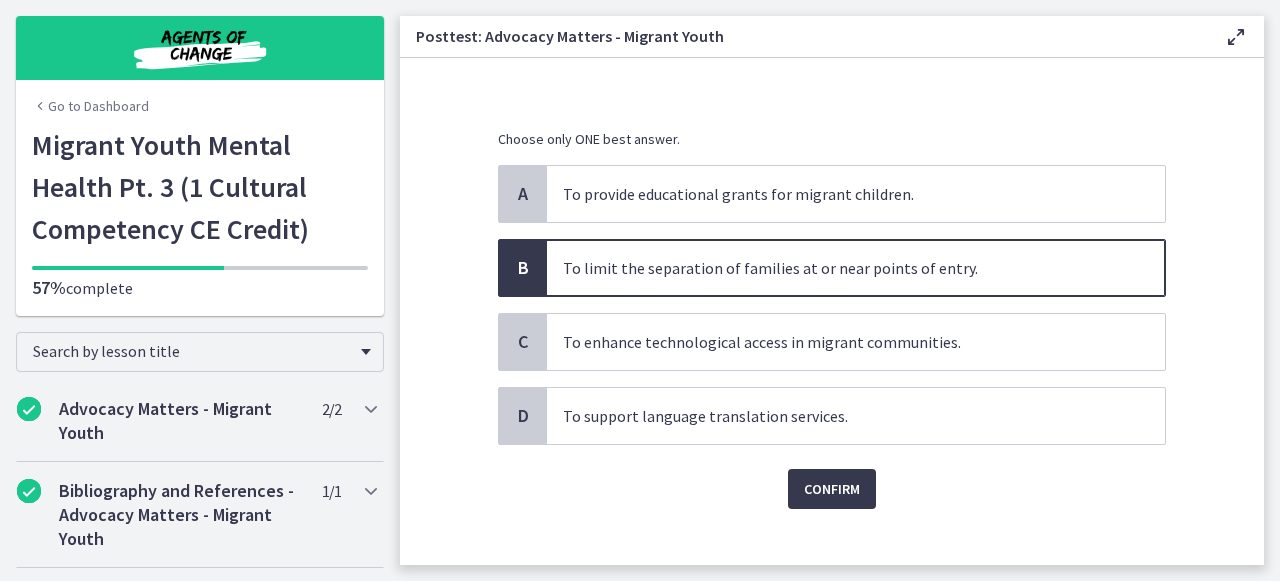 scroll, scrollTop: 207, scrollLeft: 0, axis: vertical 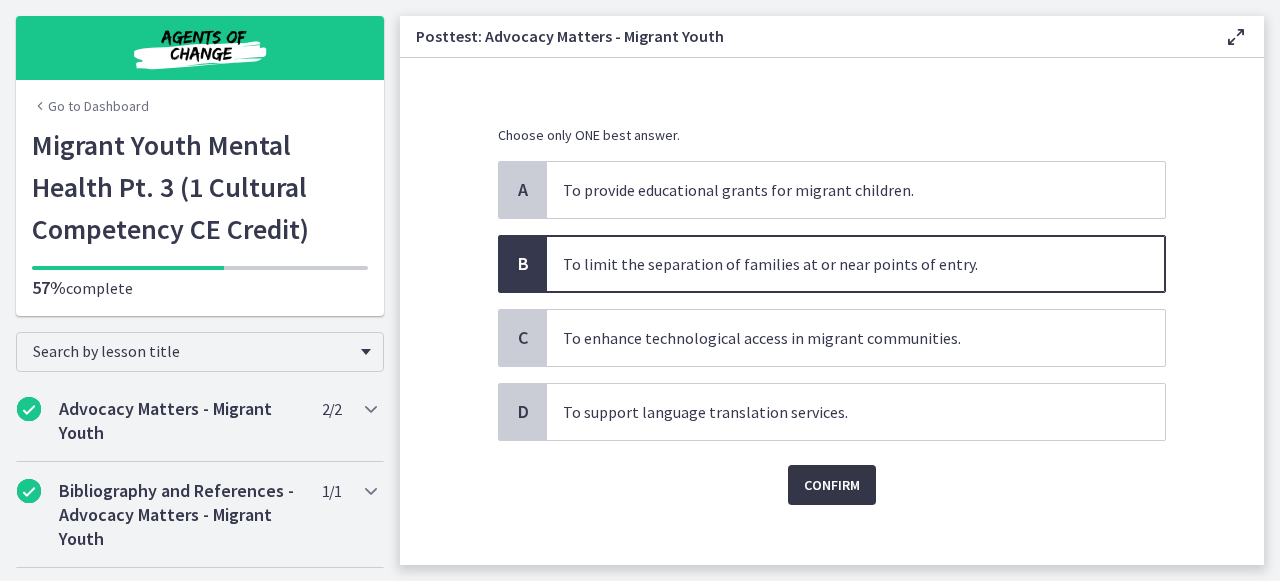 click on "Confirm" at bounding box center [832, 485] 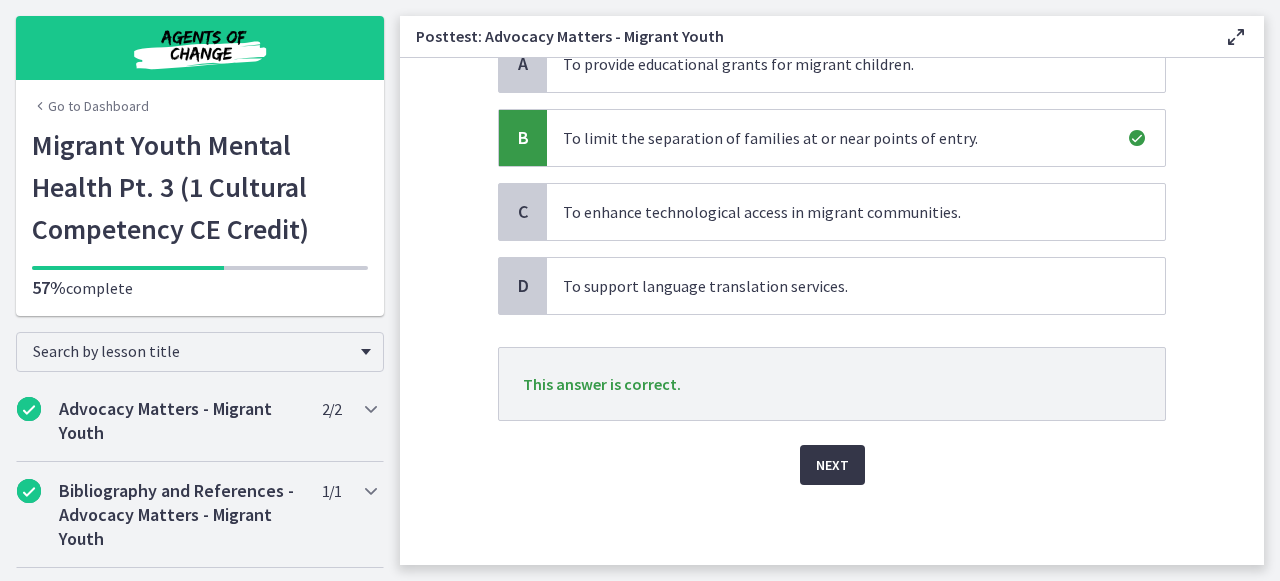 scroll, scrollTop: 333, scrollLeft: 0, axis: vertical 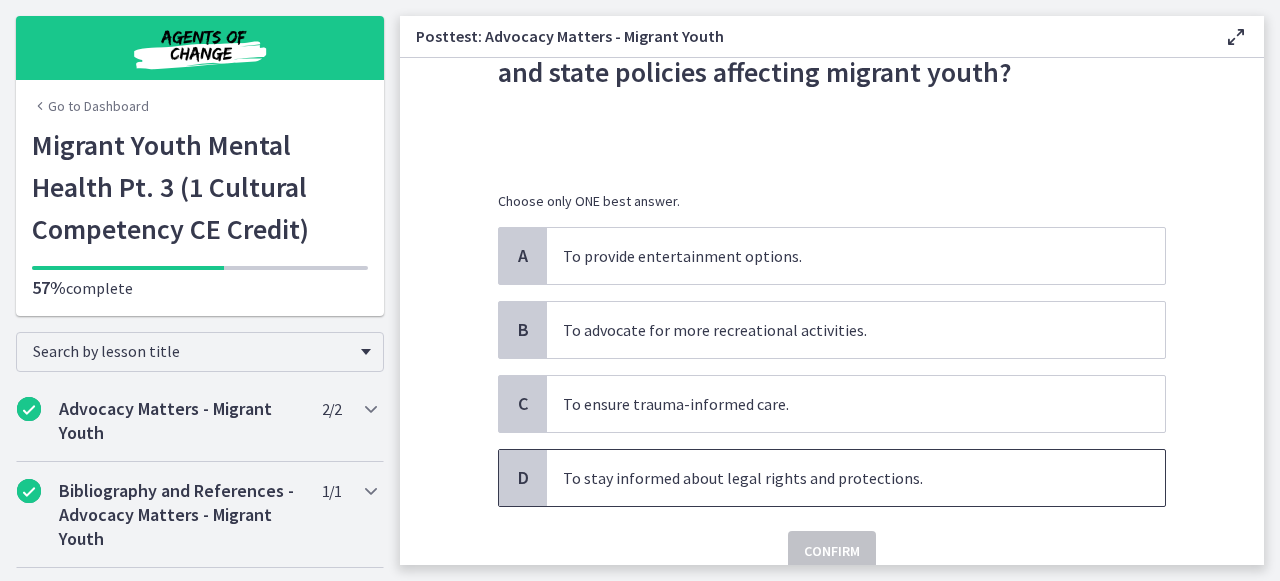 click on "To stay informed about legal rights and protections." at bounding box center (856, 478) 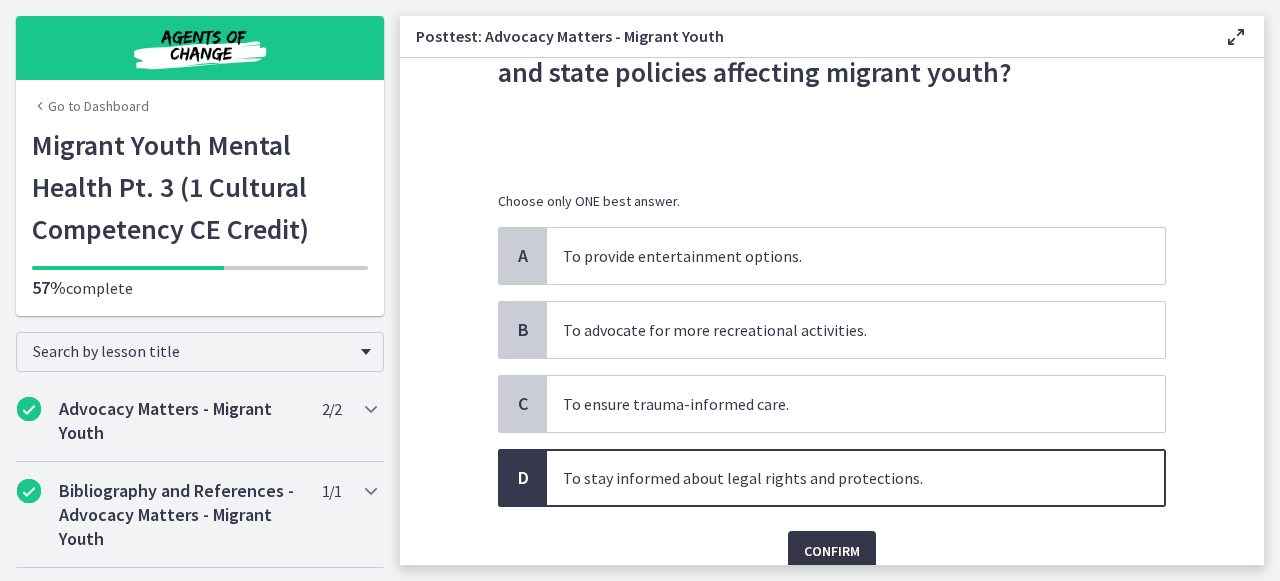 click on "Confirm" at bounding box center [832, 551] 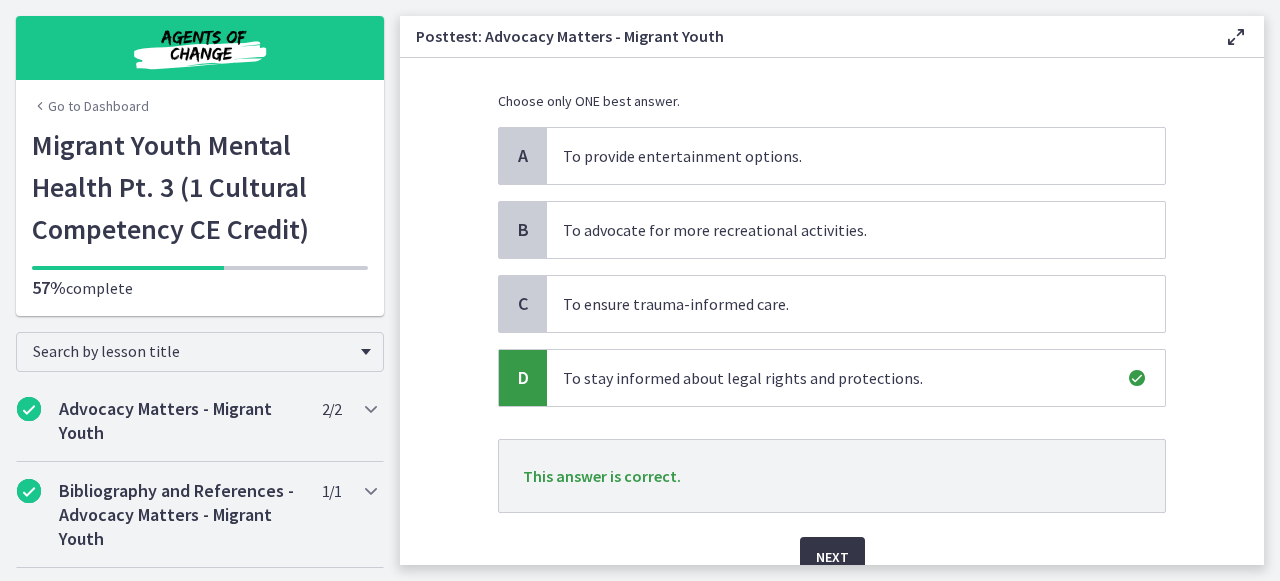 scroll, scrollTop: 253, scrollLeft: 0, axis: vertical 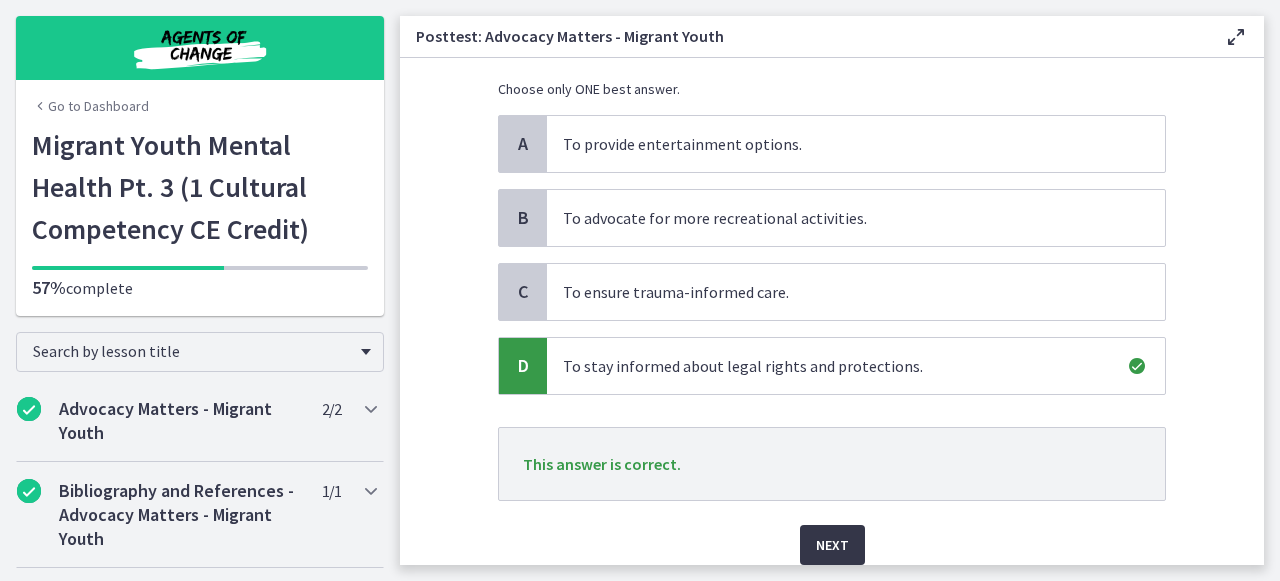 click on "Next" at bounding box center (832, 545) 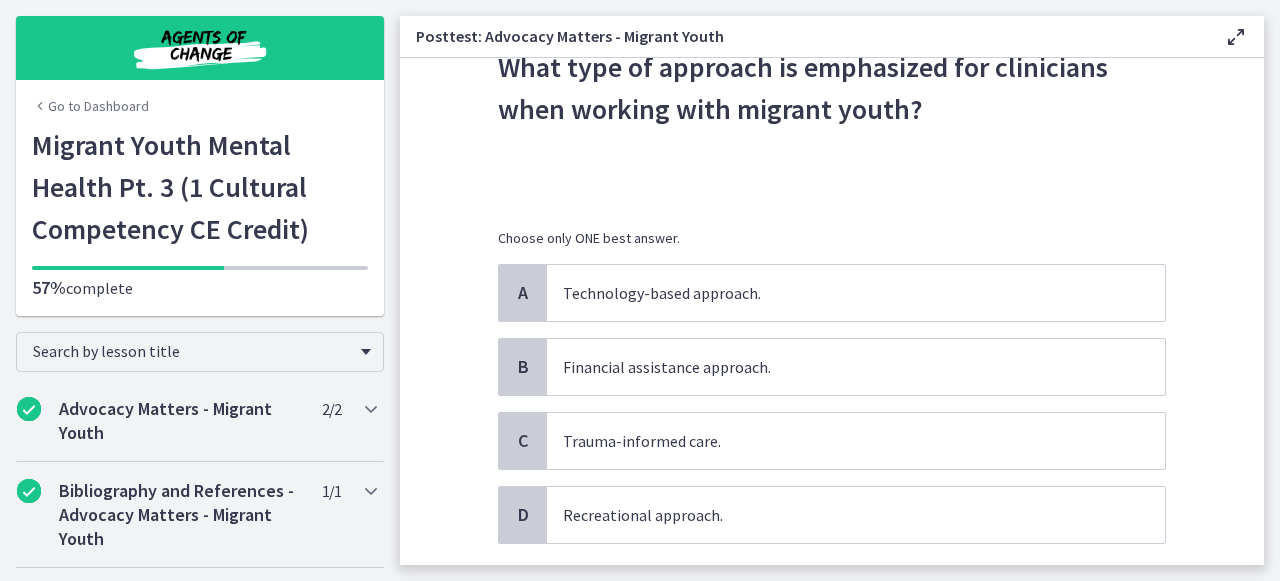 scroll, scrollTop: 100, scrollLeft: 0, axis: vertical 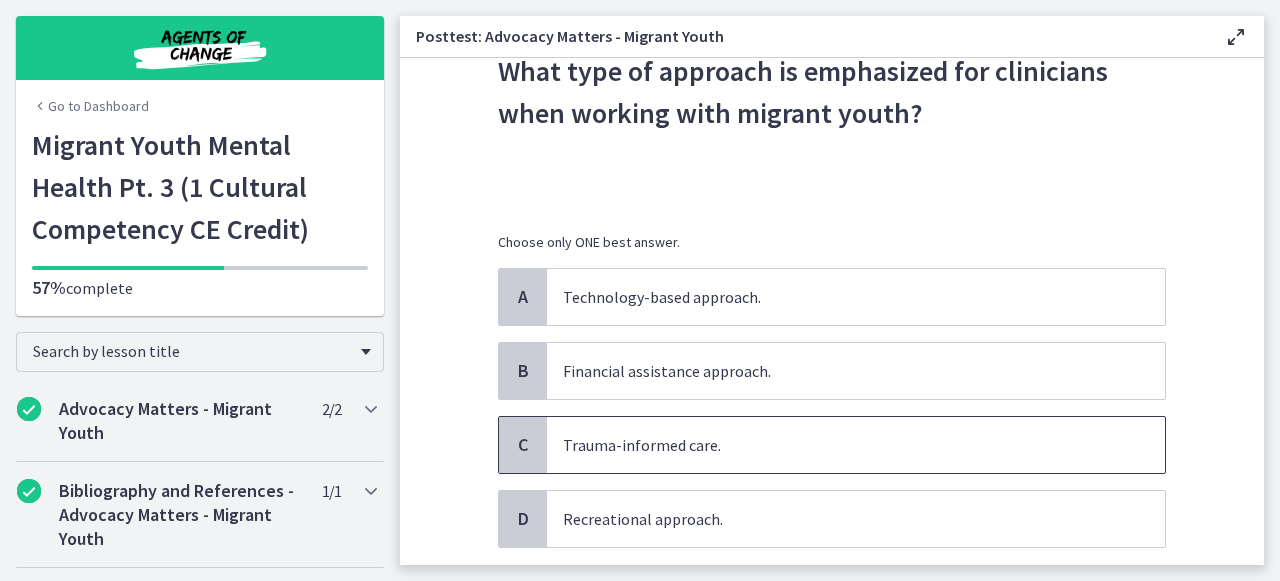 click on "Trauma-informed care." at bounding box center [856, 445] 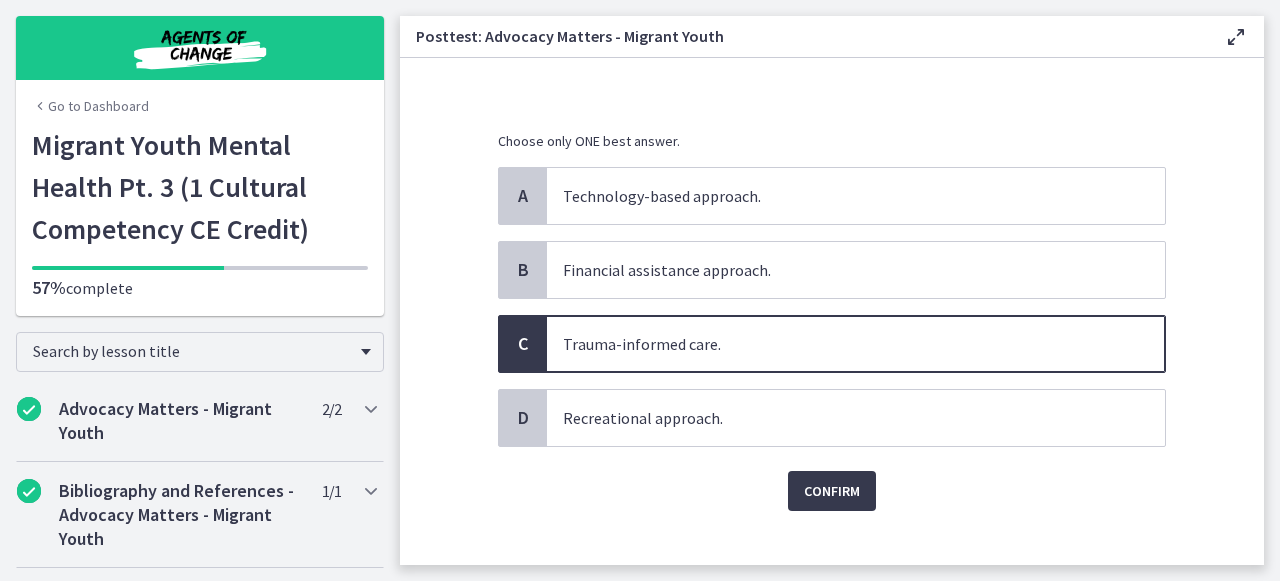 scroll, scrollTop: 204, scrollLeft: 0, axis: vertical 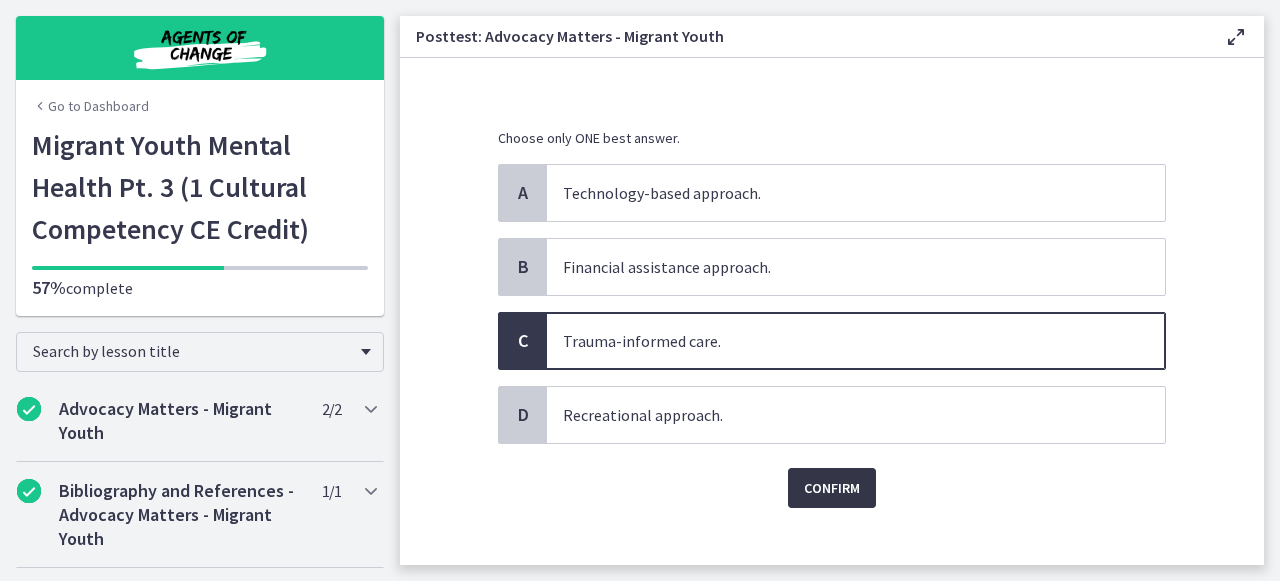 click on "Confirm" at bounding box center [832, 488] 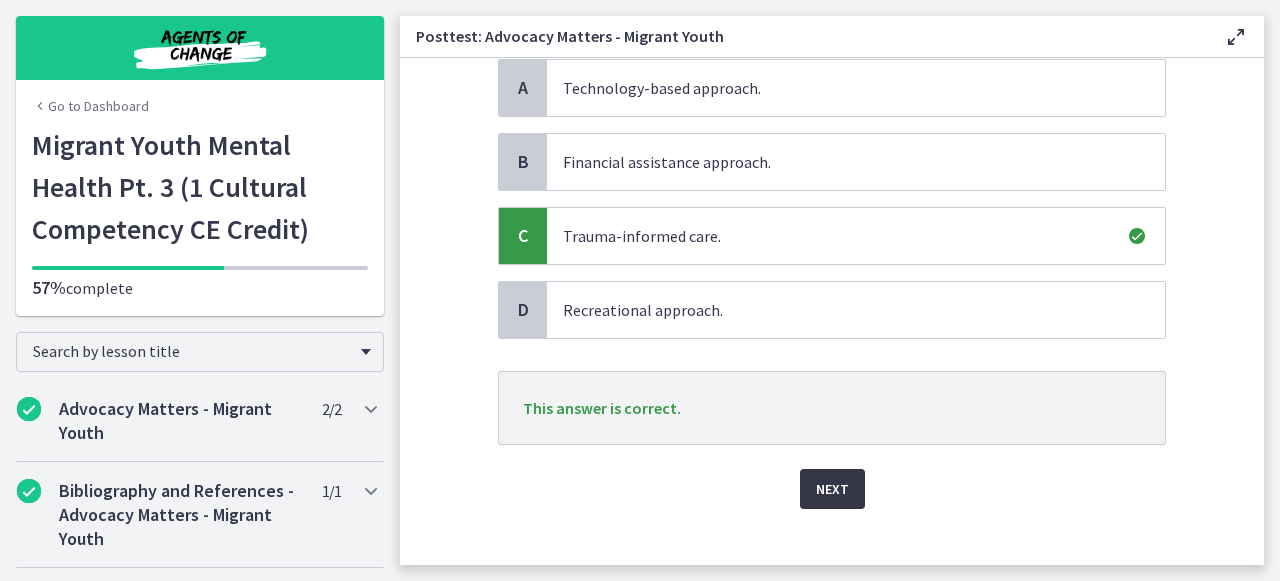 scroll, scrollTop: 312, scrollLeft: 0, axis: vertical 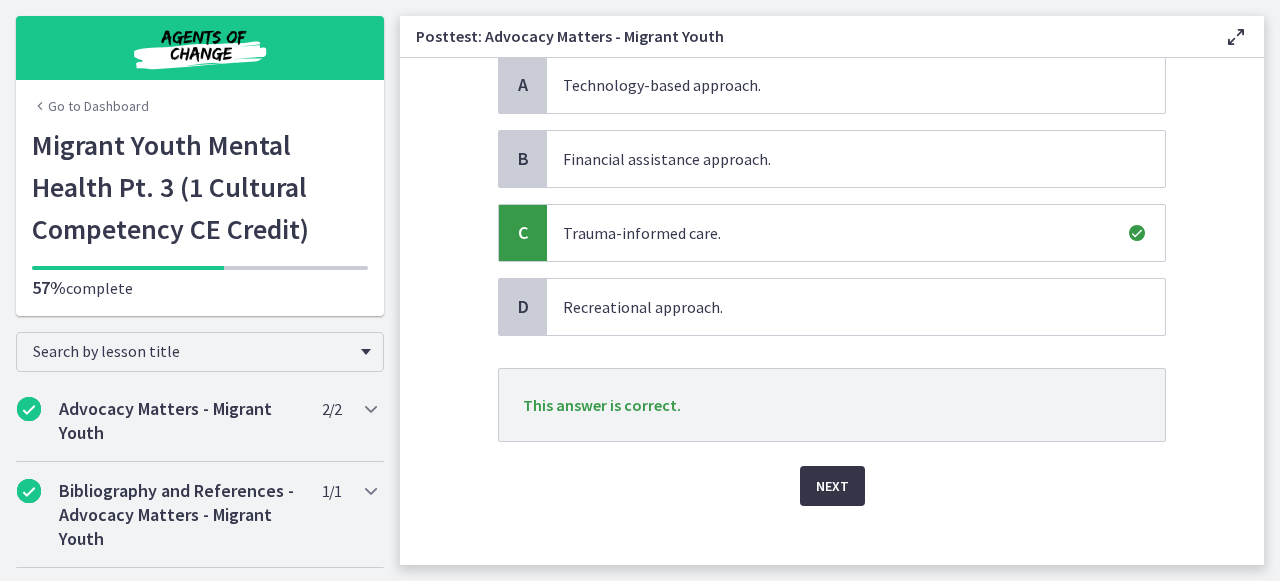 click on "Next" at bounding box center [832, 486] 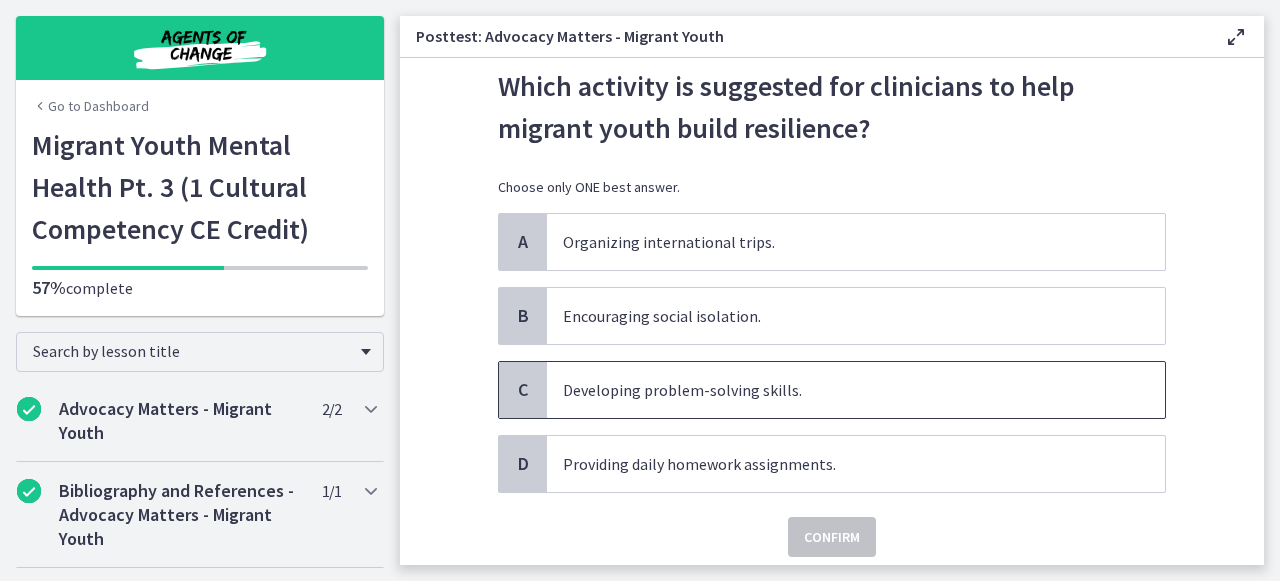 scroll, scrollTop: 88, scrollLeft: 0, axis: vertical 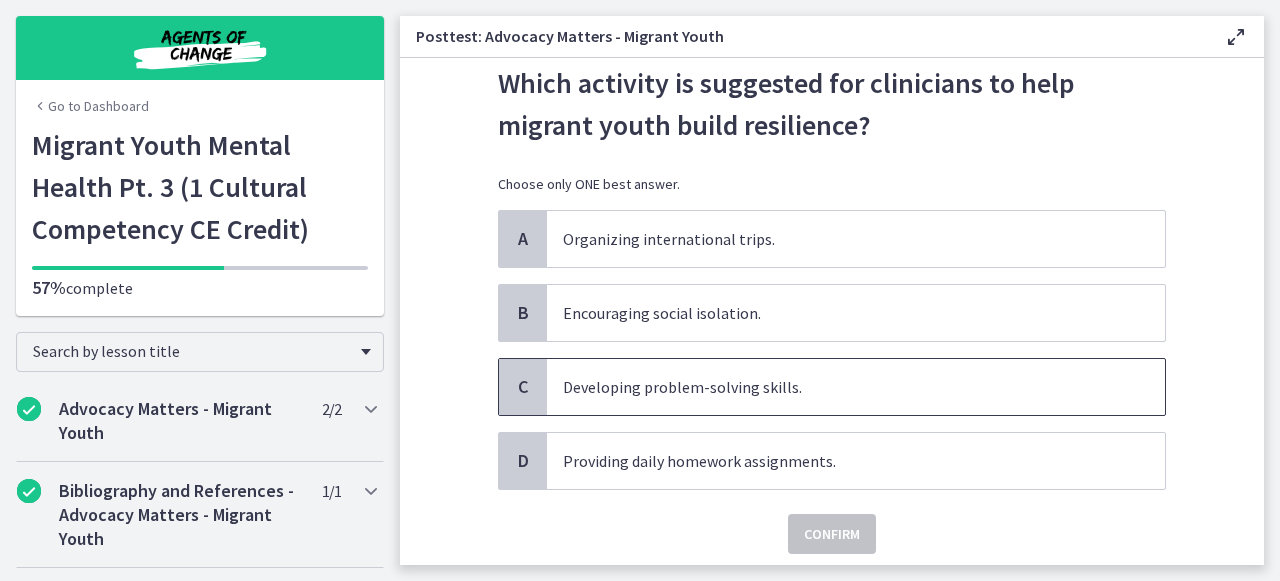 click on "Developing problem-solving skills." at bounding box center (856, 387) 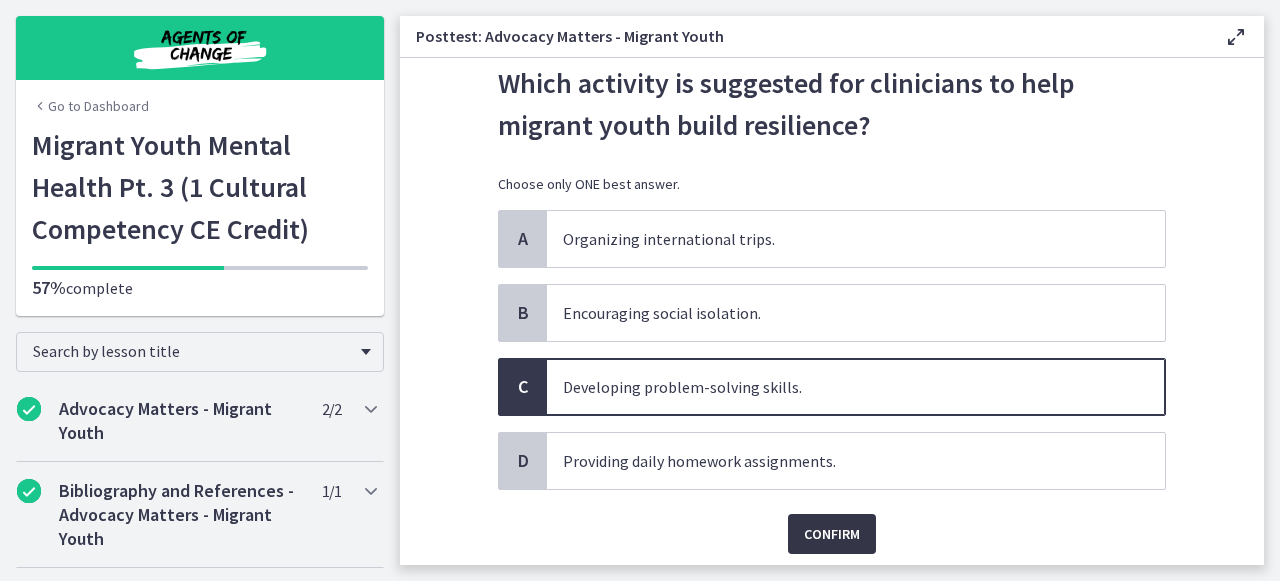 click on "Confirm" at bounding box center (832, 534) 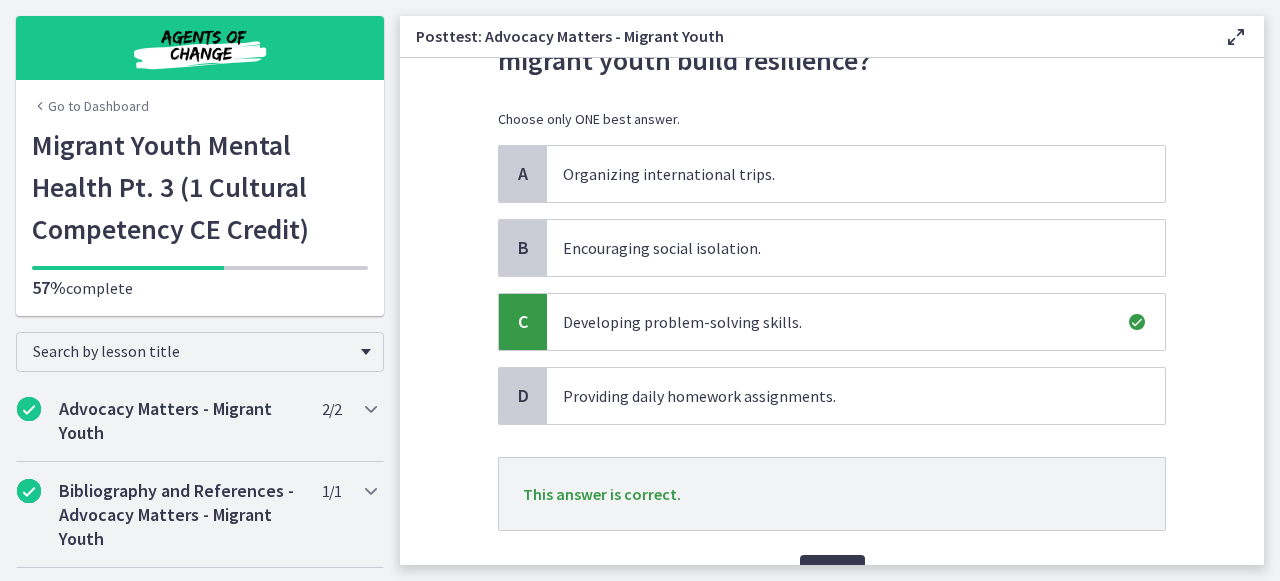 scroll, scrollTop: 221, scrollLeft: 0, axis: vertical 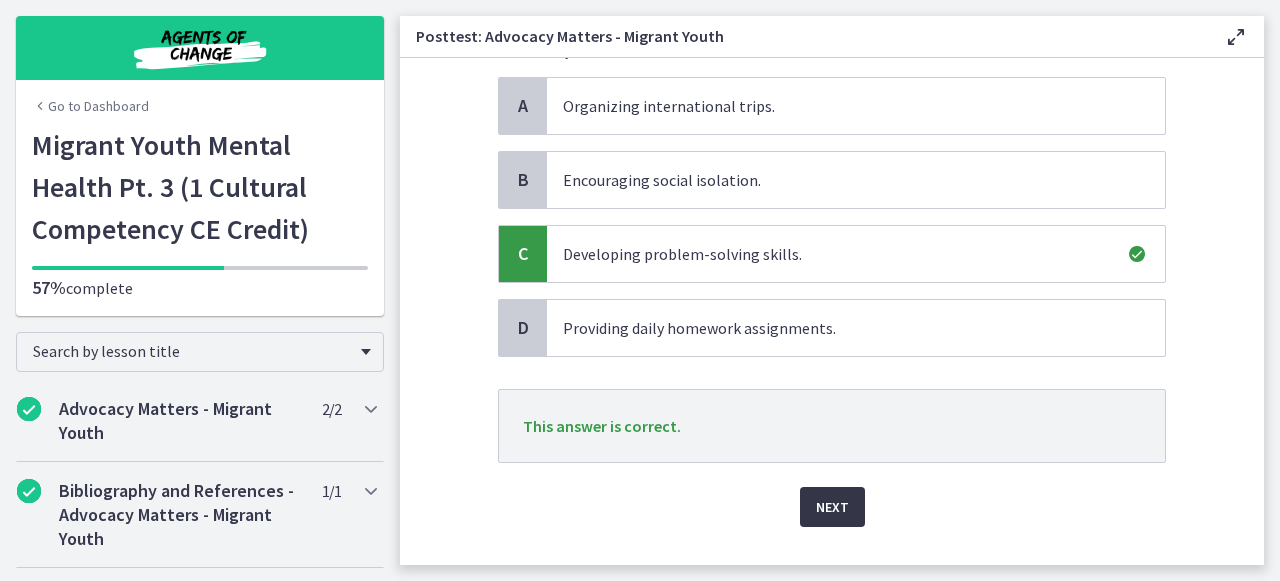 click on "Next" at bounding box center [832, 507] 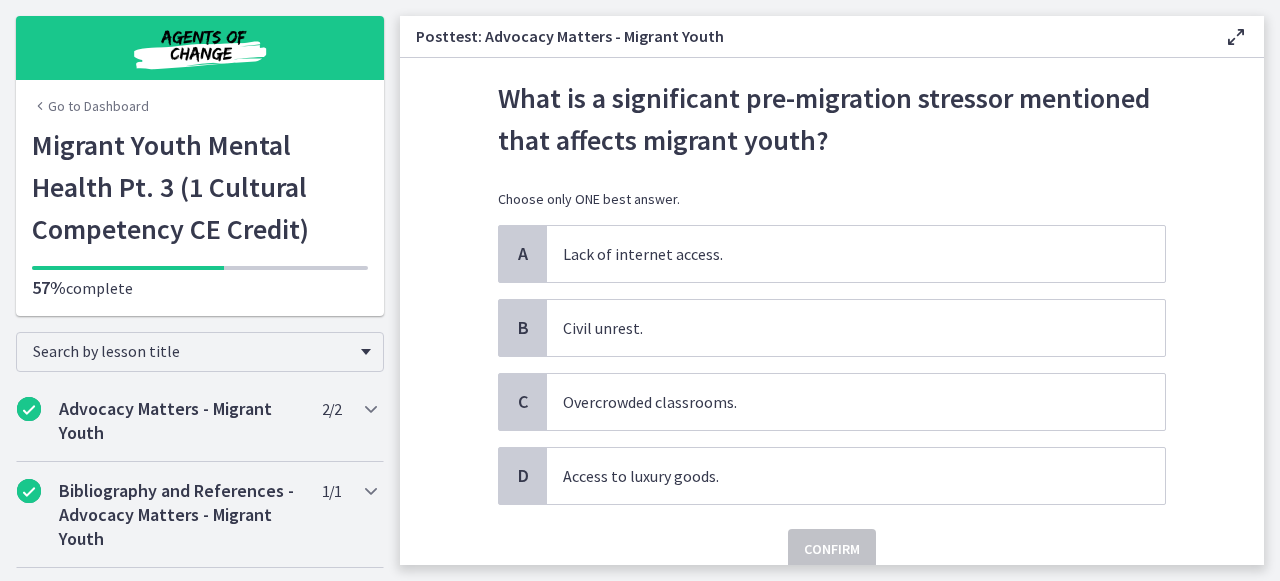 scroll, scrollTop: 75, scrollLeft: 0, axis: vertical 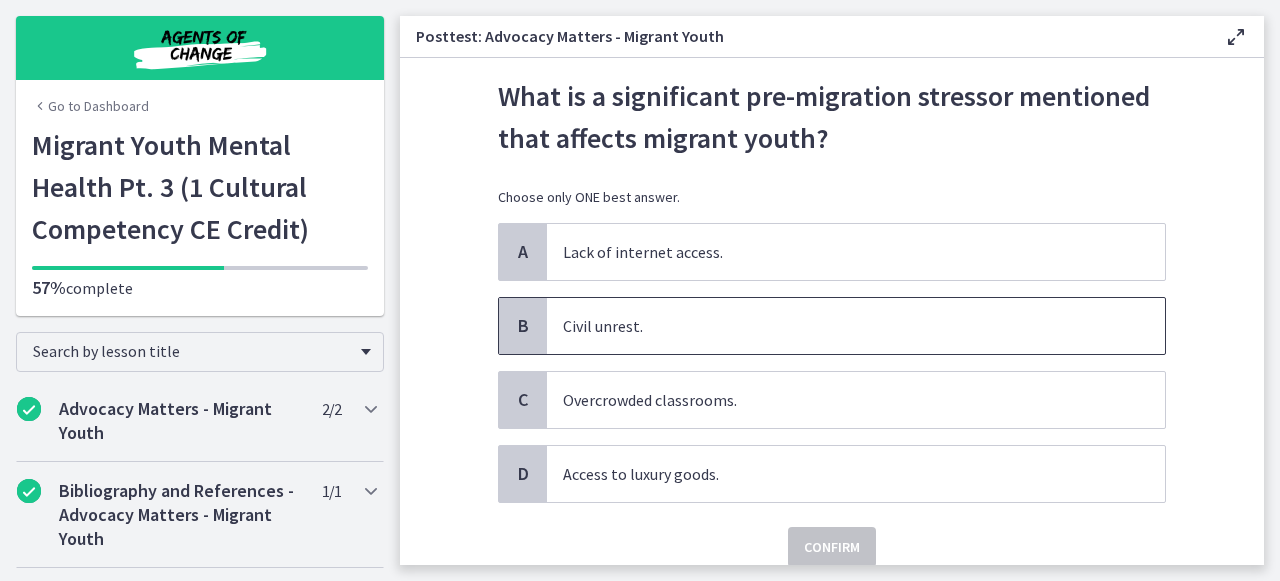 click on "Civil unrest." at bounding box center (856, 326) 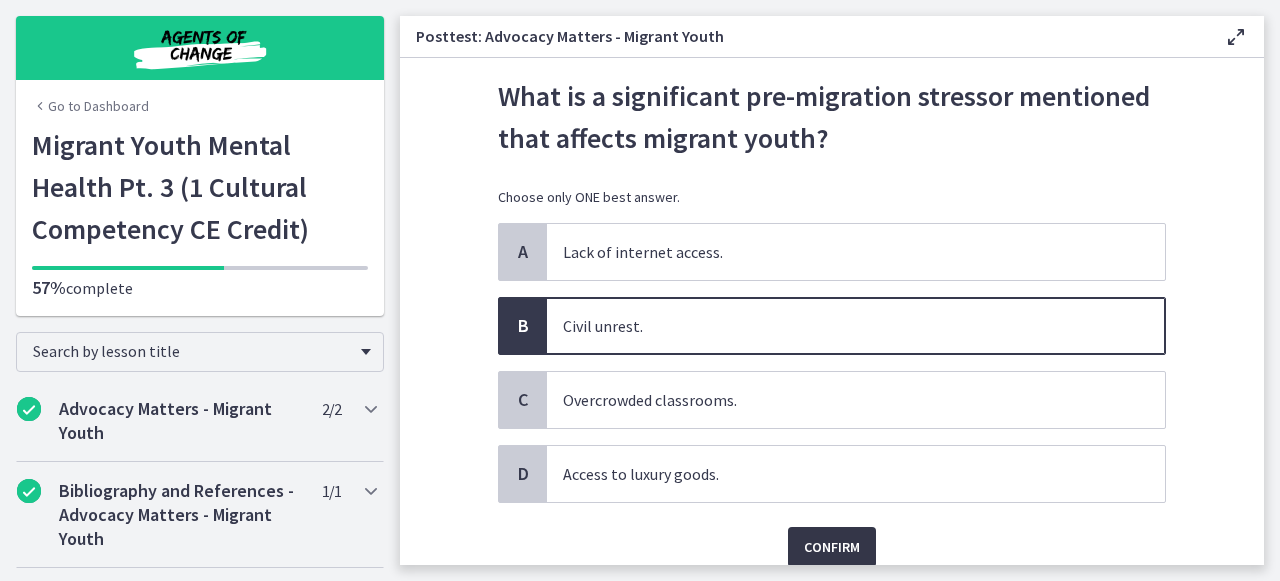 click on "Confirm" at bounding box center (832, 547) 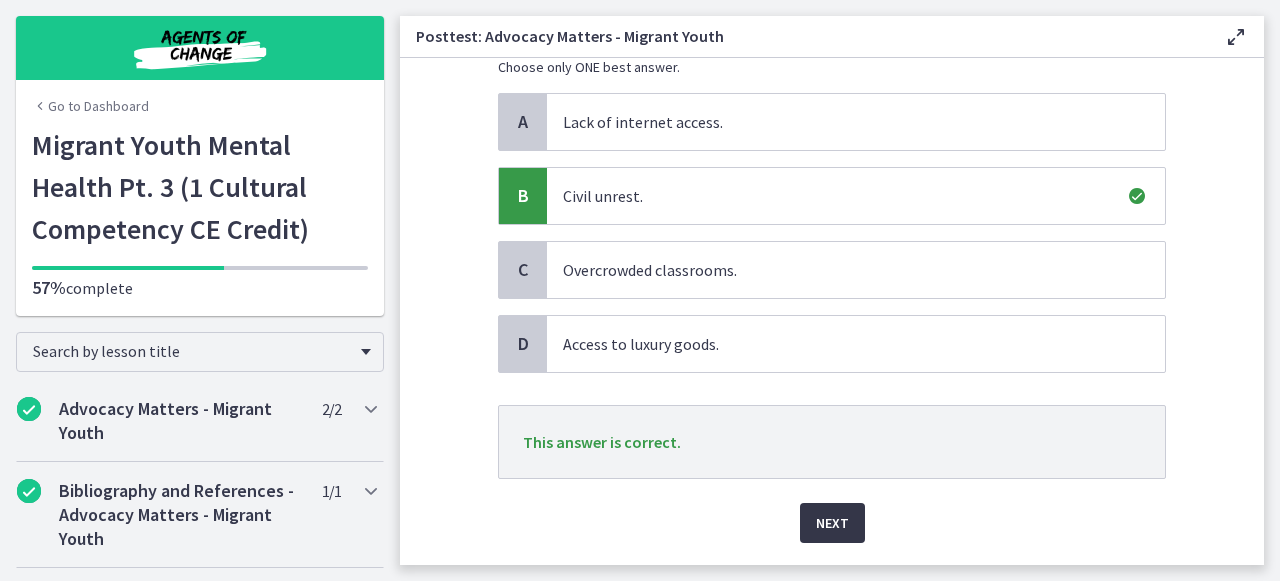 scroll, scrollTop: 206, scrollLeft: 0, axis: vertical 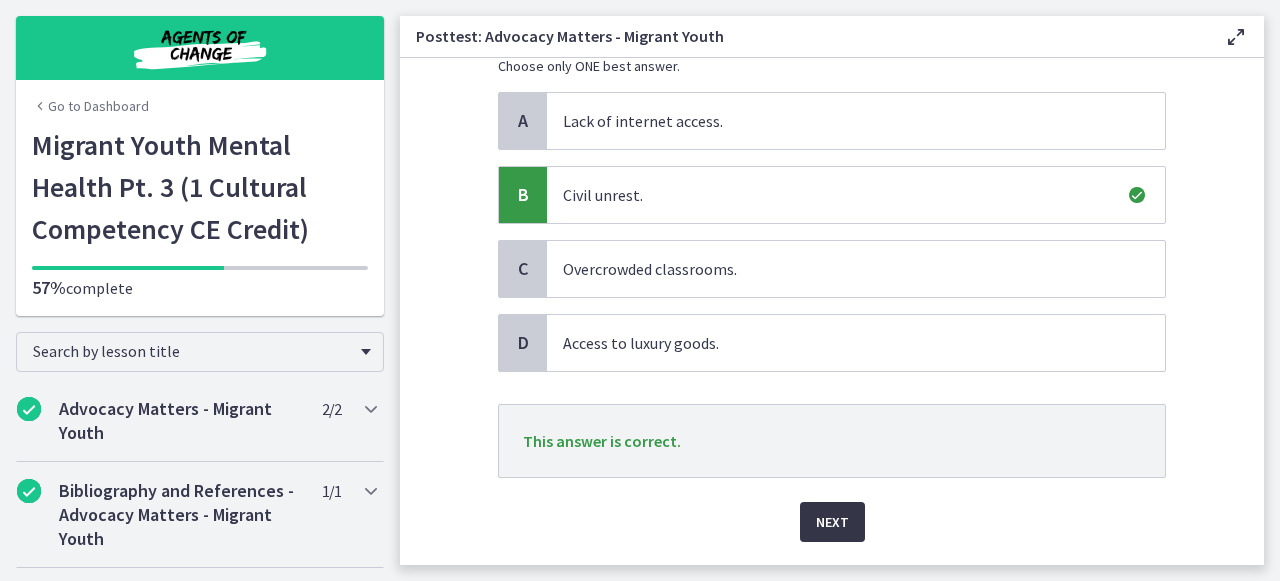 click on "Next" at bounding box center [832, 522] 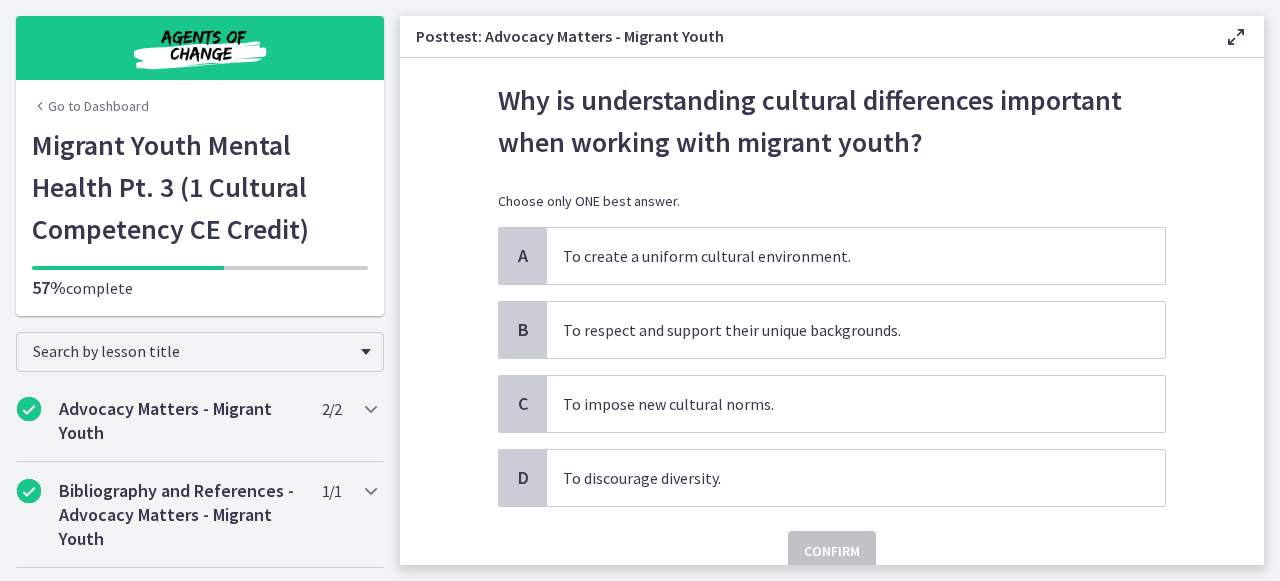 scroll, scrollTop: 79, scrollLeft: 0, axis: vertical 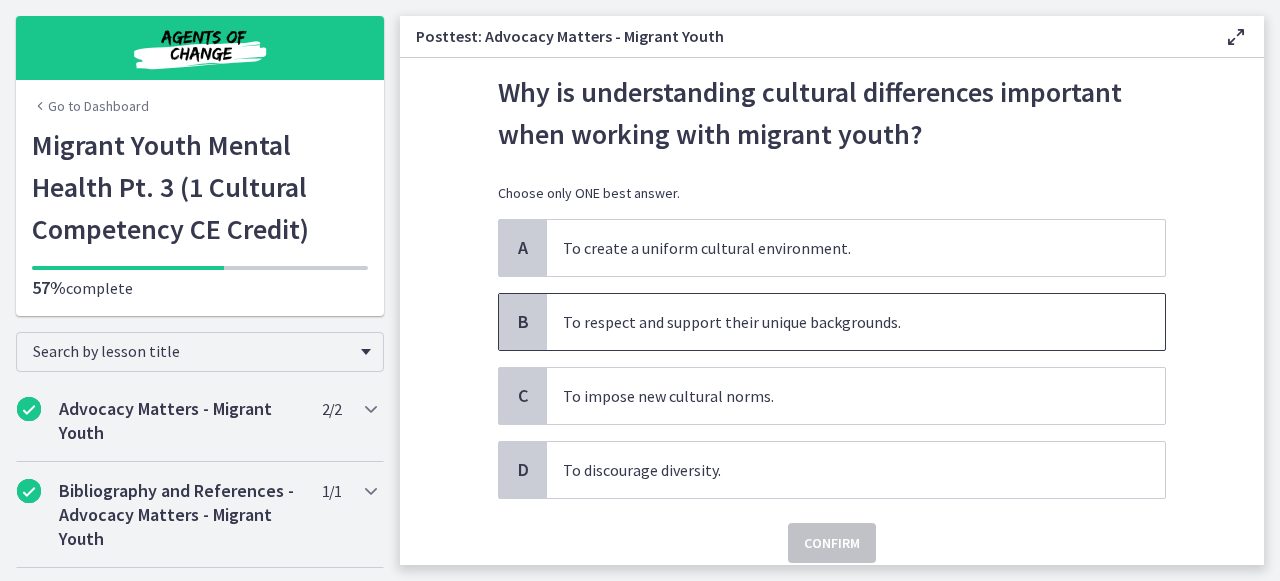 click on "To respect and support their unique backgrounds." at bounding box center [836, 322] 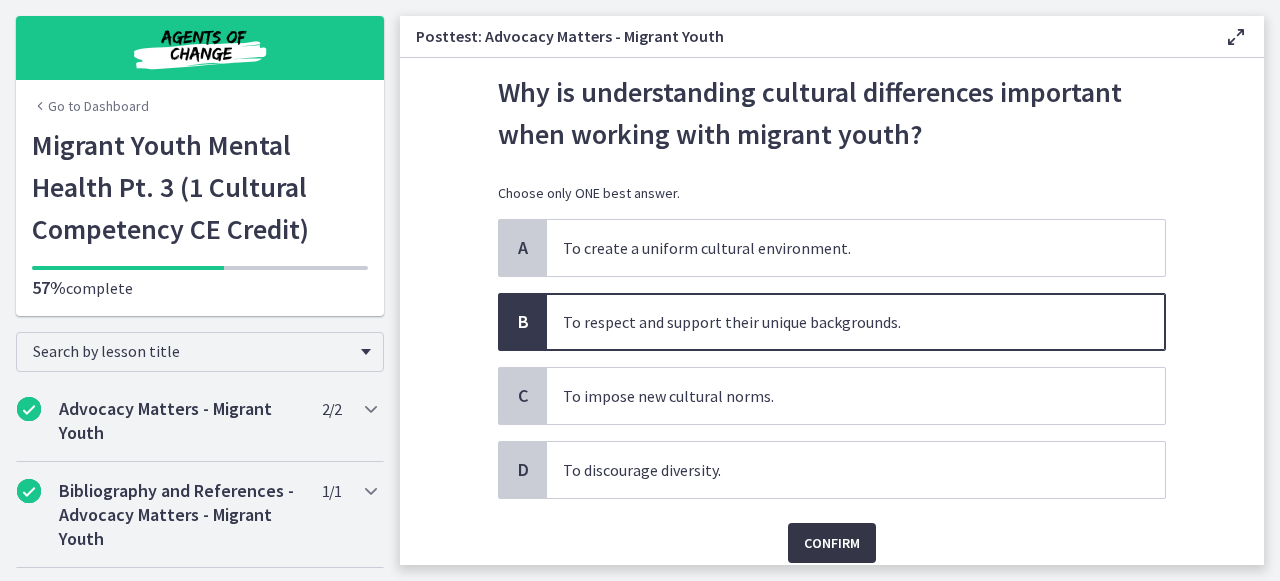 click on "Confirm" at bounding box center (832, 543) 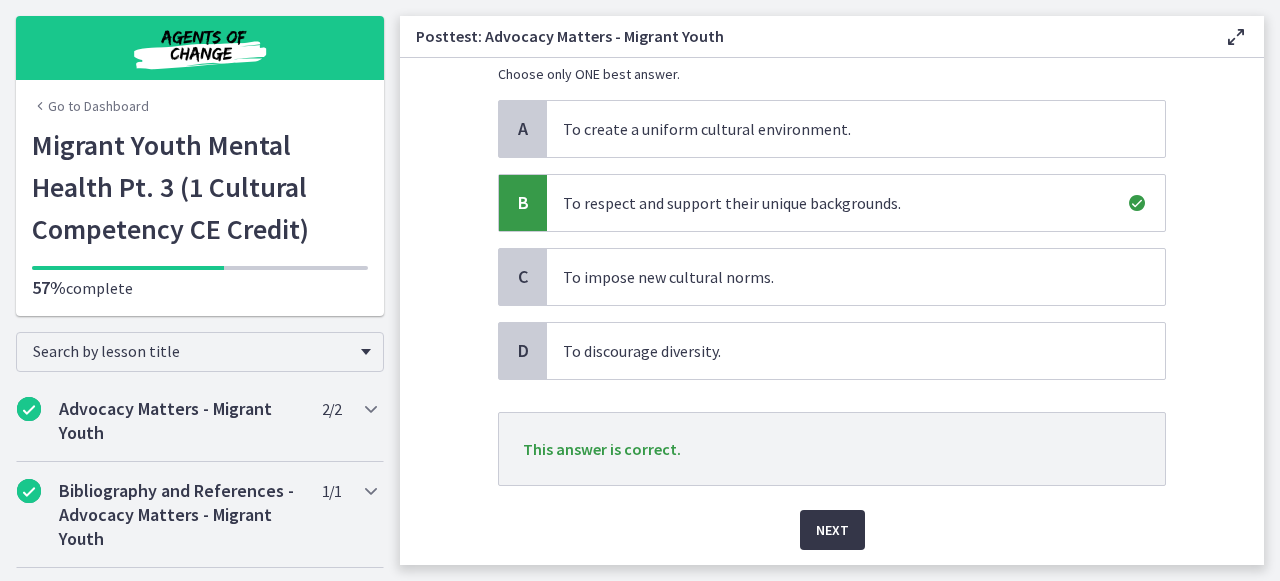 scroll, scrollTop: 201, scrollLeft: 0, axis: vertical 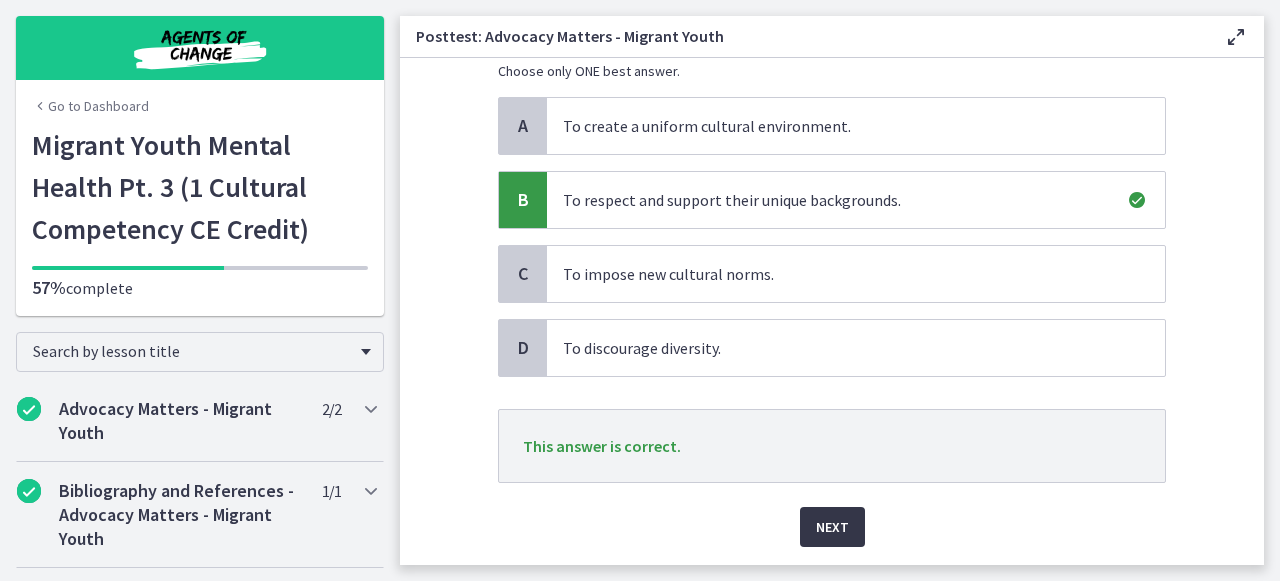 click on "Next" at bounding box center [832, 527] 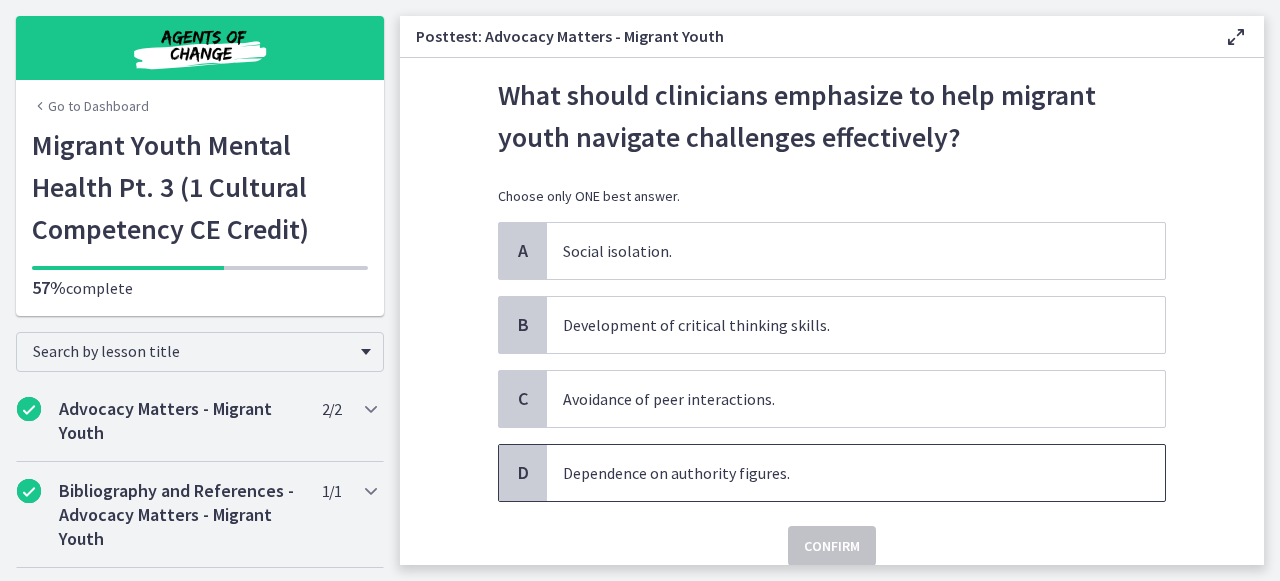 scroll, scrollTop: 87, scrollLeft: 0, axis: vertical 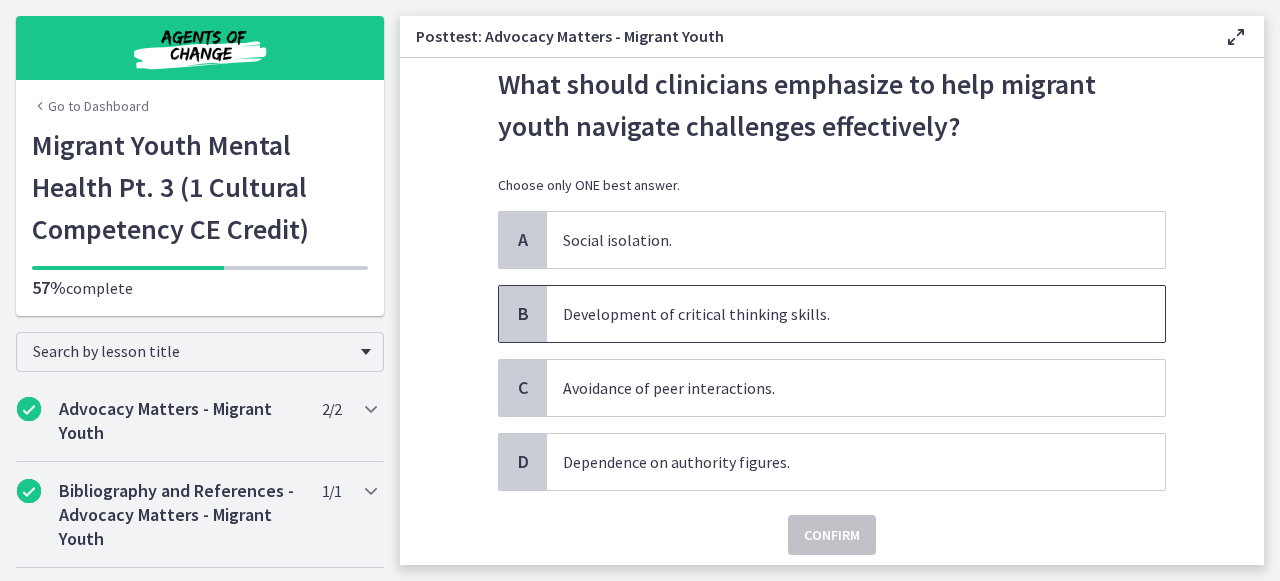 click on "Development of critical thinking skills." at bounding box center (836, 314) 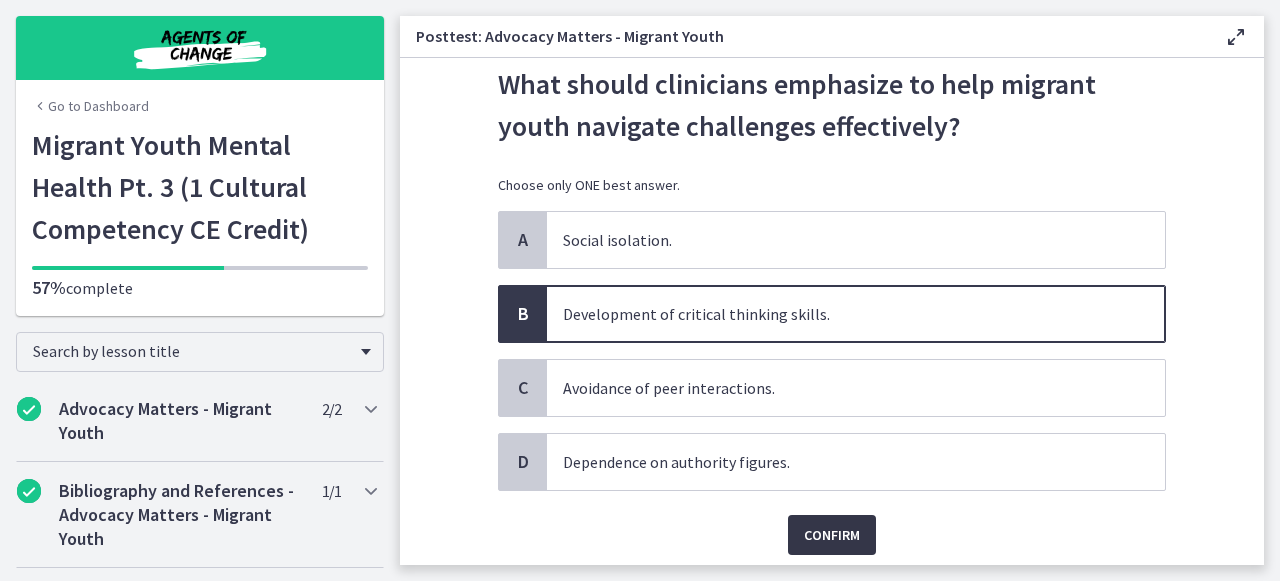 click on "Confirm" at bounding box center (832, 535) 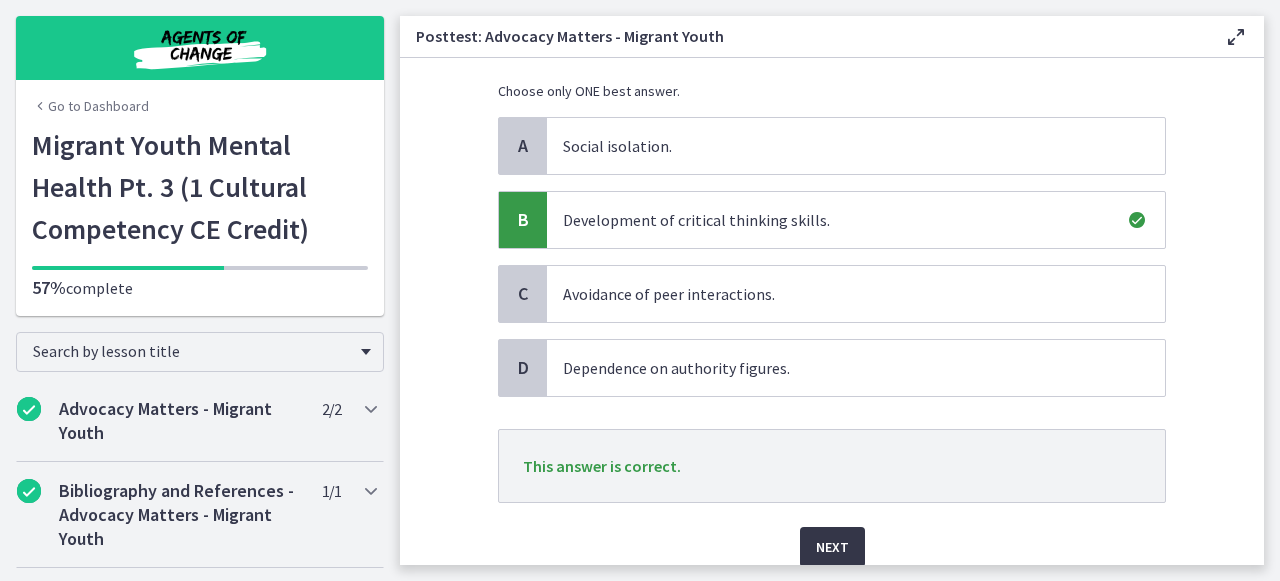 scroll, scrollTop: 184, scrollLeft: 0, axis: vertical 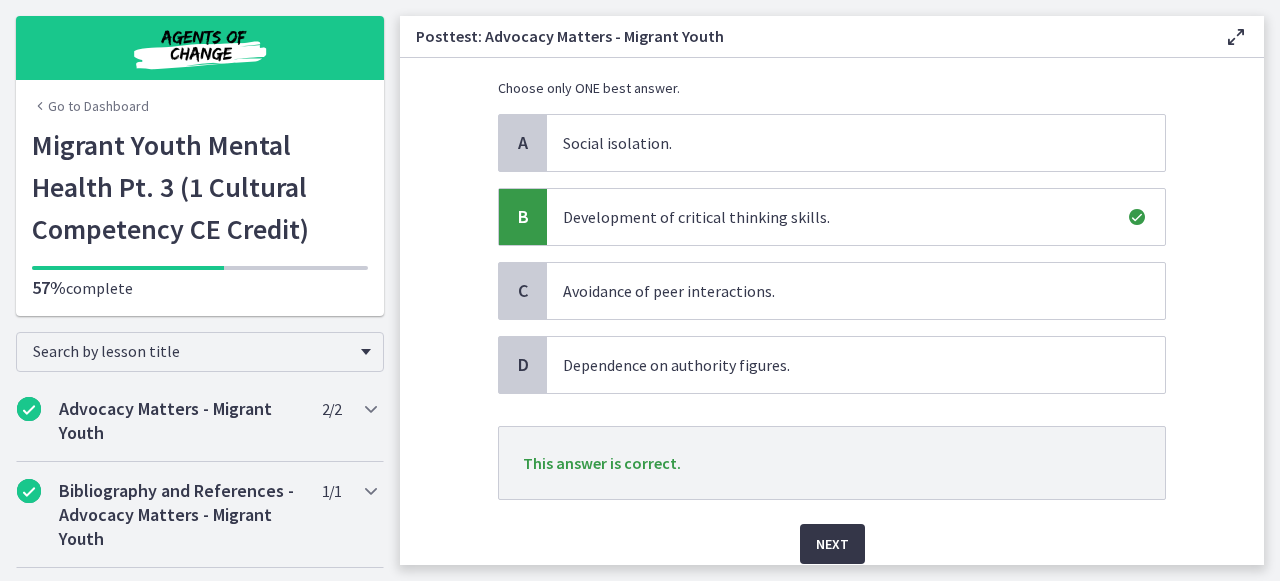 click on "Next" at bounding box center (832, 544) 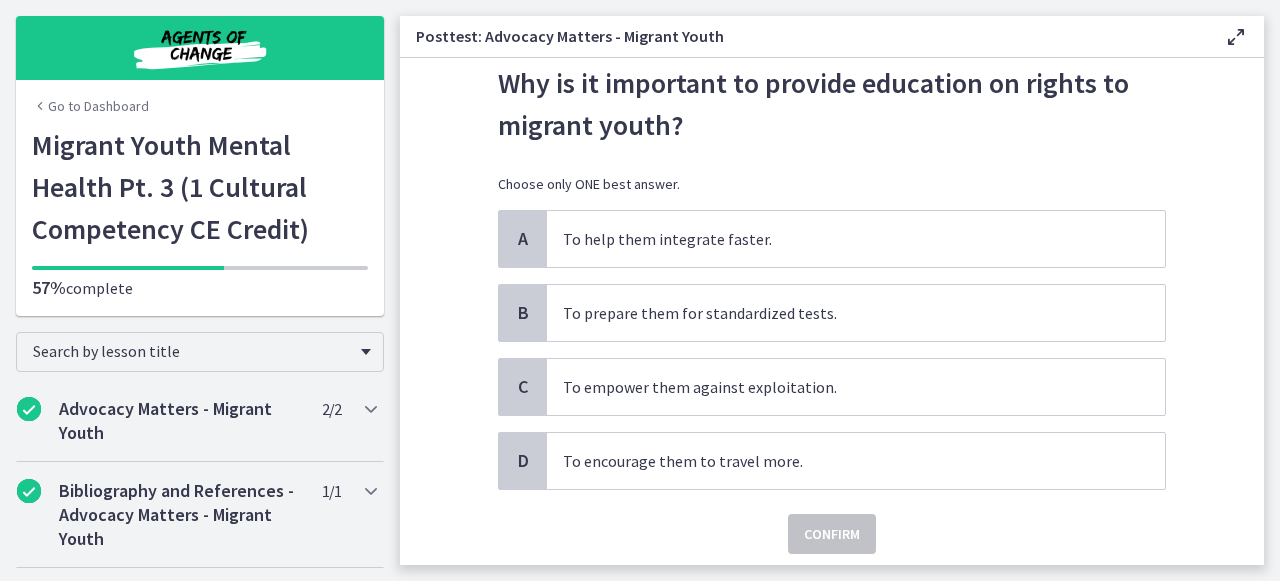 scroll, scrollTop: 89, scrollLeft: 0, axis: vertical 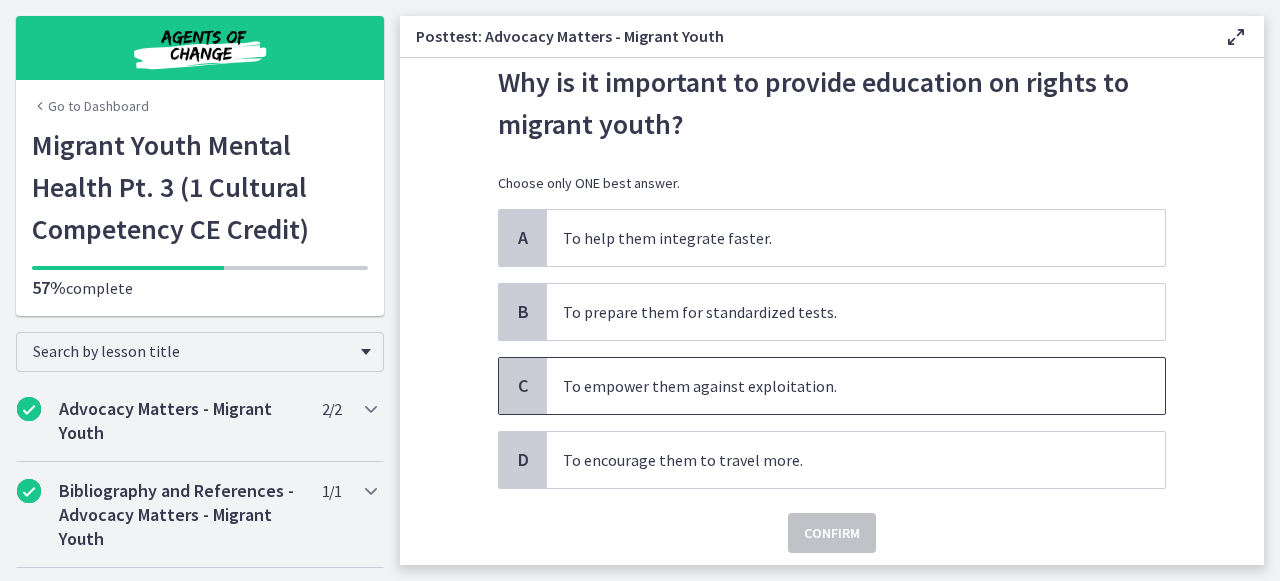 click on "To empower them against exploitation." at bounding box center [856, 386] 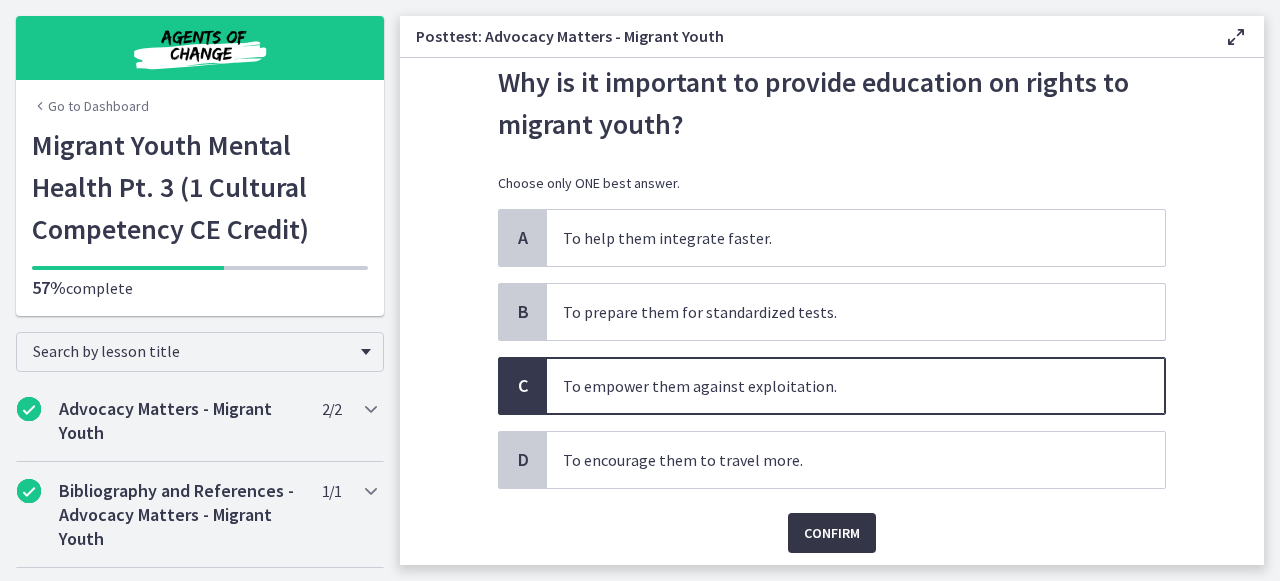 click on "Confirm" at bounding box center (832, 533) 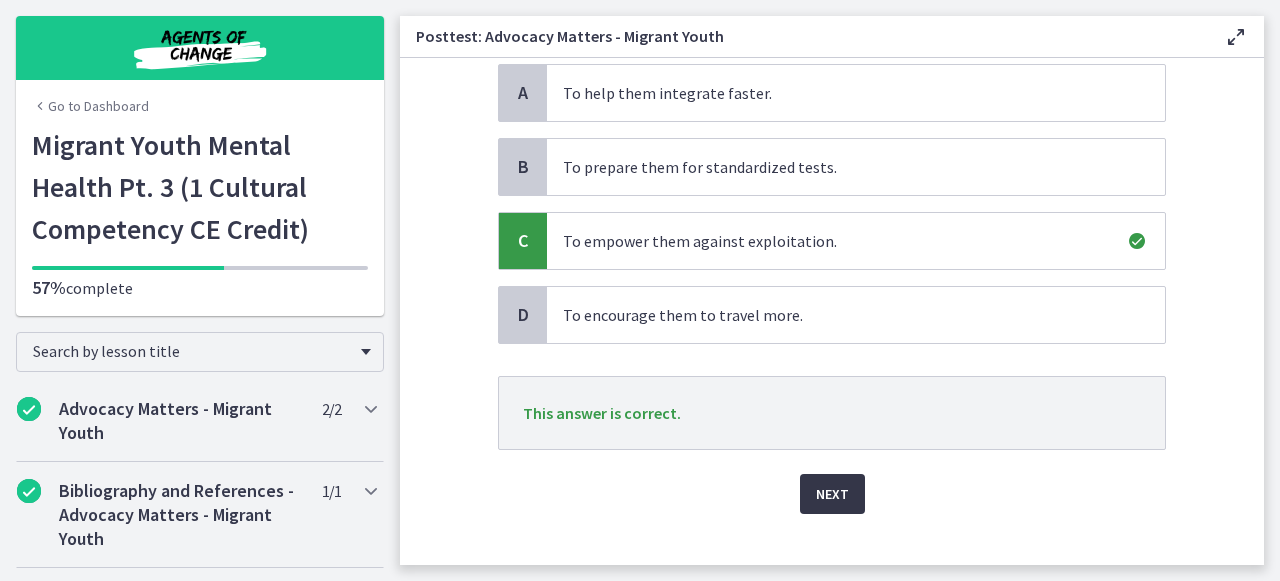 scroll, scrollTop: 237, scrollLeft: 0, axis: vertical 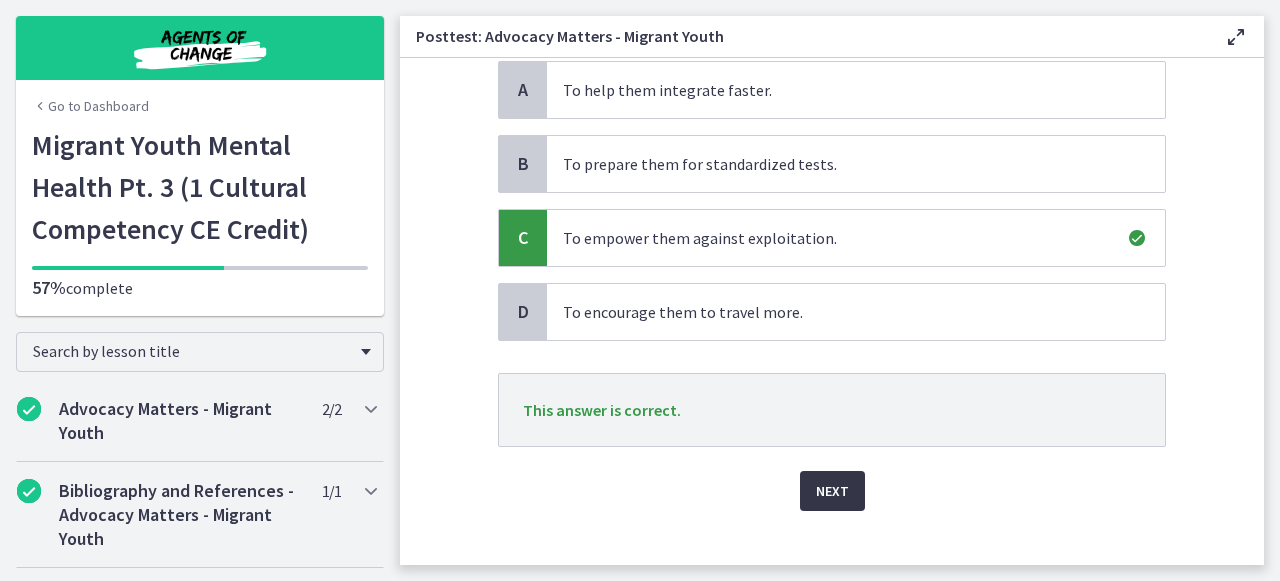 click on "Next" at bounding box center (832, 491) 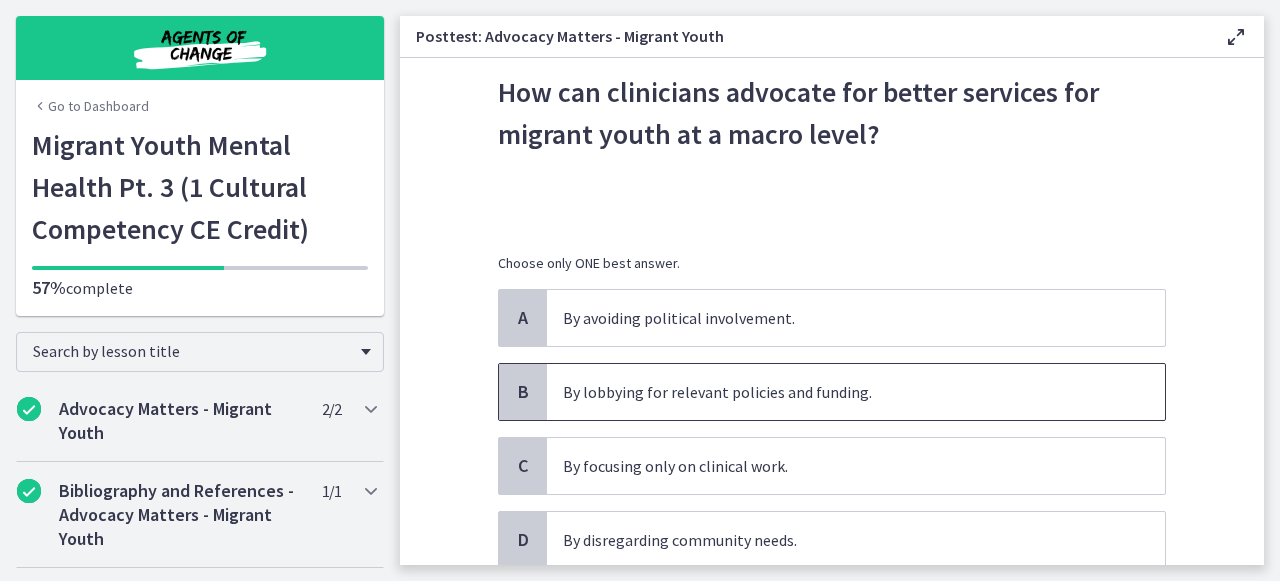 scroll, scrollTop: 89, scrollLeft: 0, axis: vertical 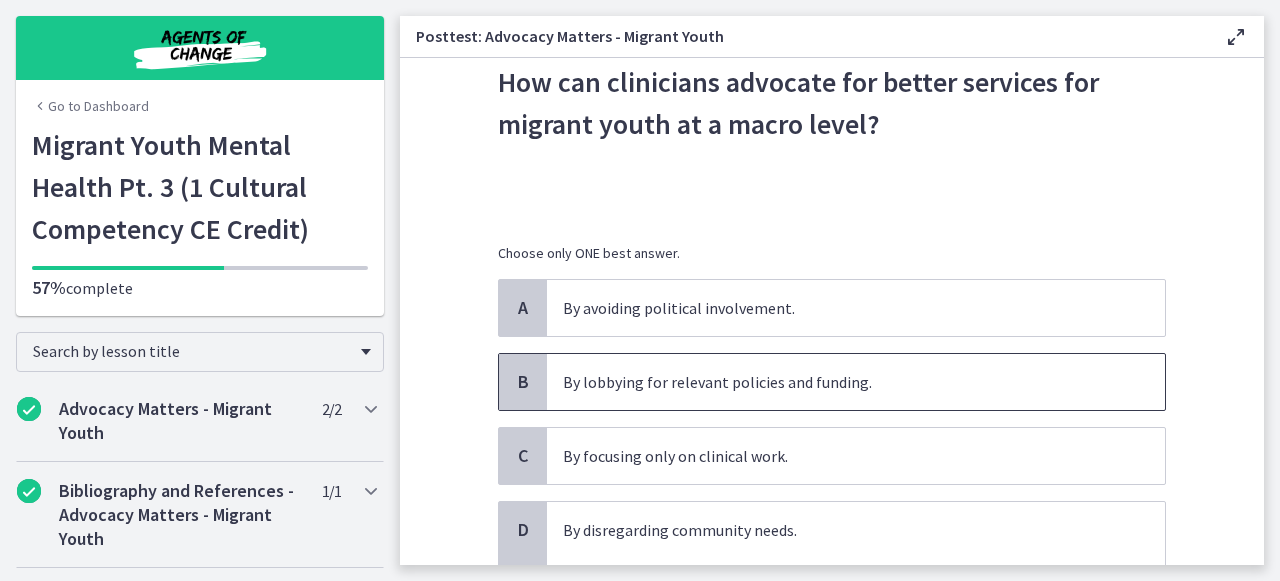 click on "By lobbying for relevant policies and funding." at bounding box center (836, 382) 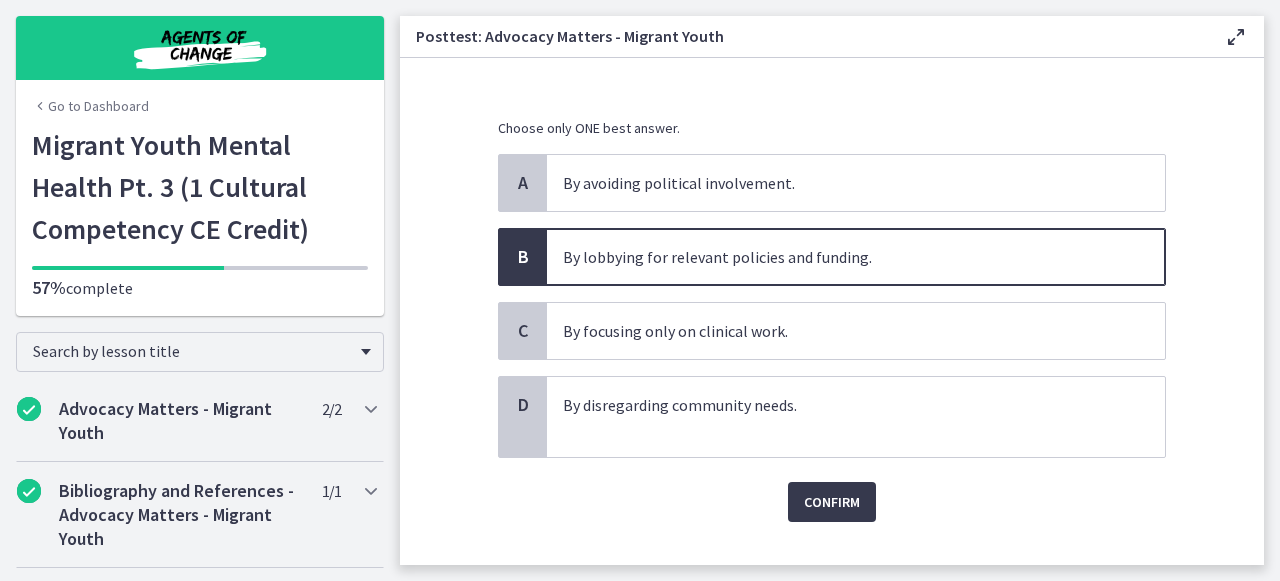 scroll, scrollTop: 218, scrollLeft: 0, axis: vertical 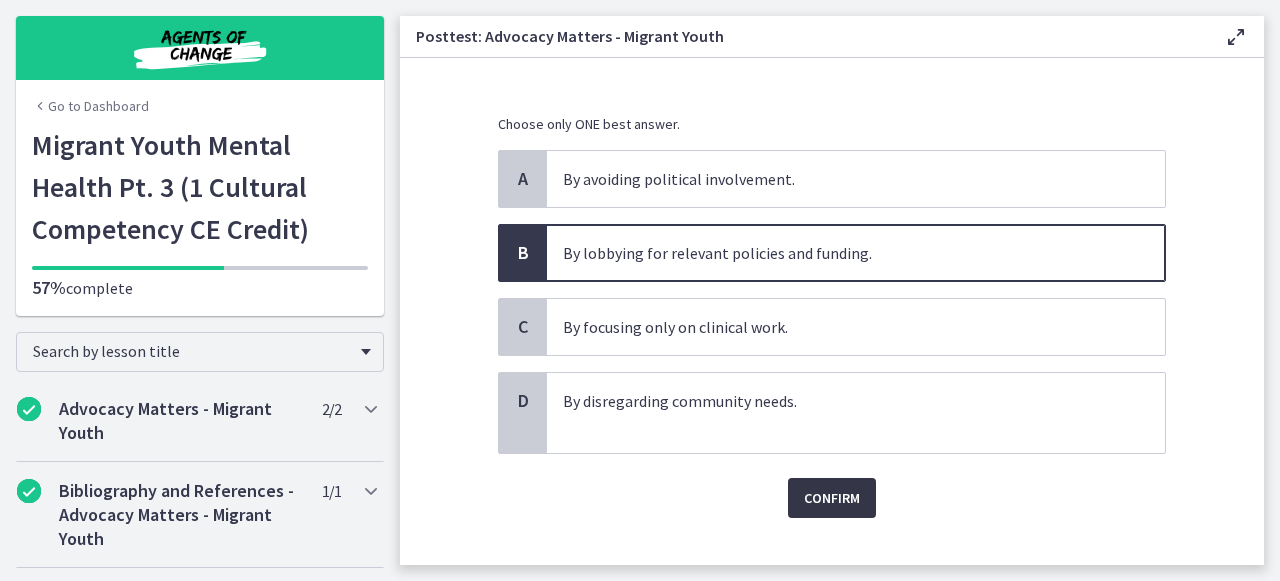 click on "Confirm" at bounding box center (832, 498) 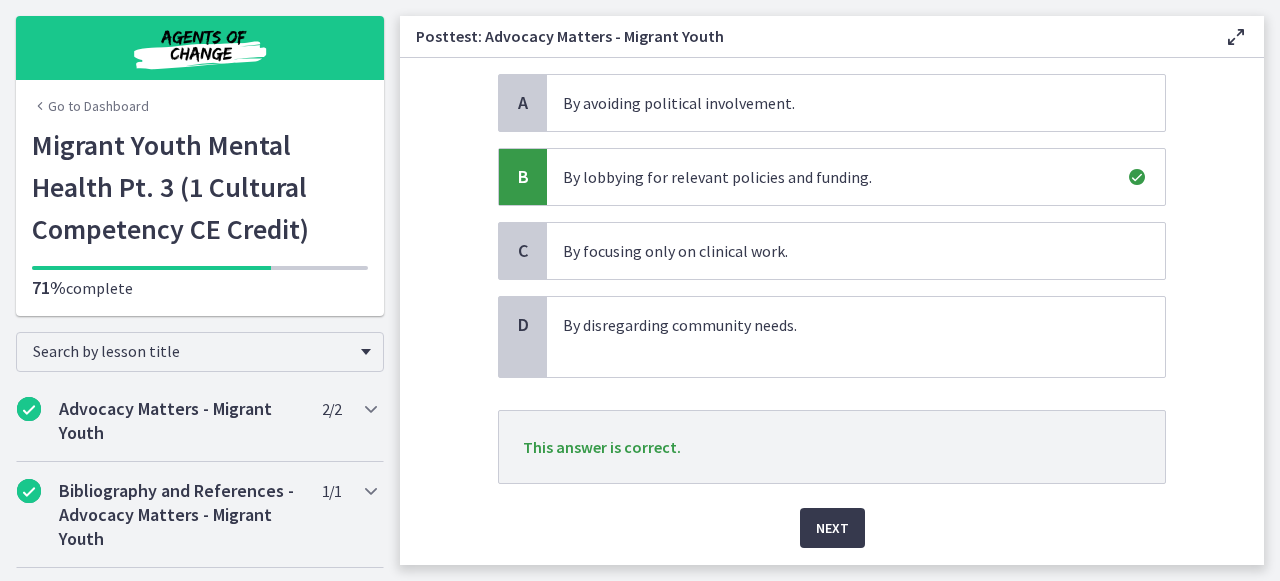 scroll, scrollTop: 299, scrollLeft: 0, axis: vertical 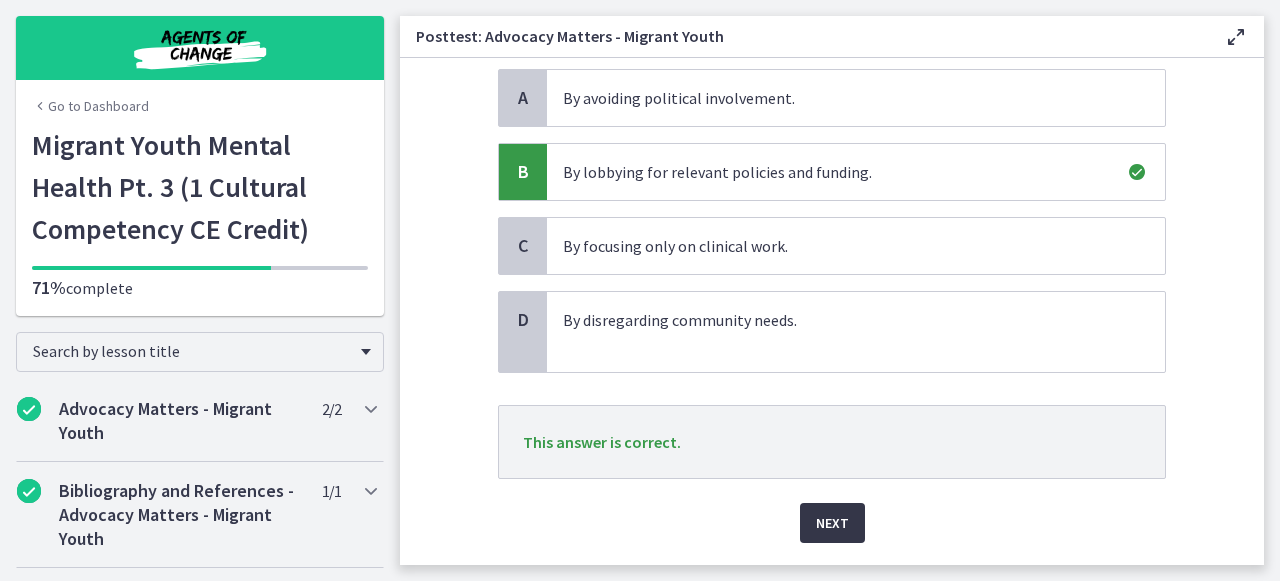 click on "Next" at bounding box center (832, 523) 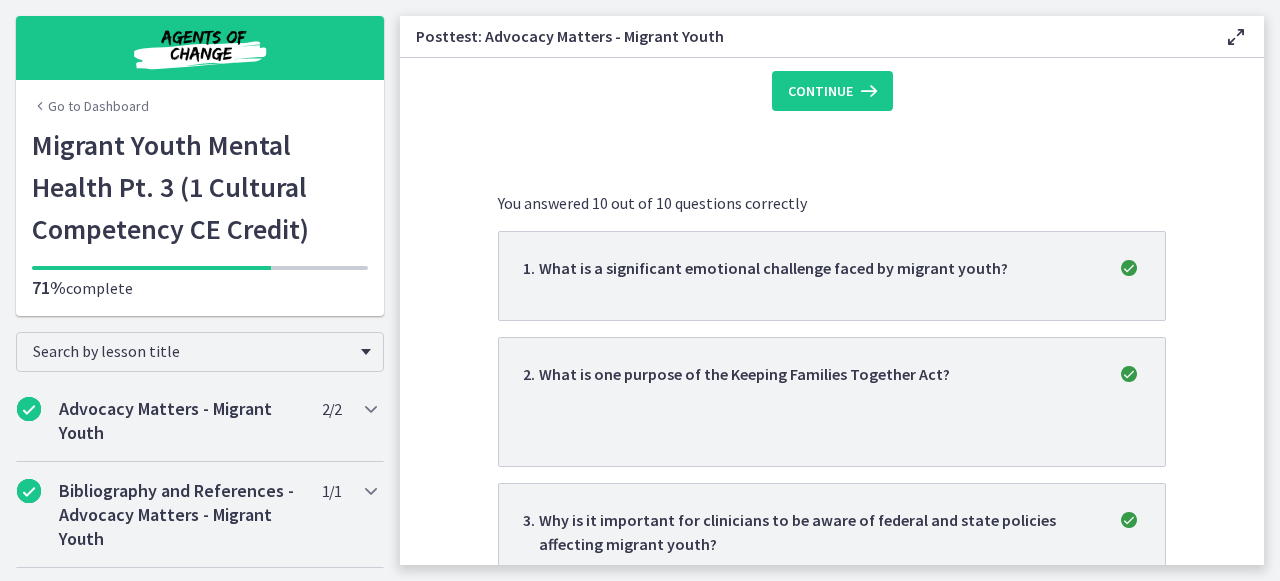 scroll, scrollTop: 0, scrollLeft: 0, axis: both 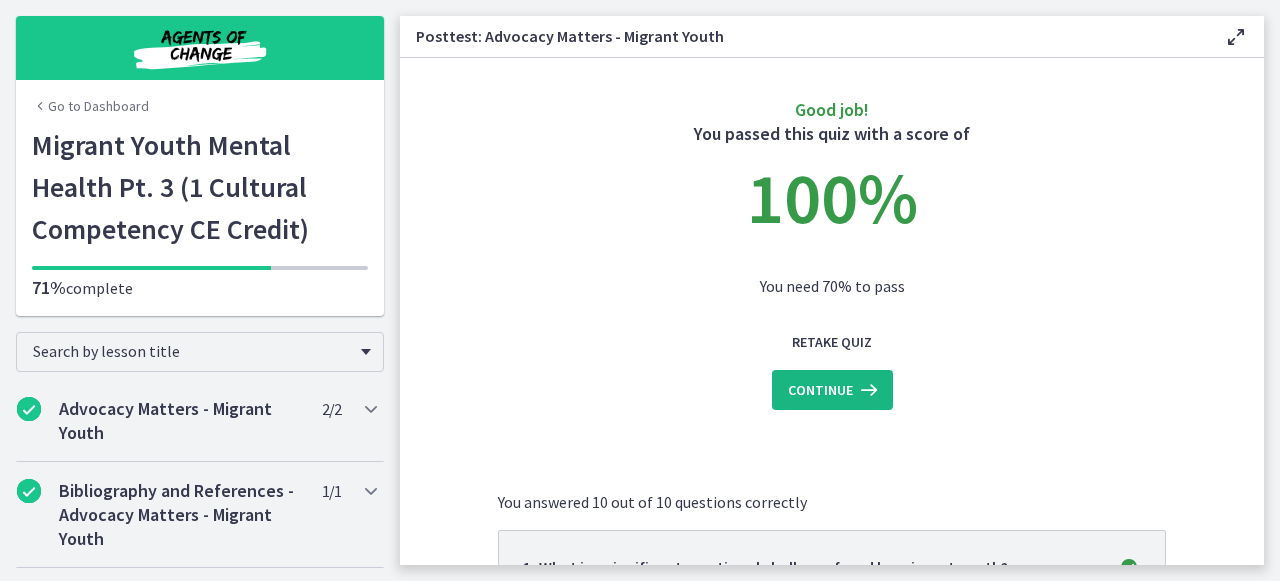 click at bounding box center [867, 390] 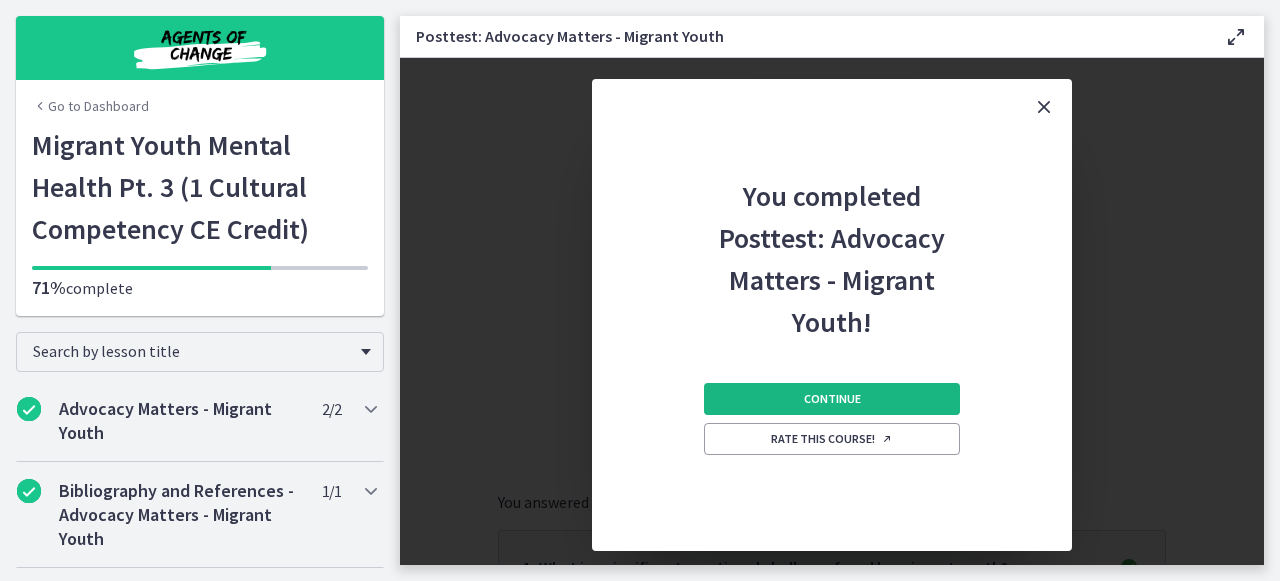 click on "Continue" at bounding box center (832, 399) 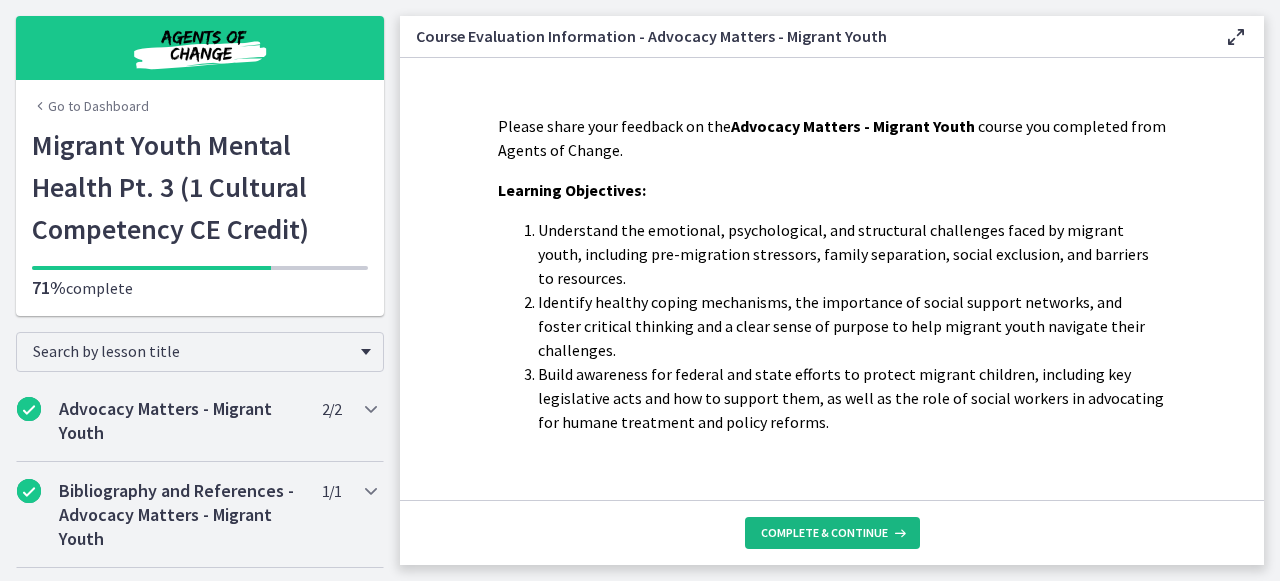 click on "Complete & continue" at bounding box center [824, 533] 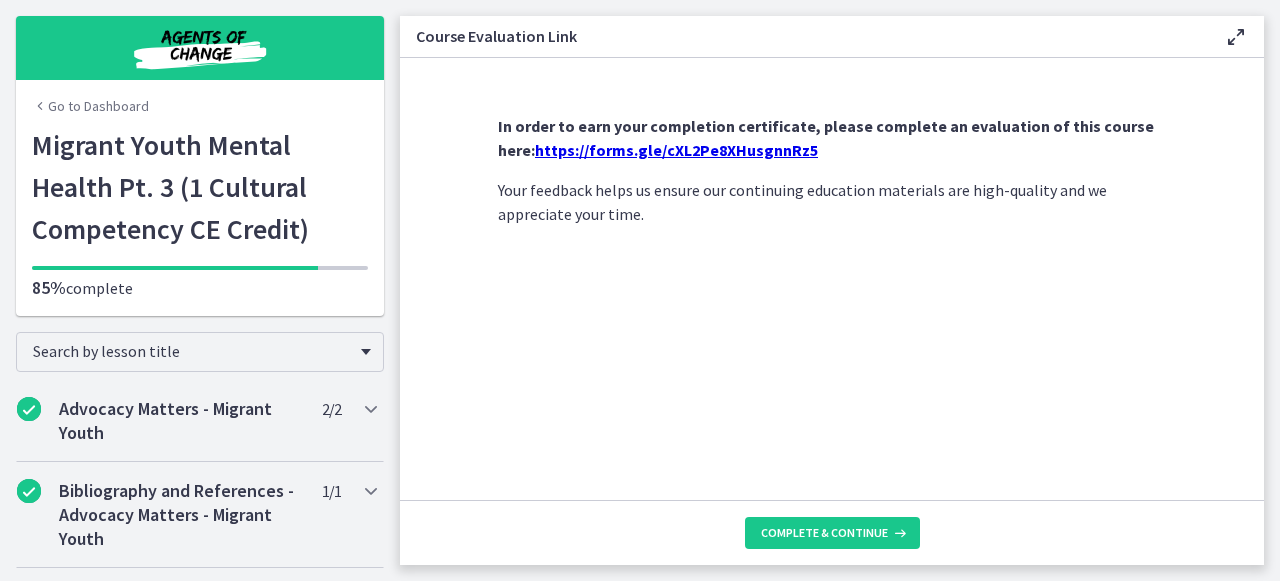 click on "https://forms.gle/cXL2Pe8XHusgnnRz5" at bounding box center (676, 150) 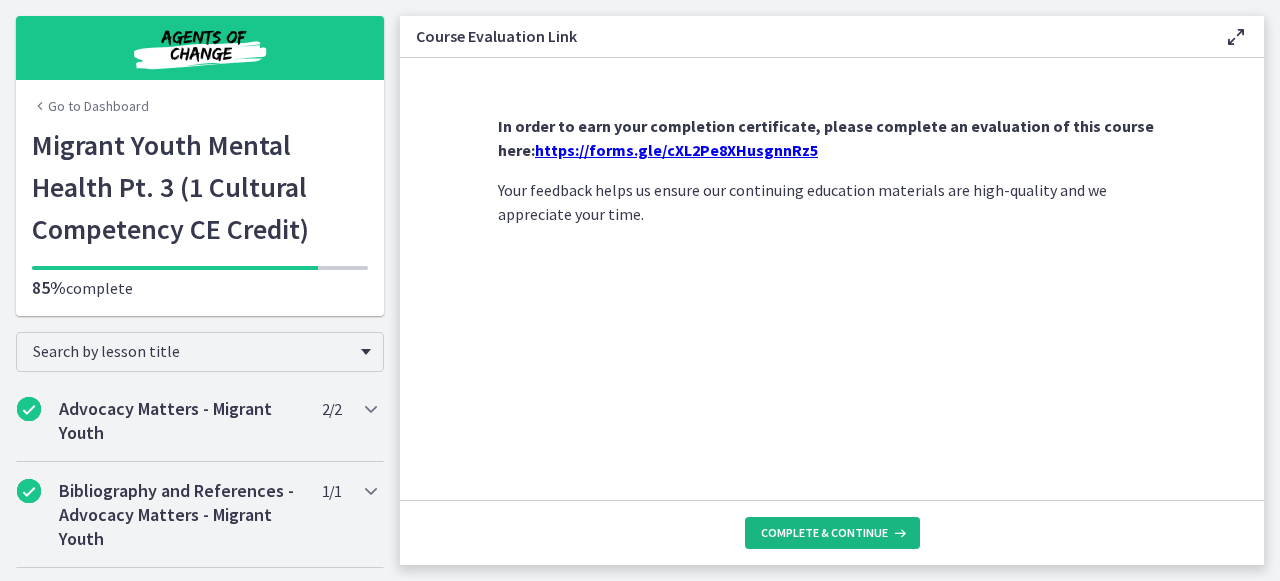 click on "Complete & continue" at bounding box center [824, 533] 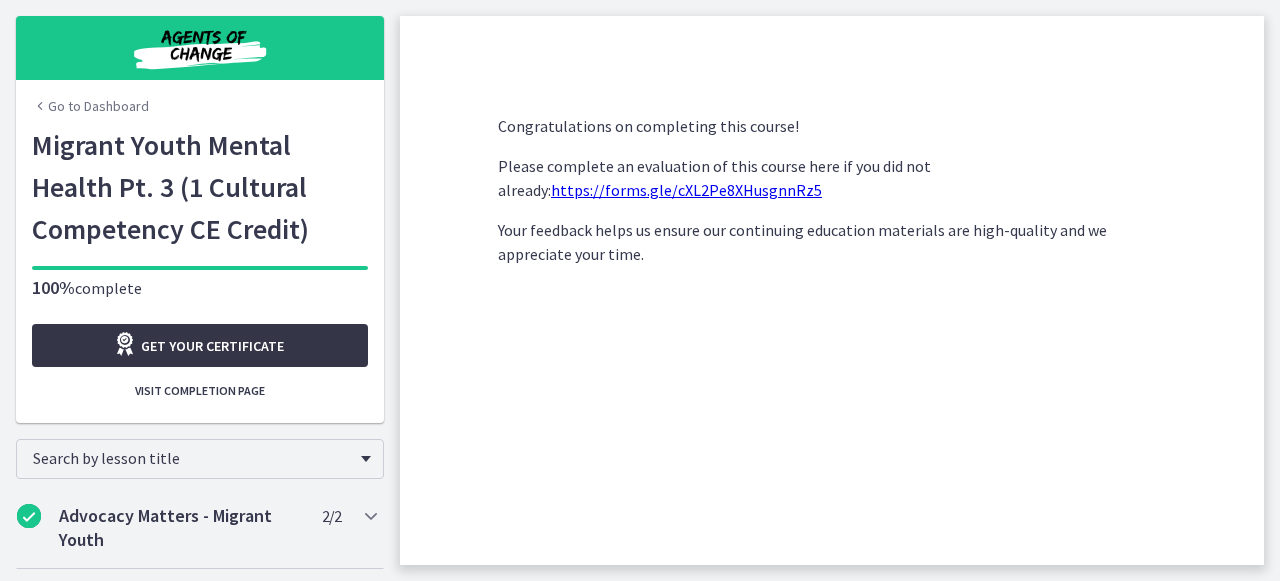 click on "Get your certificate" at bounding box center (212, 346) 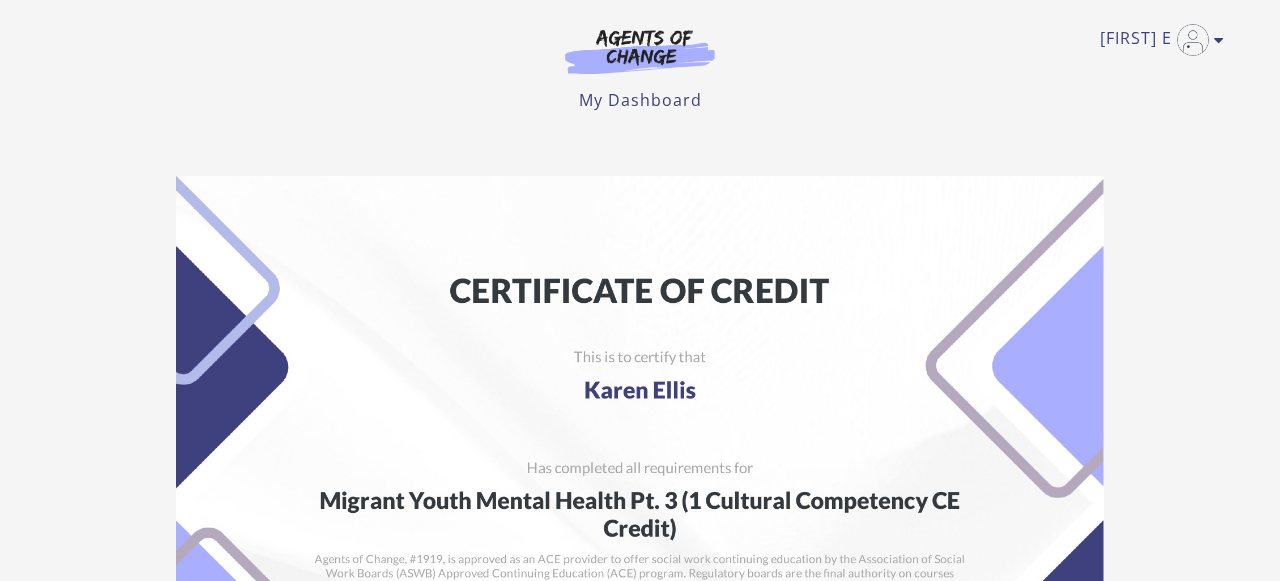 scroll, scrollTop: 0, scrollLeft: 0, axis: both 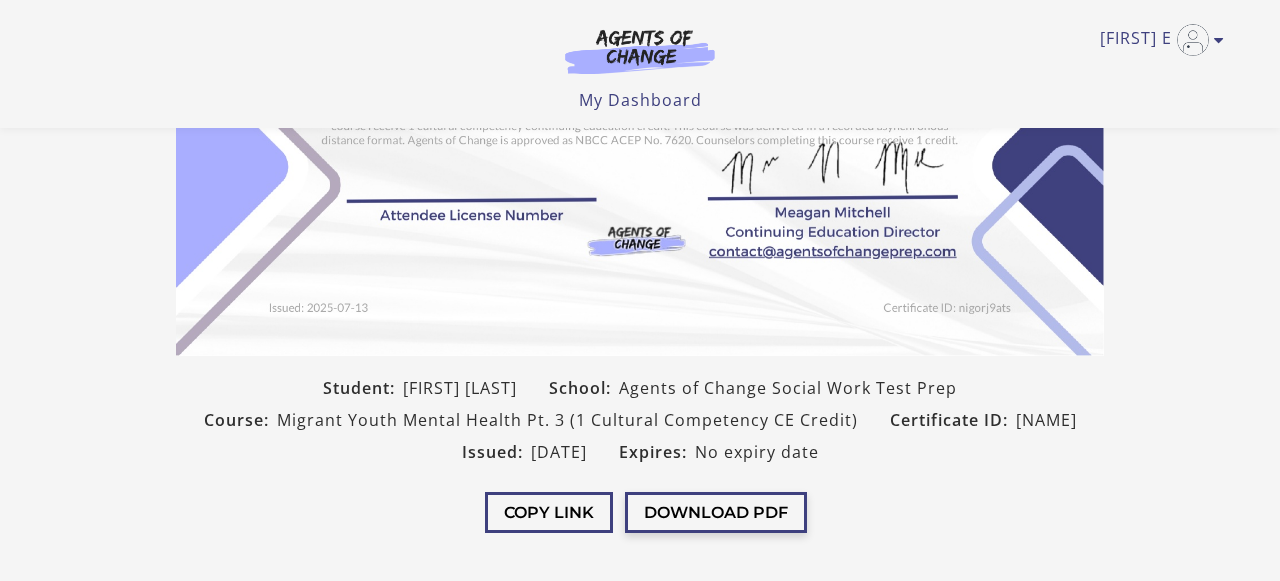 click on "Download PDF" at bounding box center (716, 512) 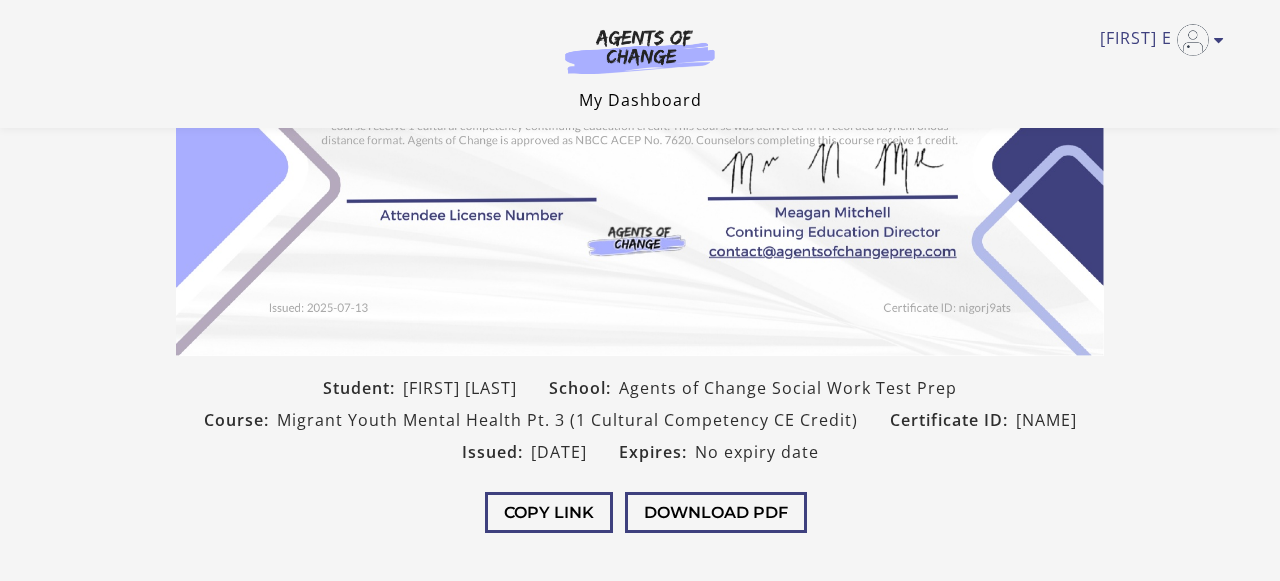 click on "My Dashboard" at bounding box center (640, 100) 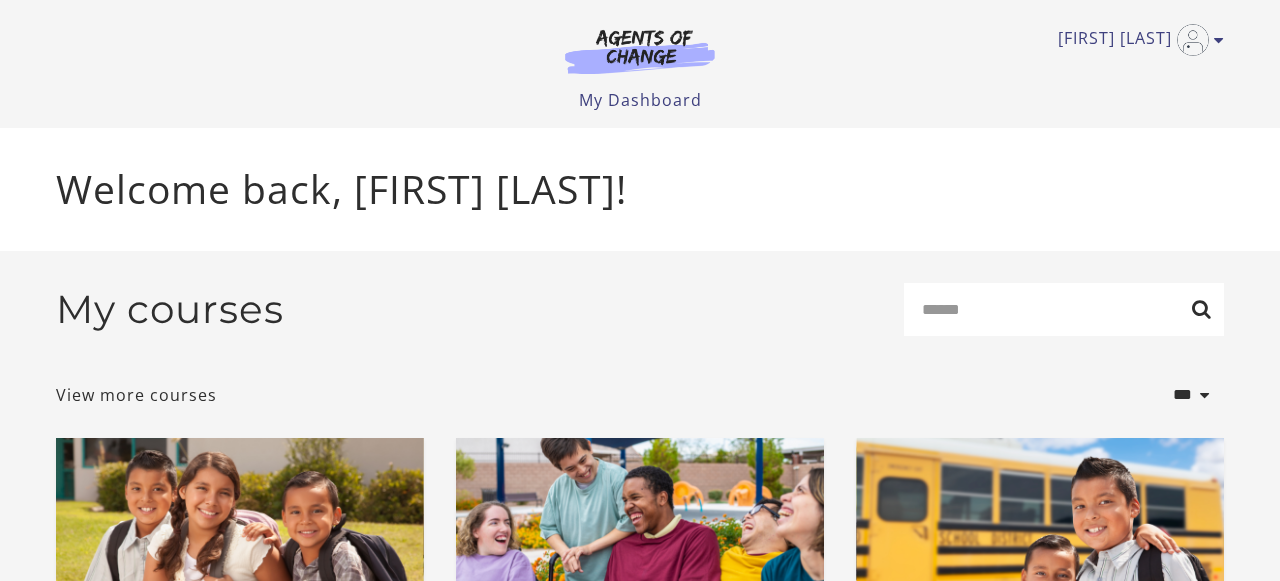 scroll, scrollTop: 0, scrollLeft: 0, axis: both 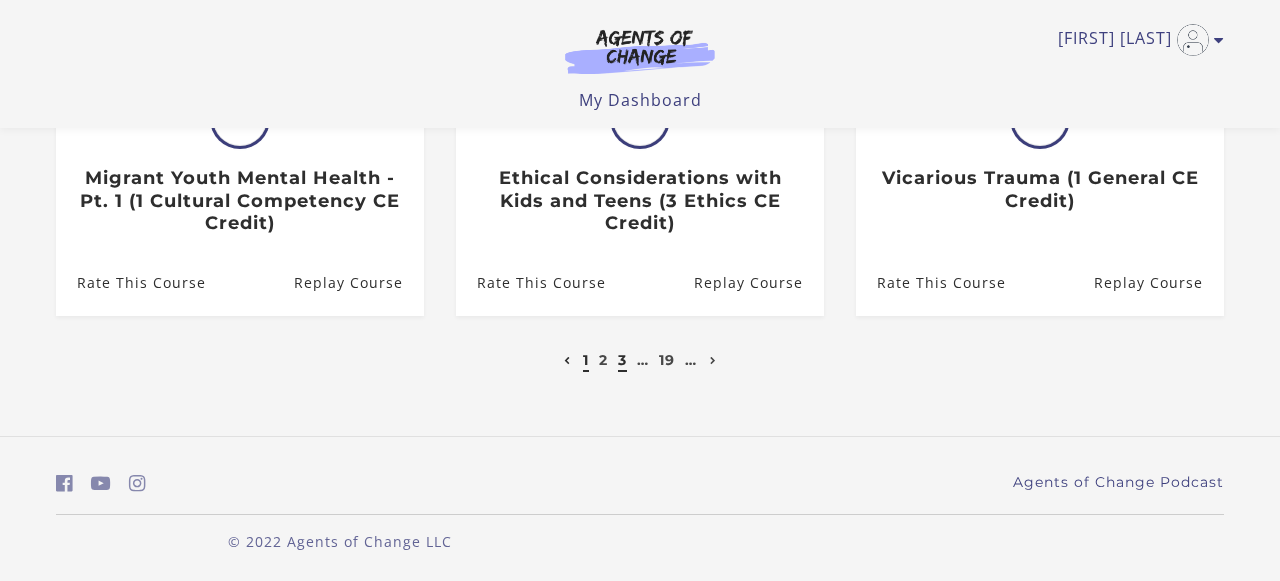click on "3" at bounding box center (622, 360) 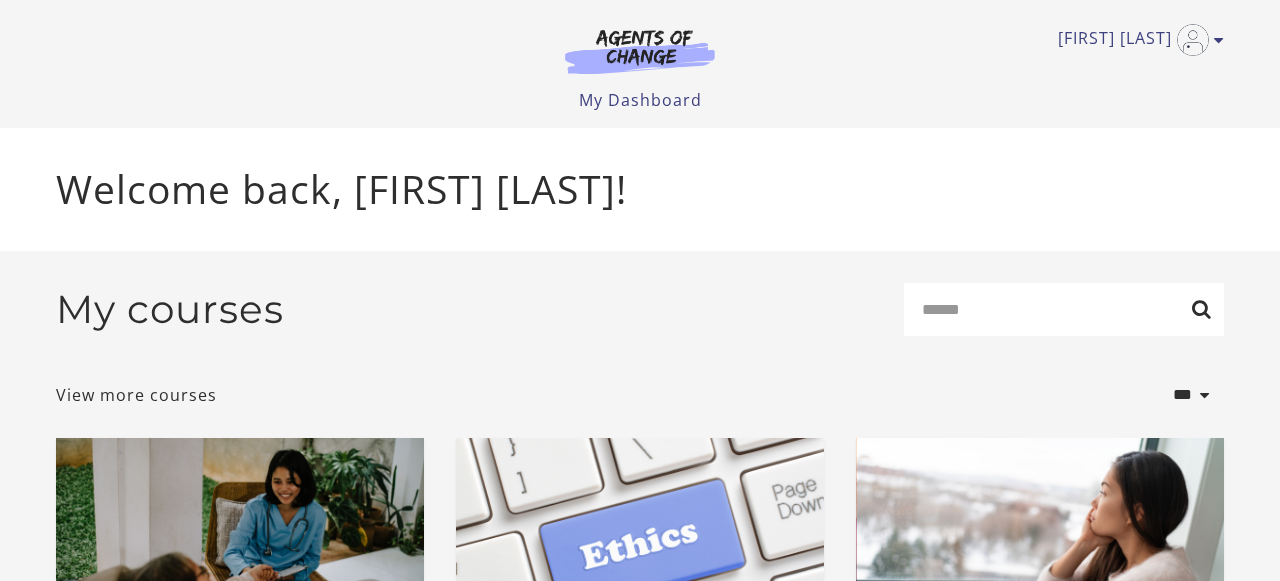 scroll, scrollTop: 0, scrollLeft: 0, axis: both 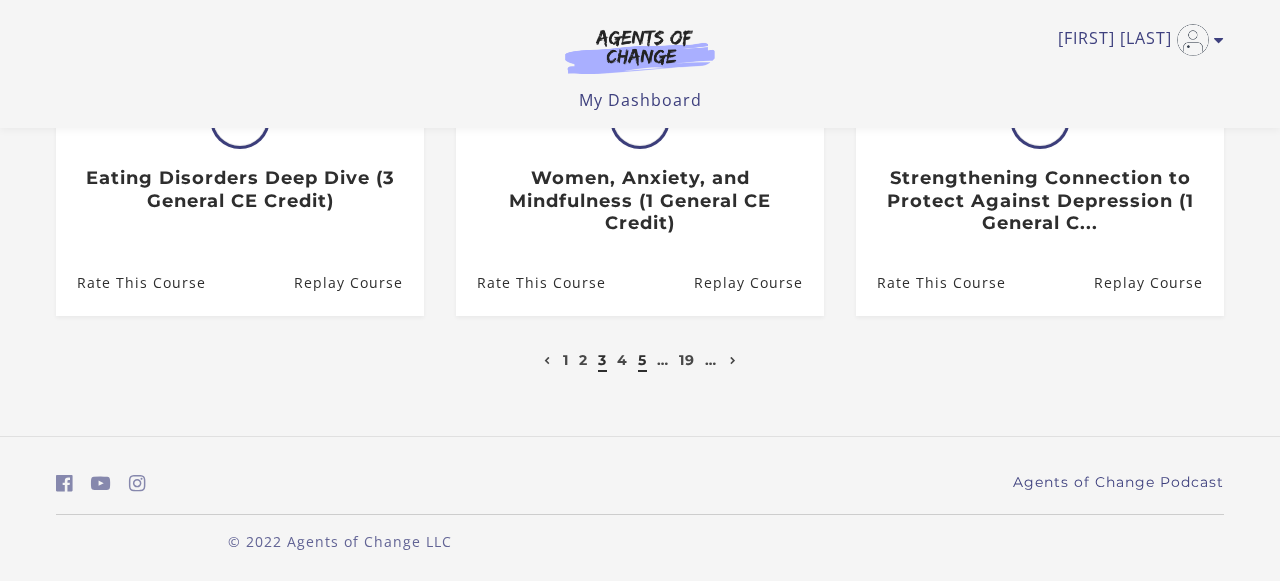 click on "5" at bounding box center (642, 360) 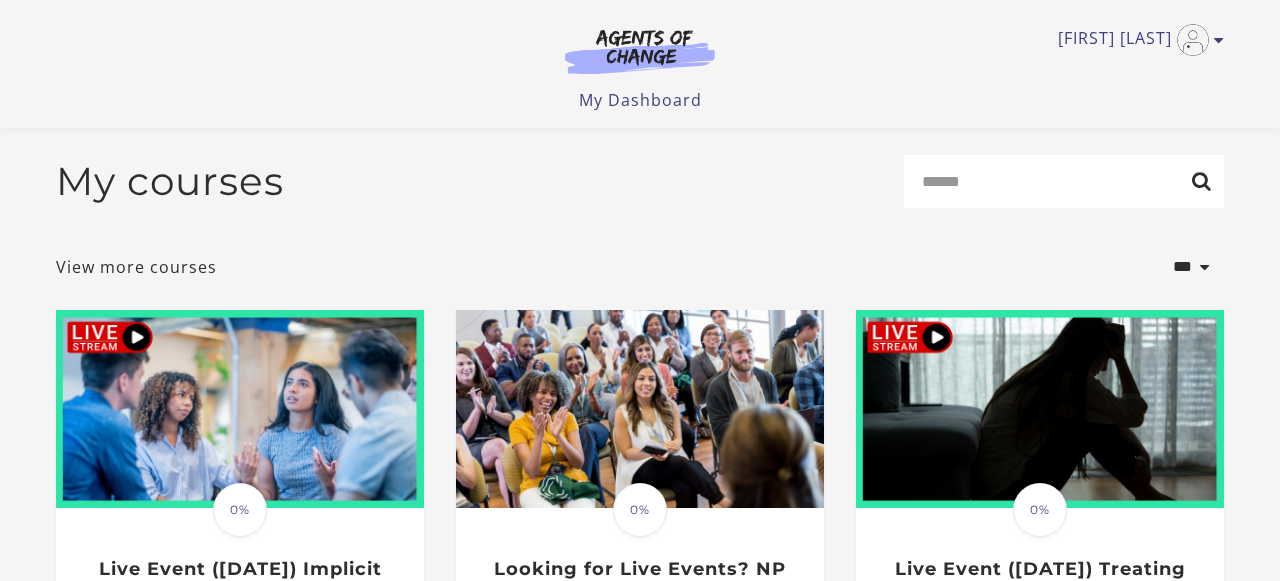 scroll, scrollTop: 587, scrollLeft: 0, axis: vertical 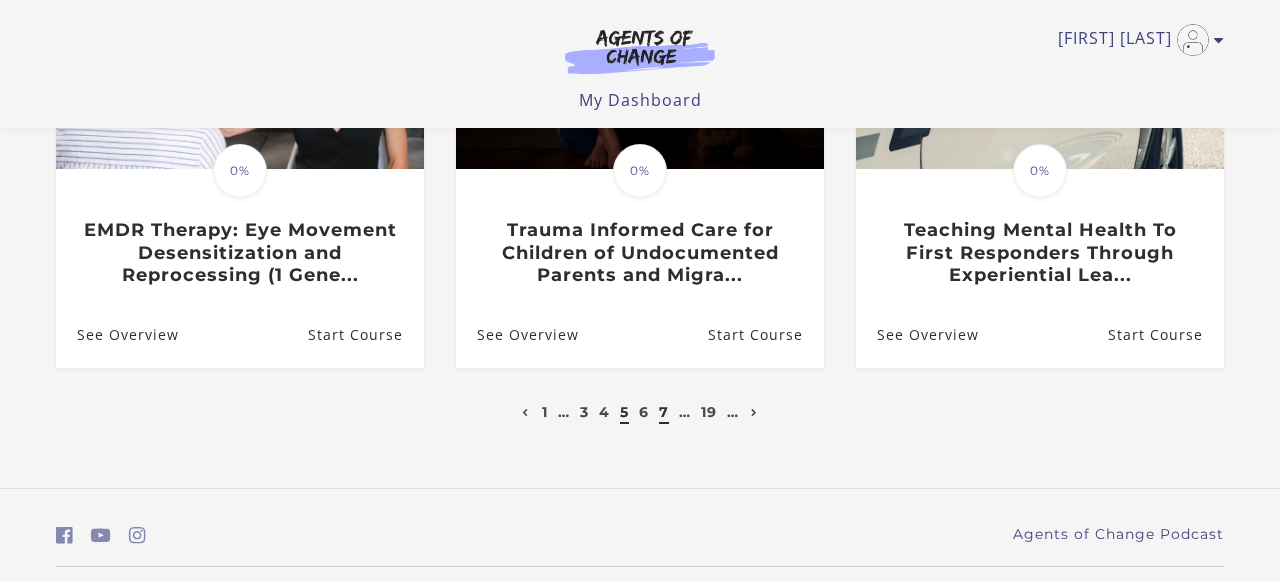 click on "7" at bounding box center [664, 412] 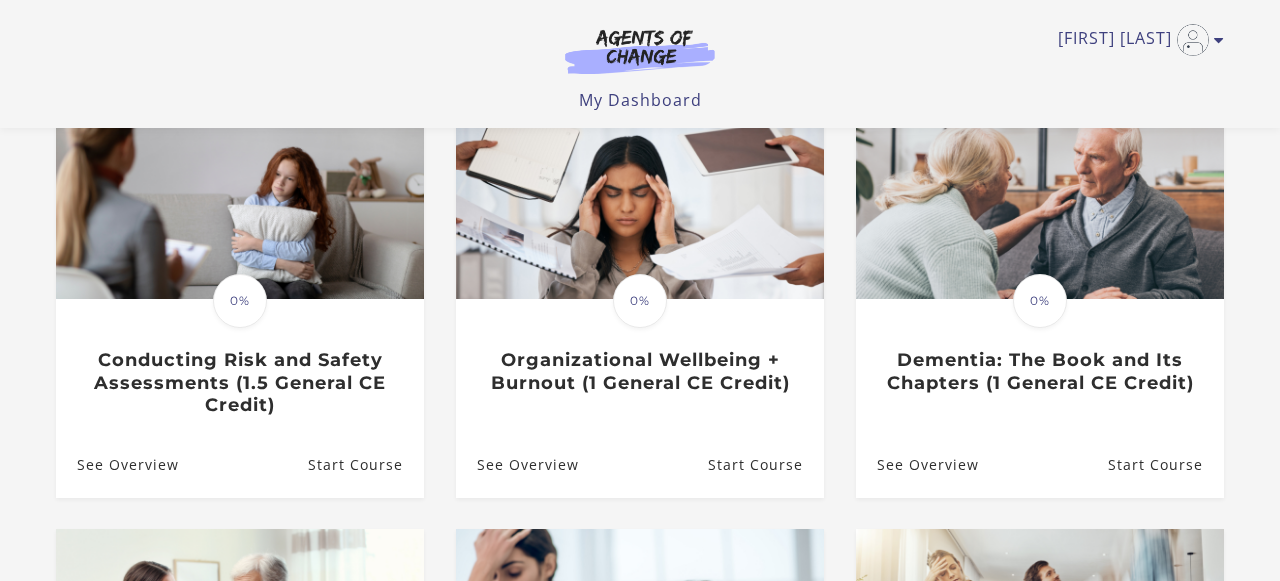 scroll, scrollTop: 0, scrollLeft: 0, axis: both 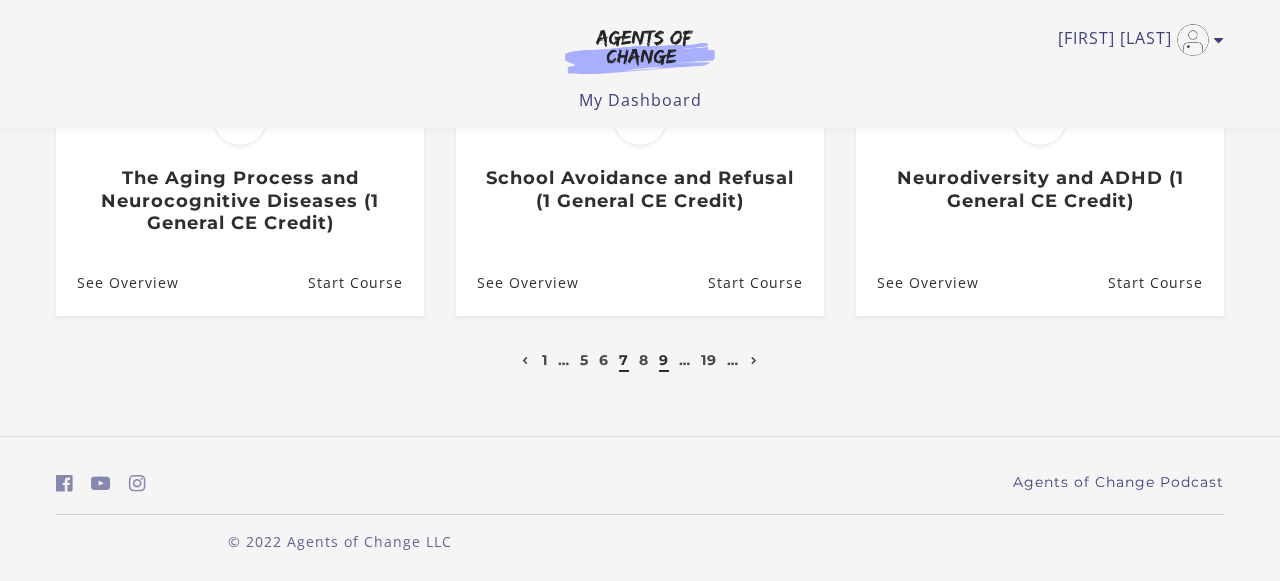 click on "9" at bounding box center (664, 360) 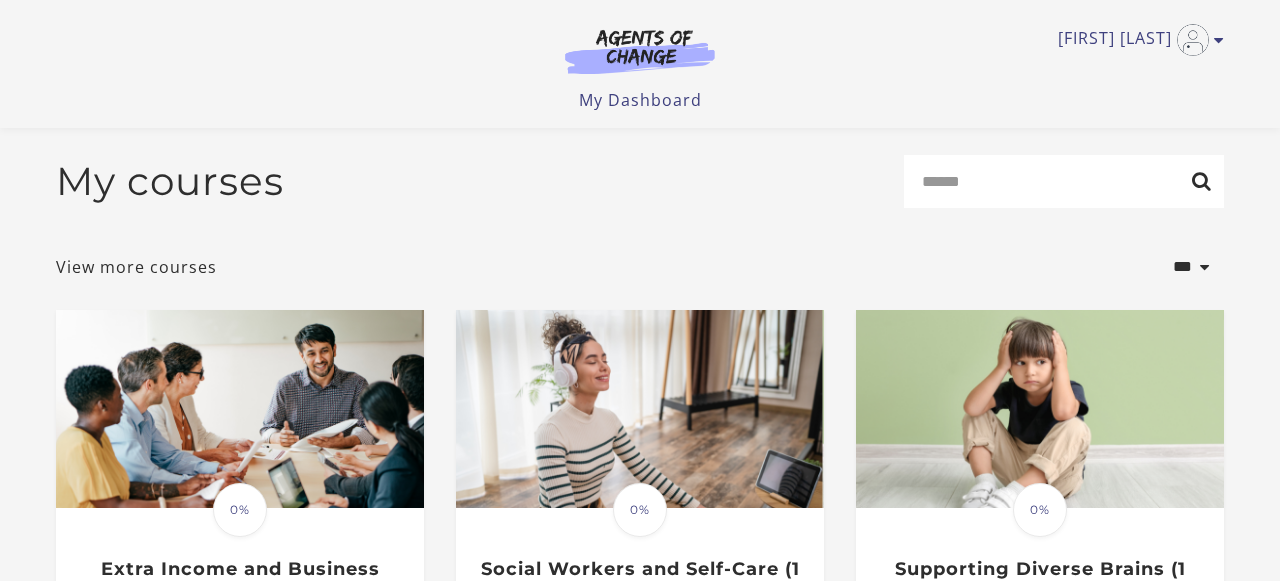 scroll, scrollTop: 364, scrollLeft: 0, axis: vertical 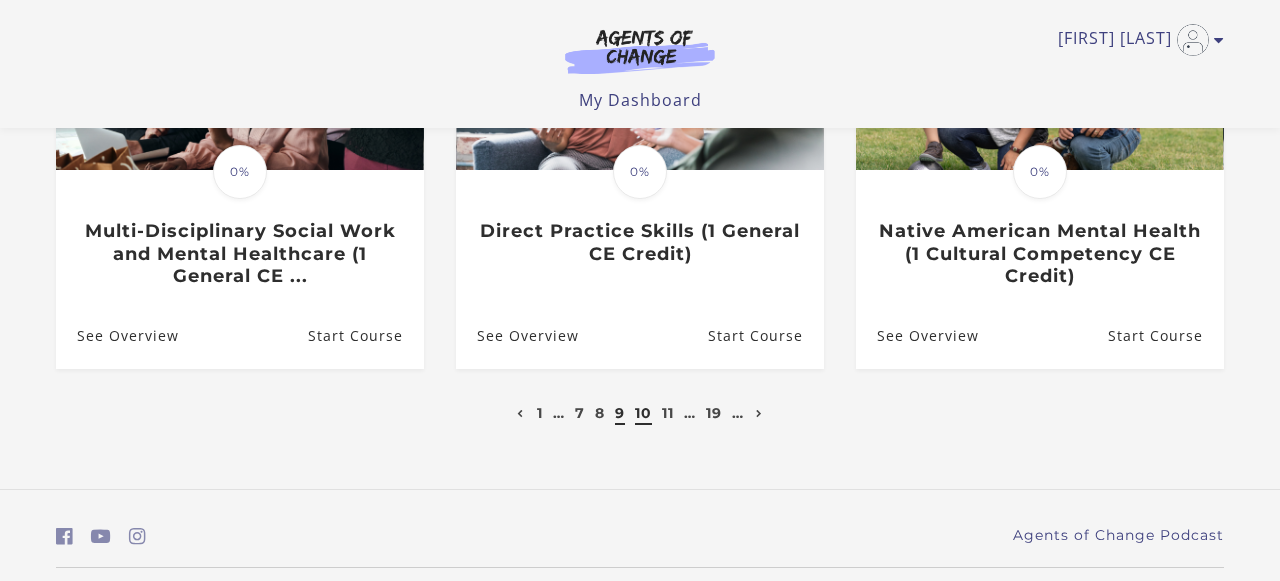 click on "10" at bounding box center (643, 413) 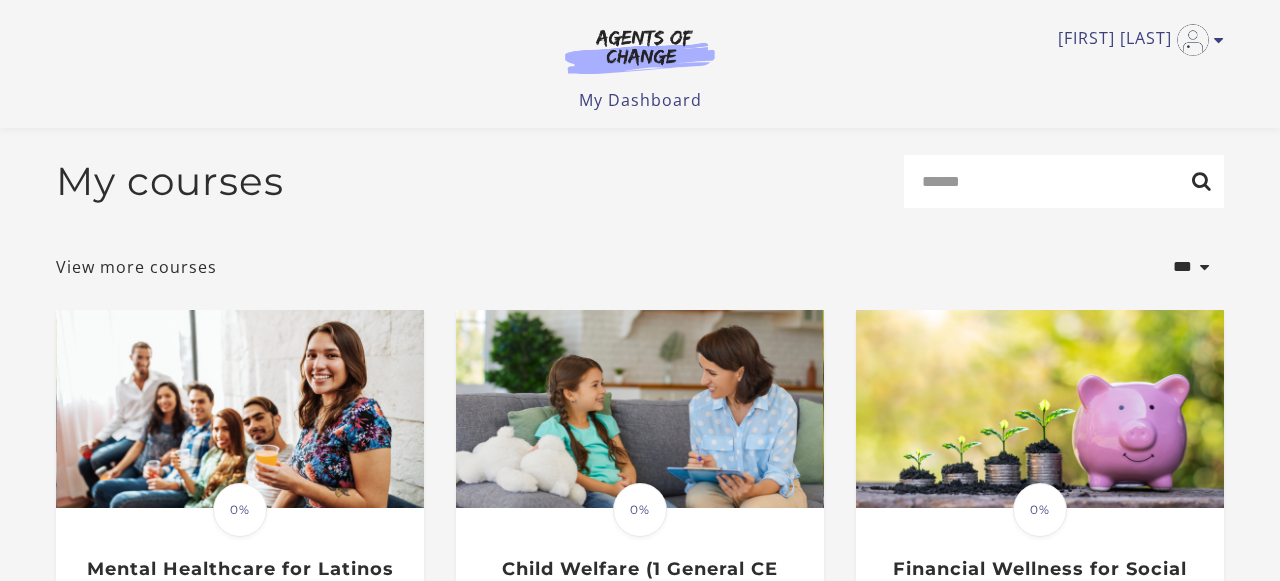 scroll, scrollTop: 173, scrollLeft: 0, axis: vertical 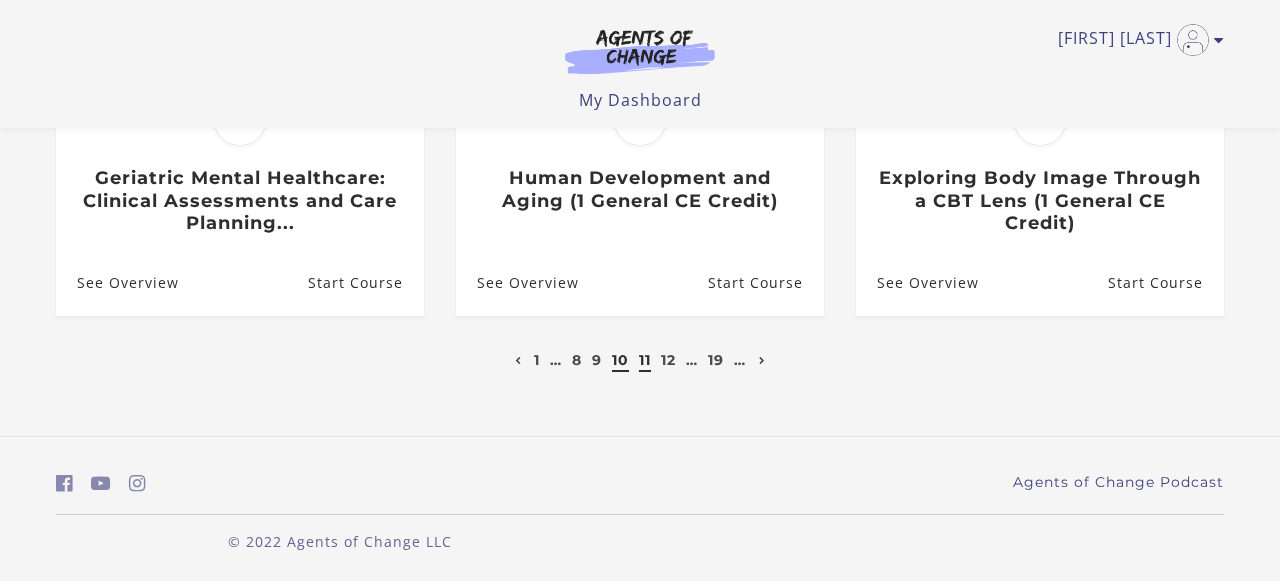 click on "11" at bounding box center [645, 360] 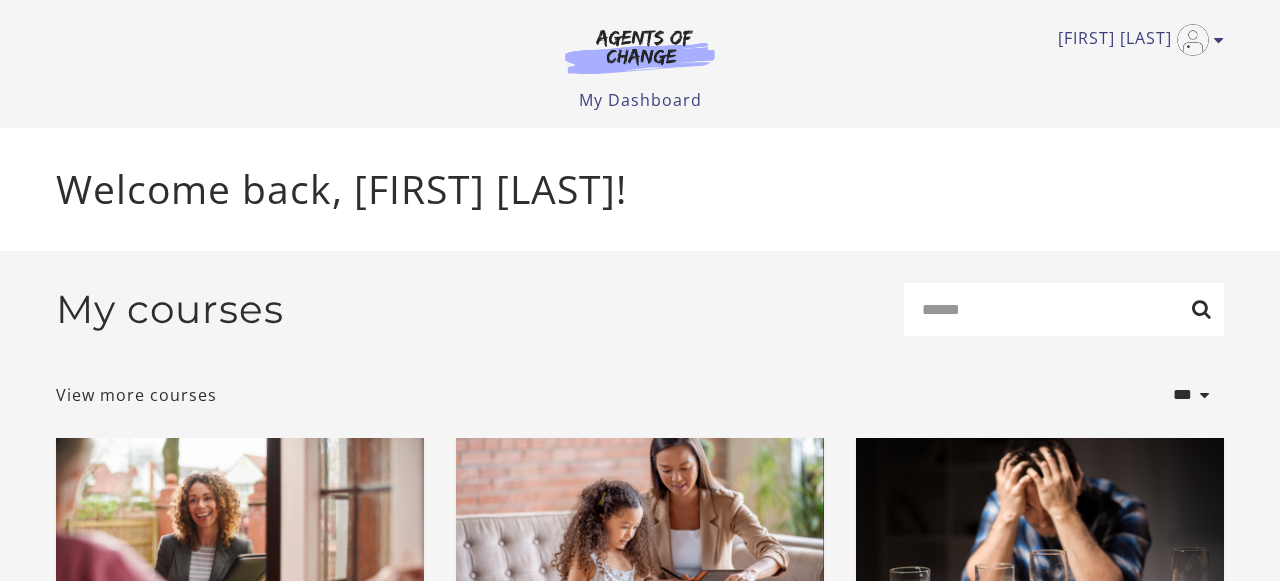 scroll, scrollTop: 286, scrollLeft: 0, axis: vertical 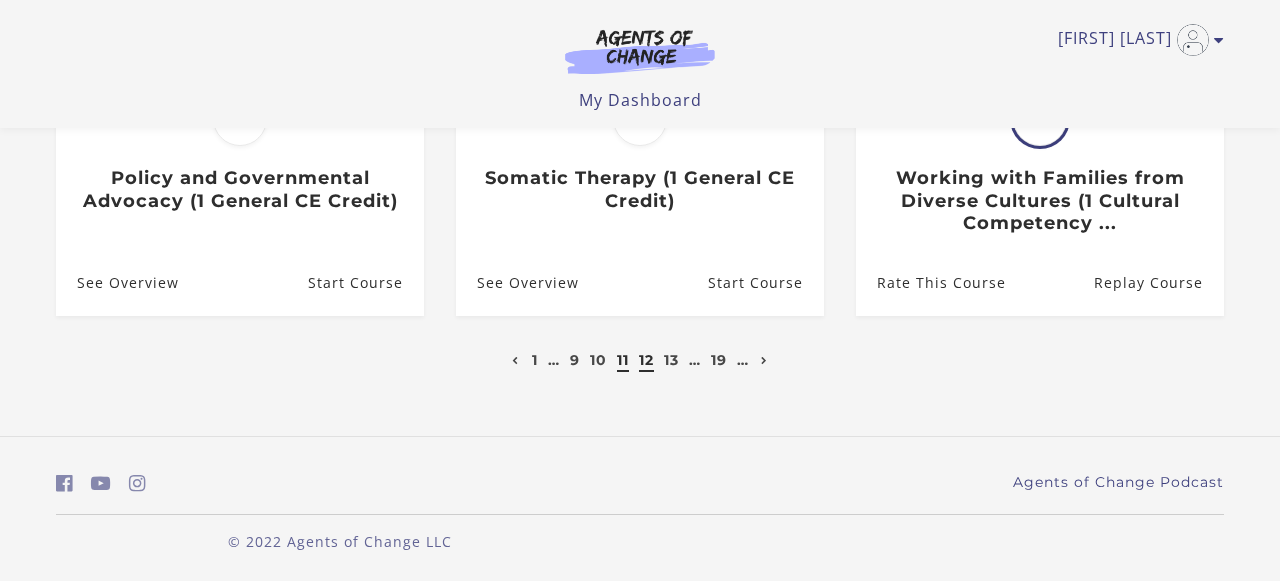 click on "12" at bounding box center (646, 360) 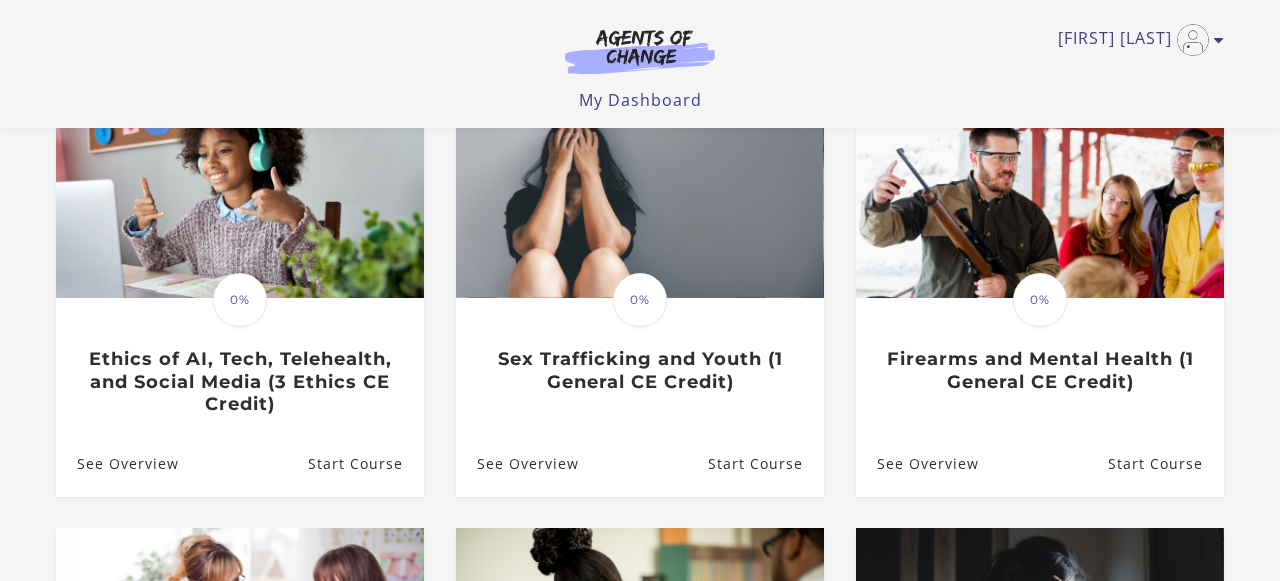 scroll, scrollTop: 0, scrollLeft: 0, axis: both 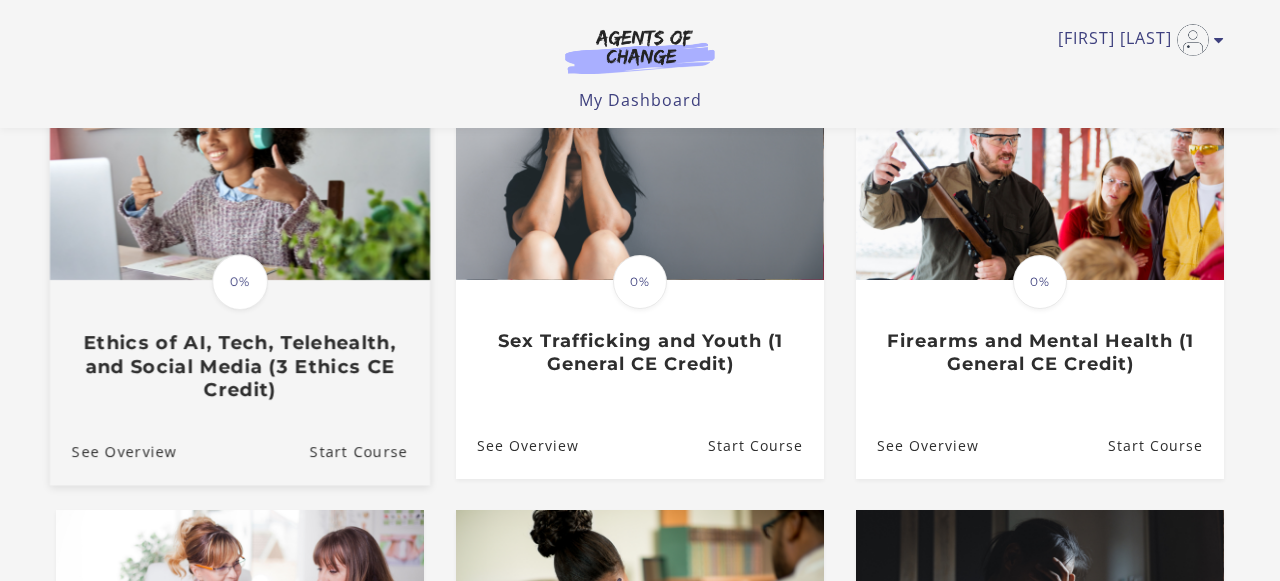 click on "Ethics of AI, Tech, Telehealth, and Social Media (3 Ethics CE Credit)" at bounding box center (240, 366) 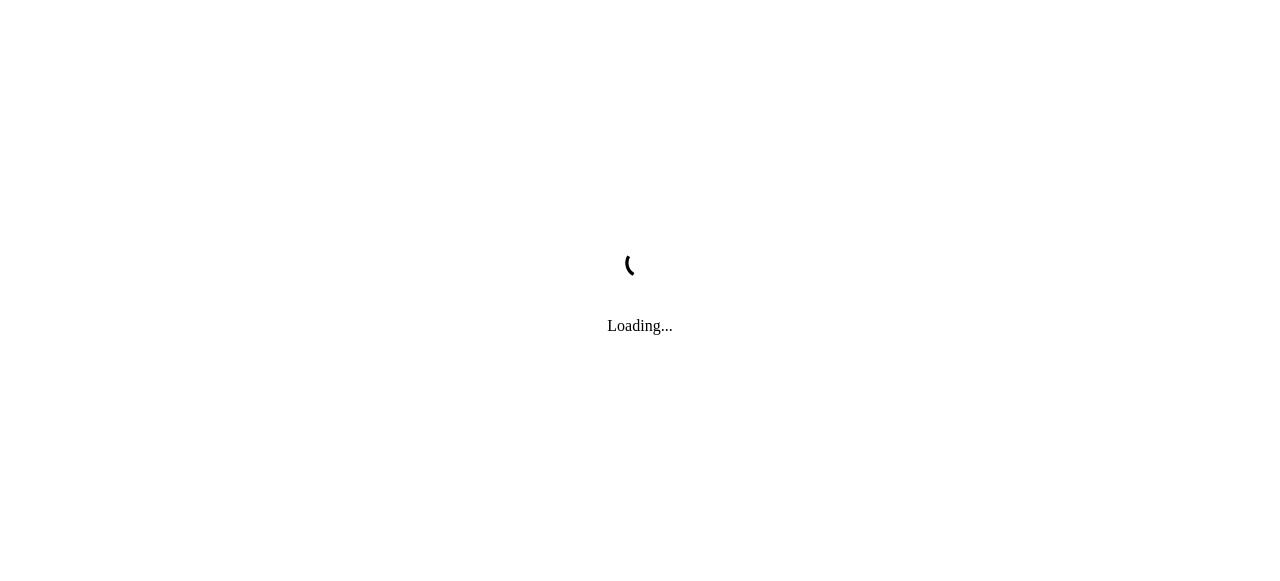 scroll, scrollTop: 0, scrollLeft: 0, axis: both 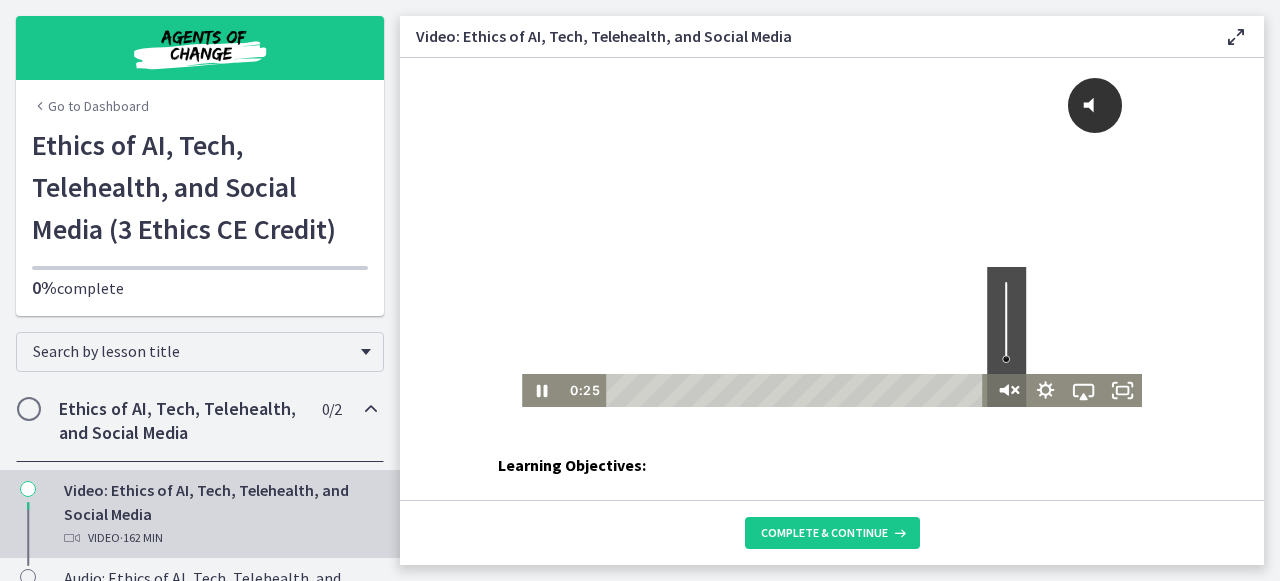 click 